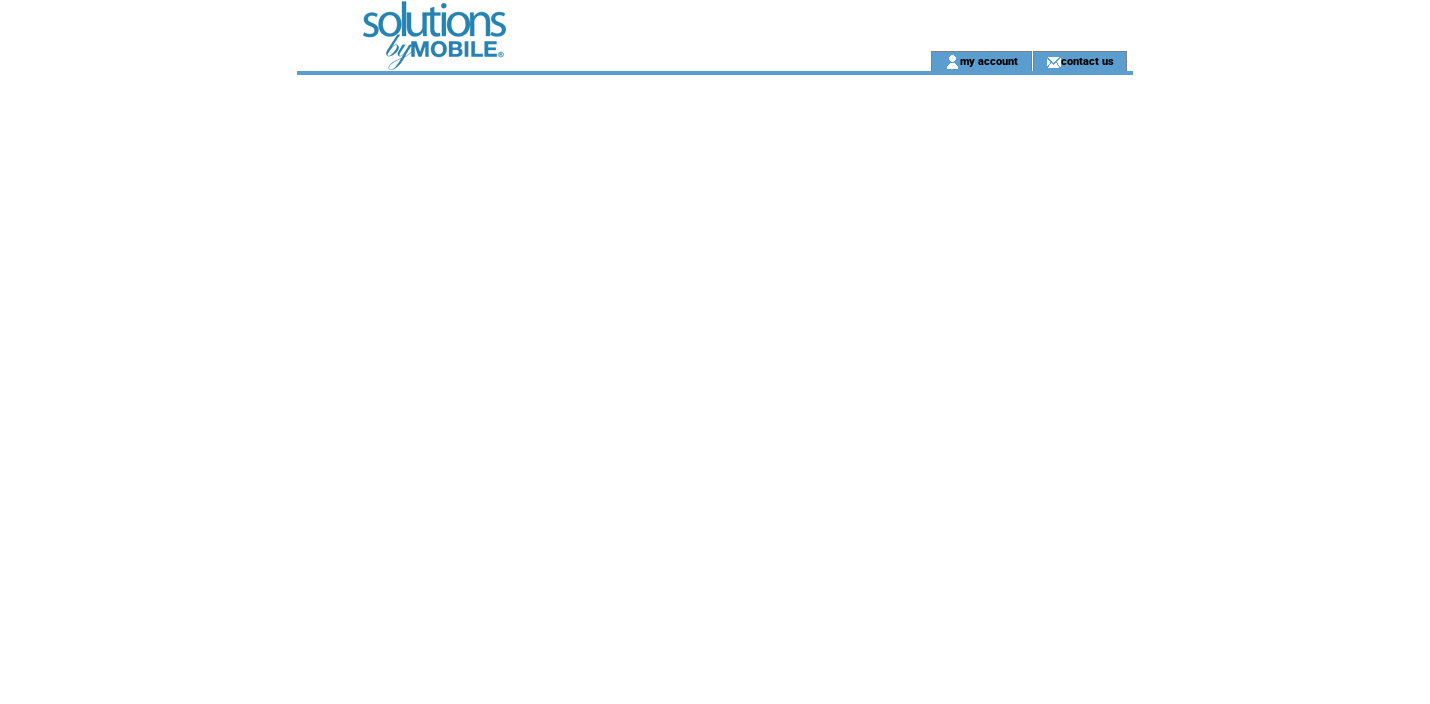 scroll, scrollTop: 0, scrollLeft: 0, axis: both 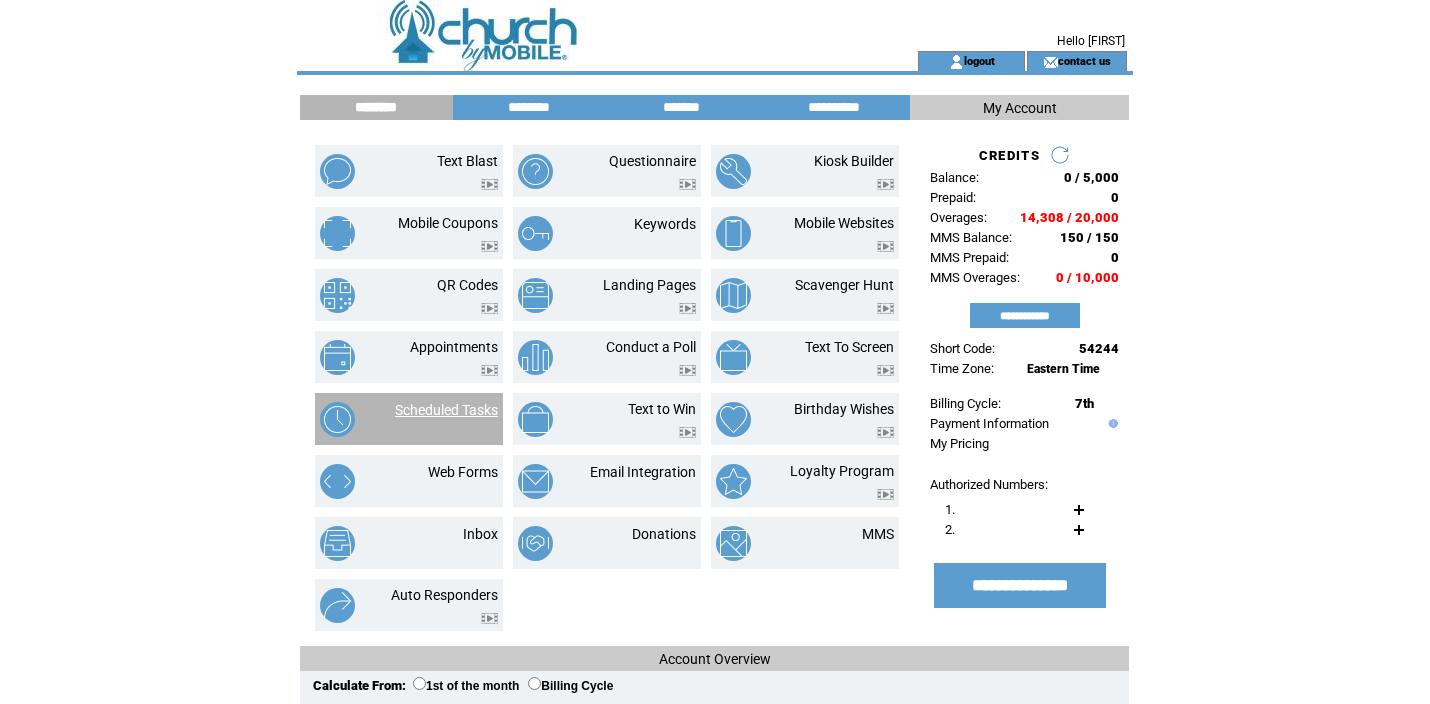 click on "Scheduled Tasks" at bounding box center [446, 410] 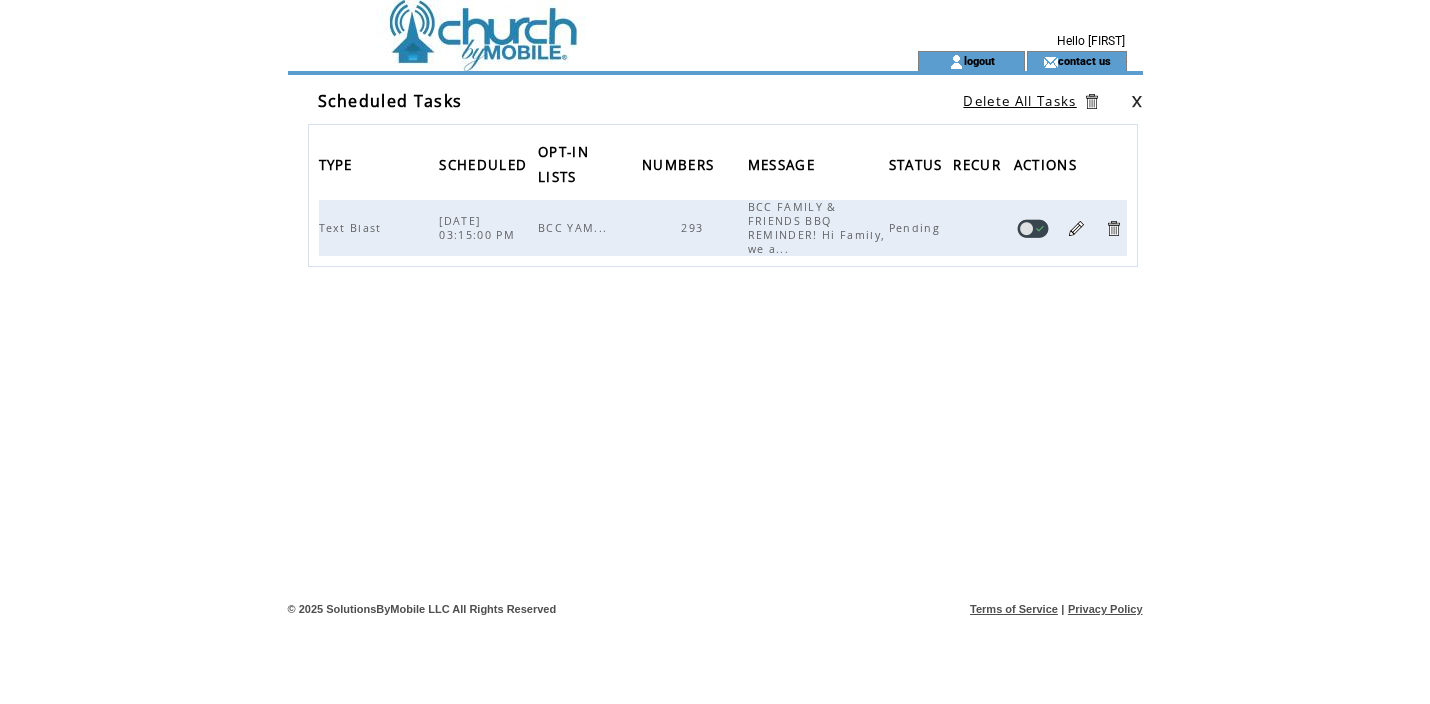 scroll, scrollTop: 0, scrollLeft: 0, axis: both 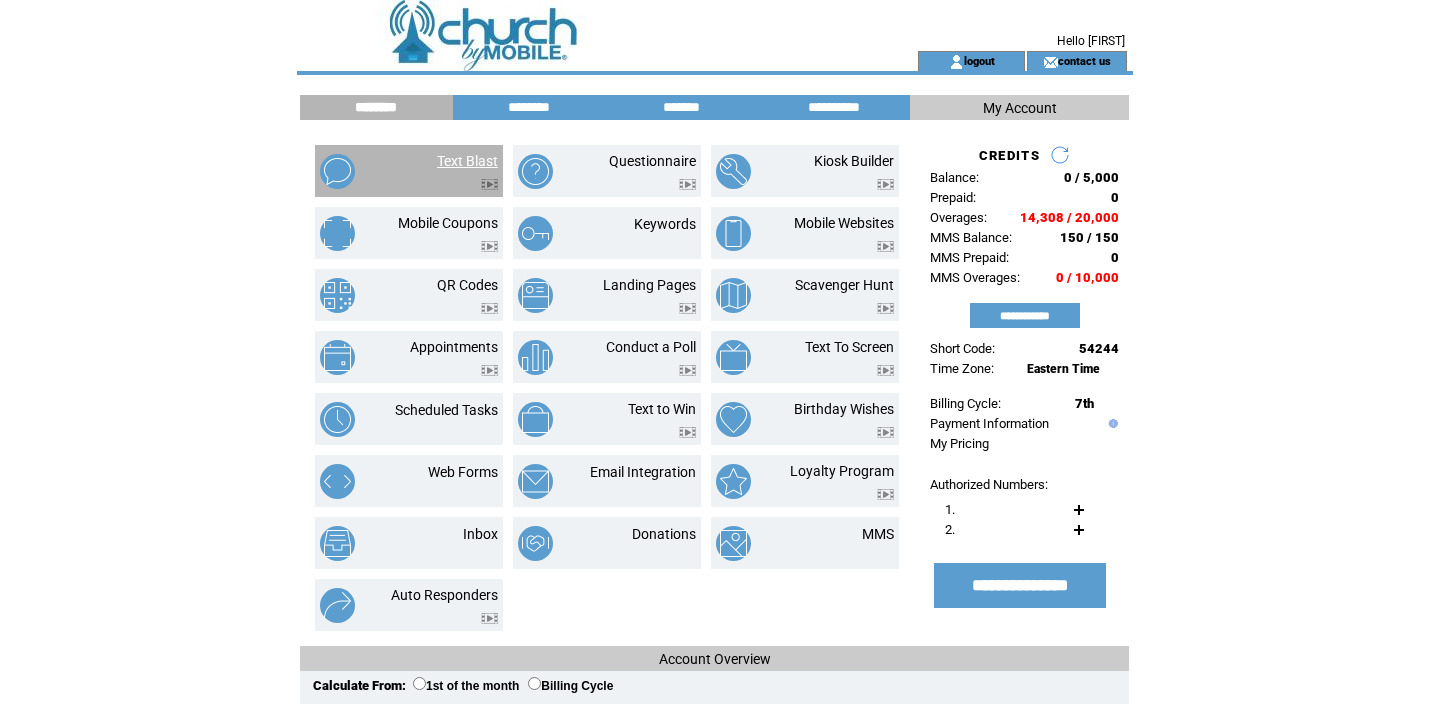 click on "Text Blast" at bounding box center [467, 161] 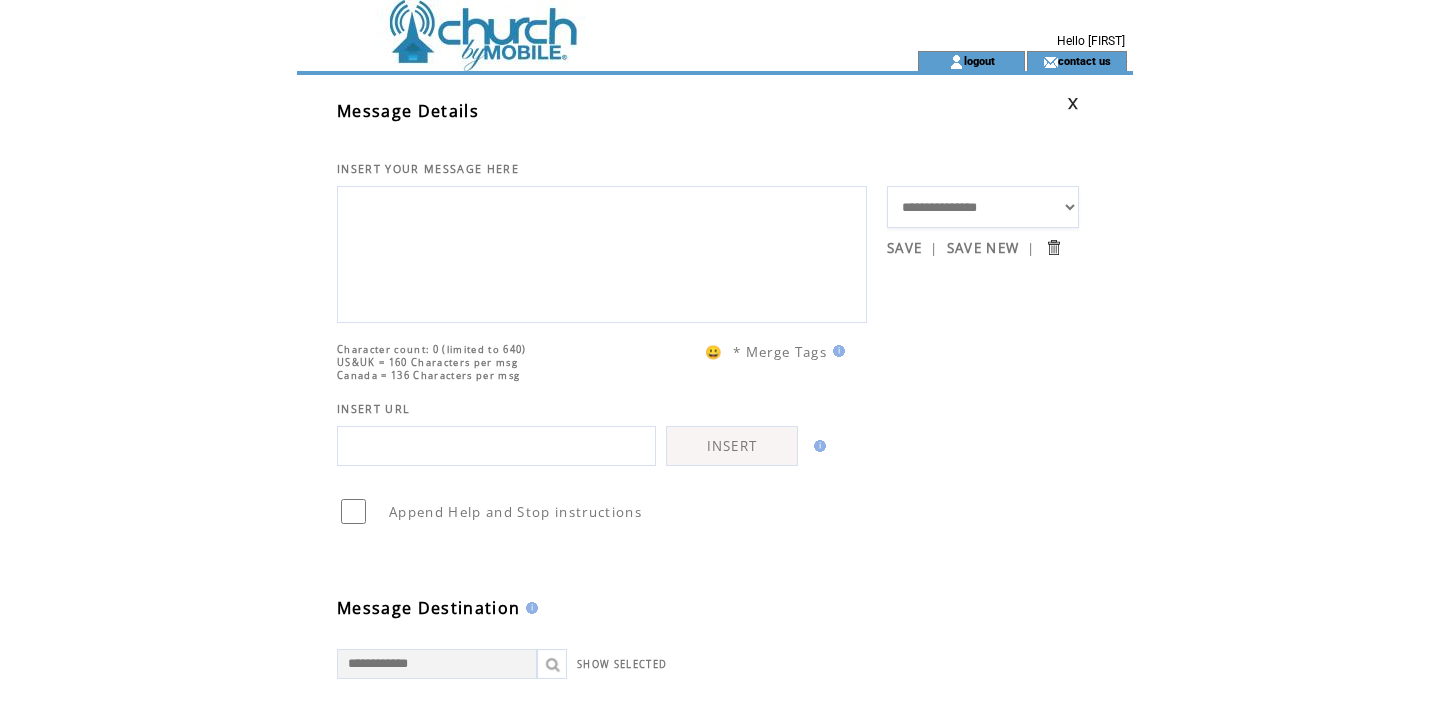 scroll, scrollTop: 0, scrollLeft: 0, axis: both 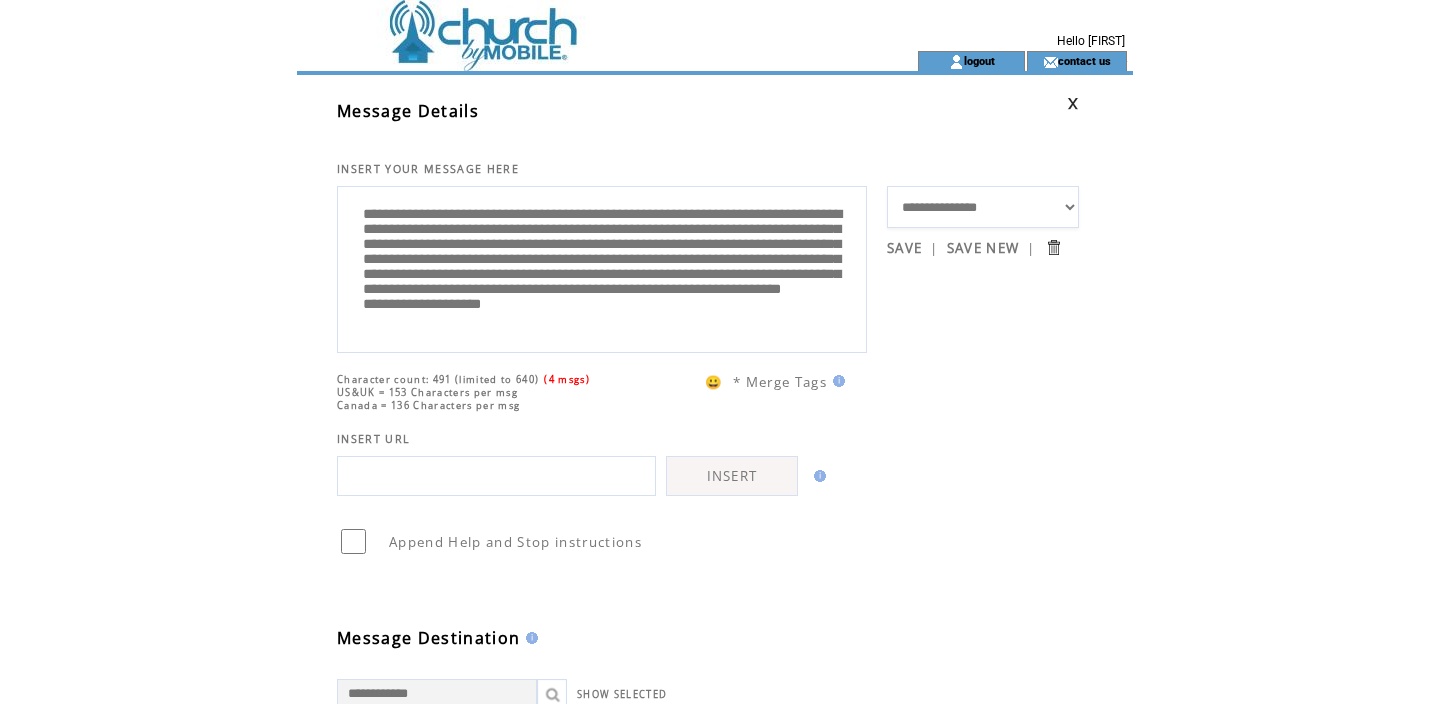 click on "**********" at bounding box center (602, 267) 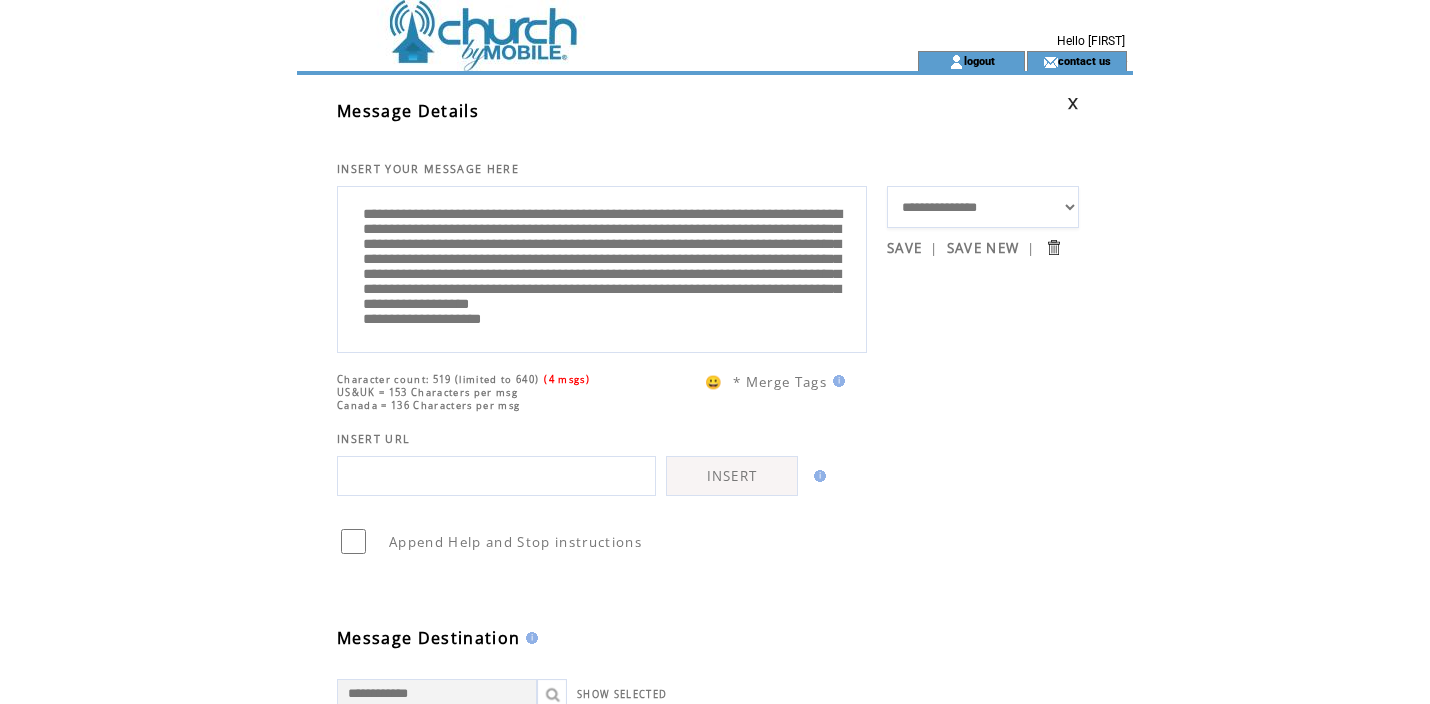 scroll, scrollTop: 14, scrollLeft: 0, axis: vertical 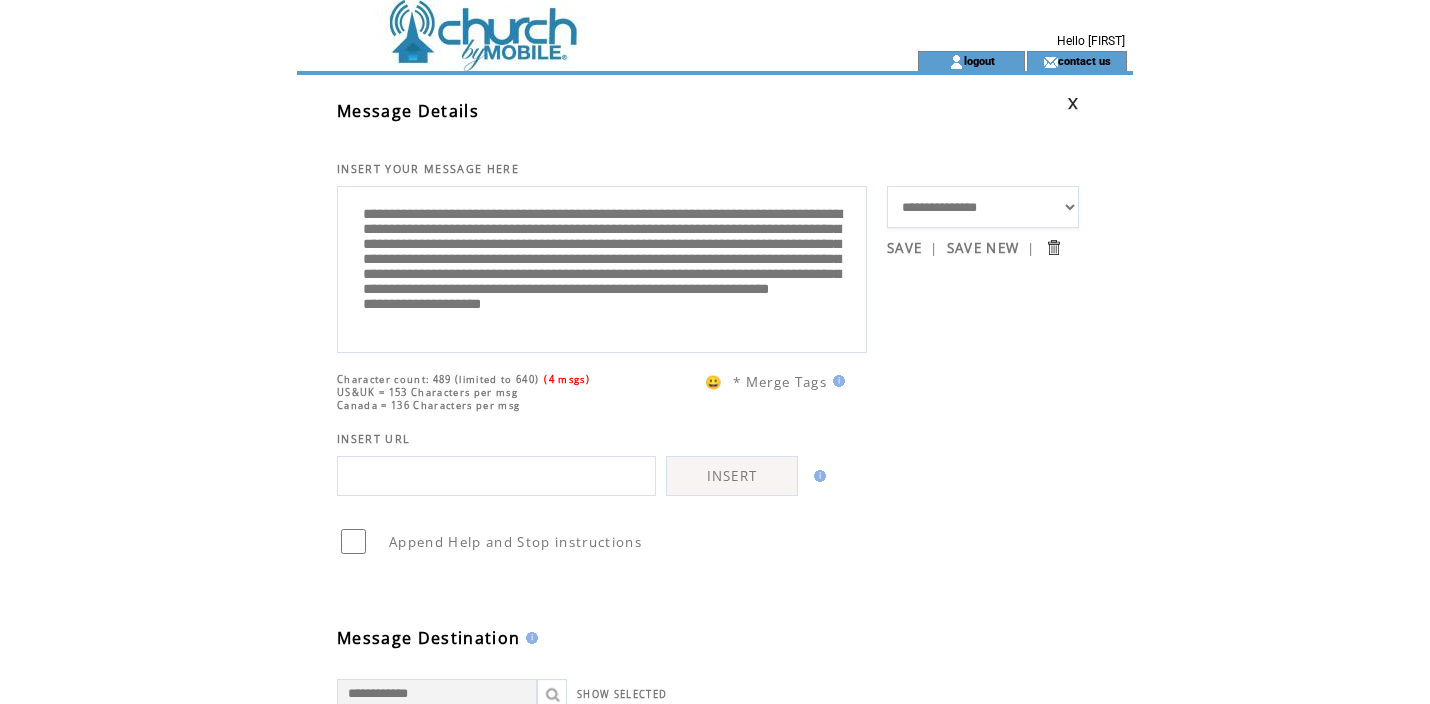 drag, startPoint x: 526, startPoint y: 246, endPoint x: 583, endPoint y: 245, distance: 57.00877 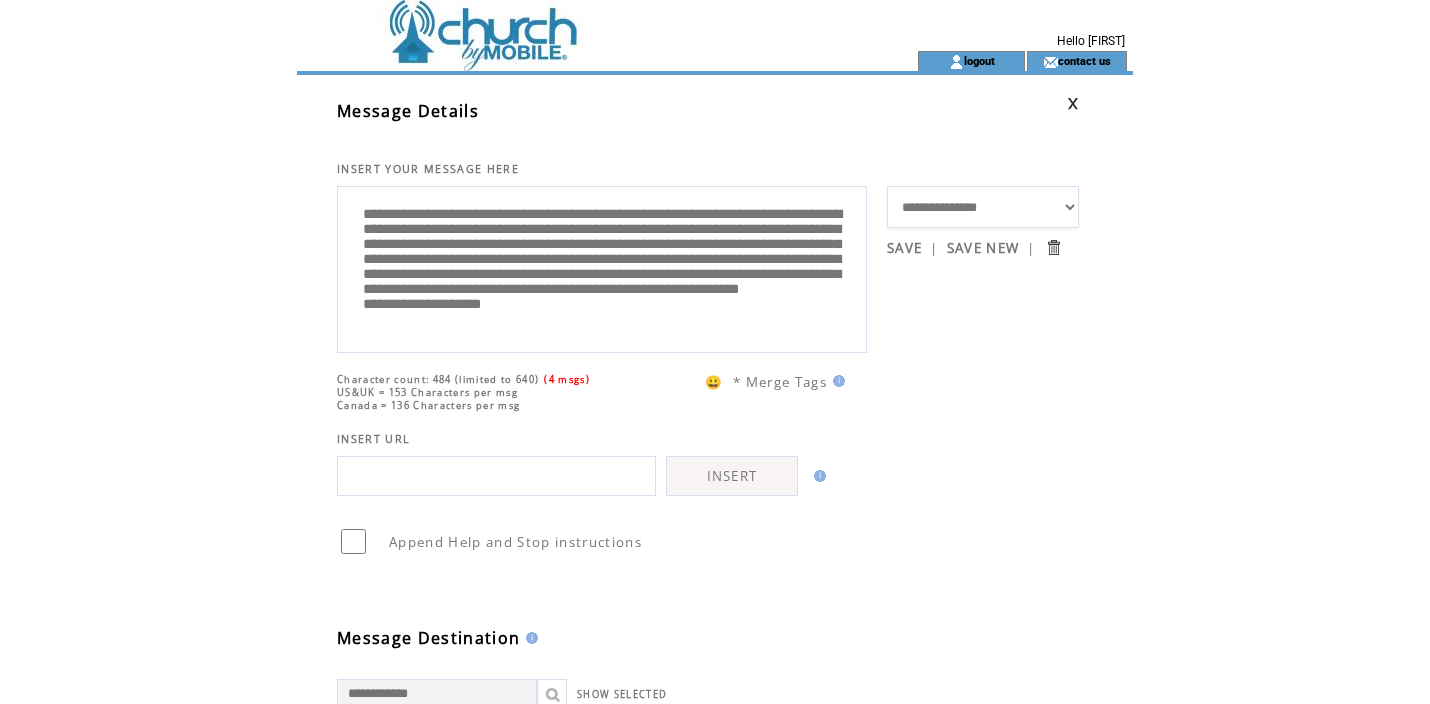 click on "**********" at bounding box center [602, 267] 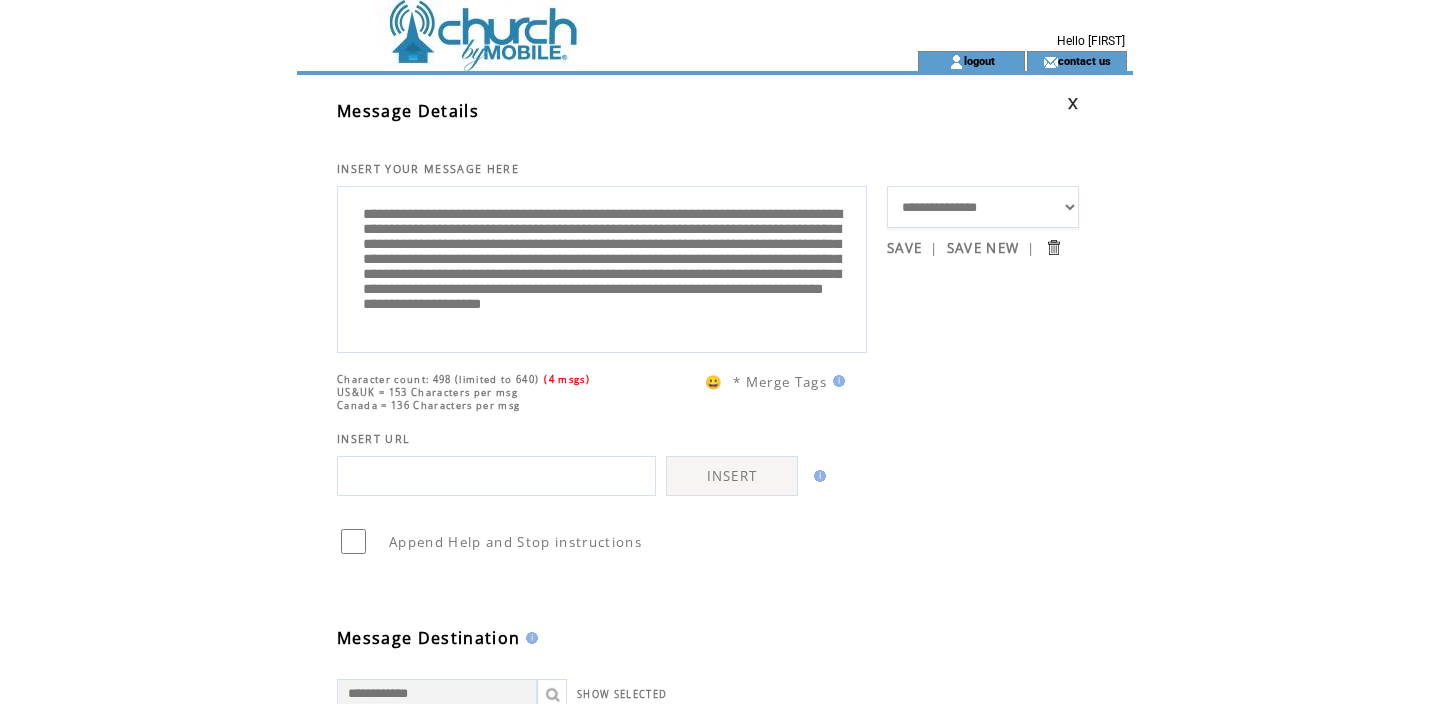click on "**********" at bounding box center [602, 267] 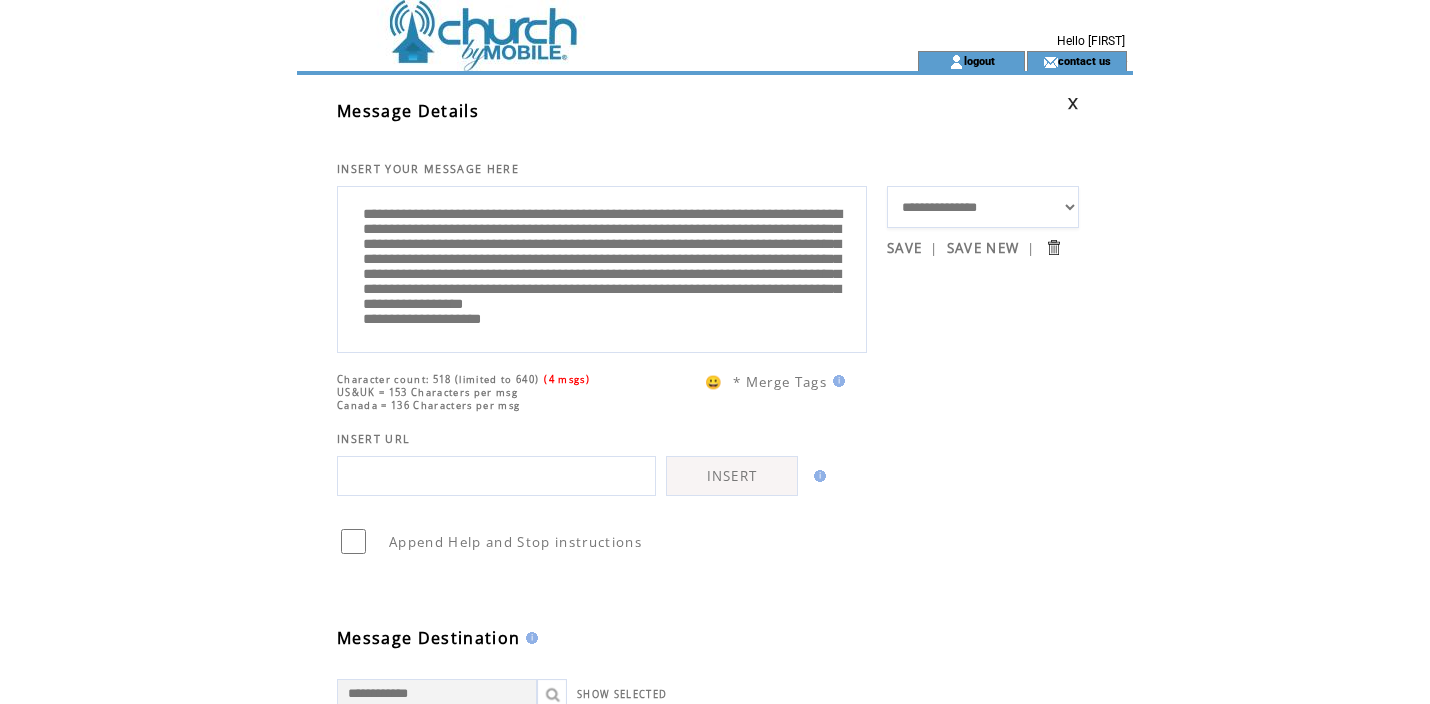 click on "**********" at bounding box center (602, 267) 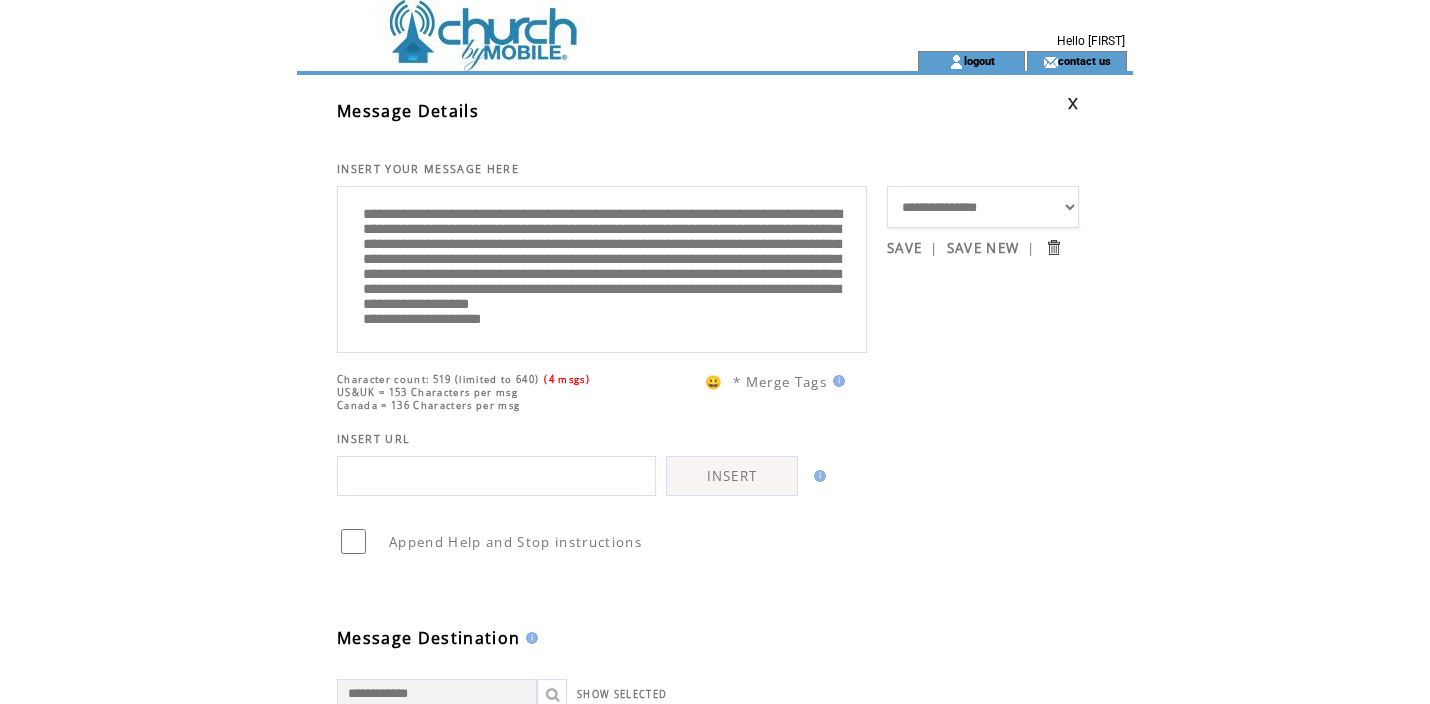 scroll, scrollTop: 61, scrollLeft: 0, axis: vertical 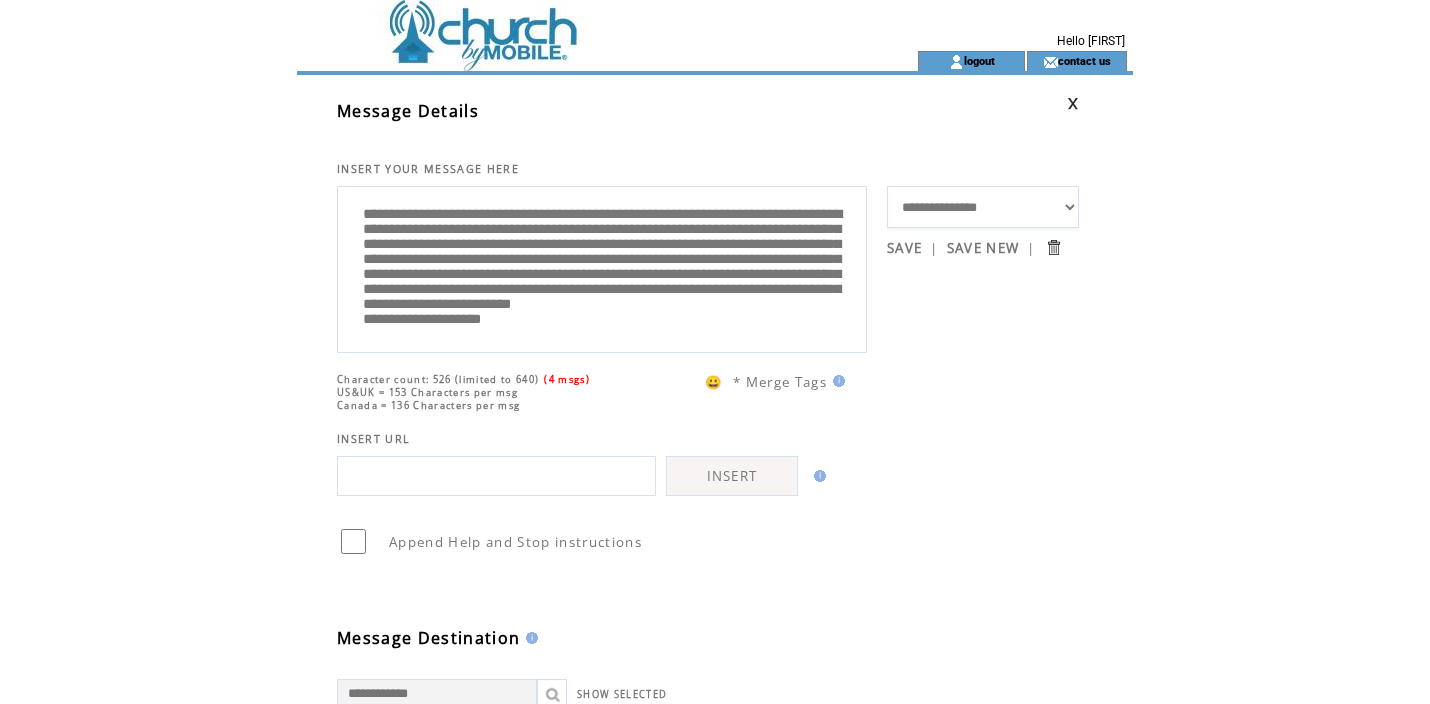 drag, startPoint x: 575, startPoint y: 238, endPoint x: 596, endPoint y: 238, distance: 21 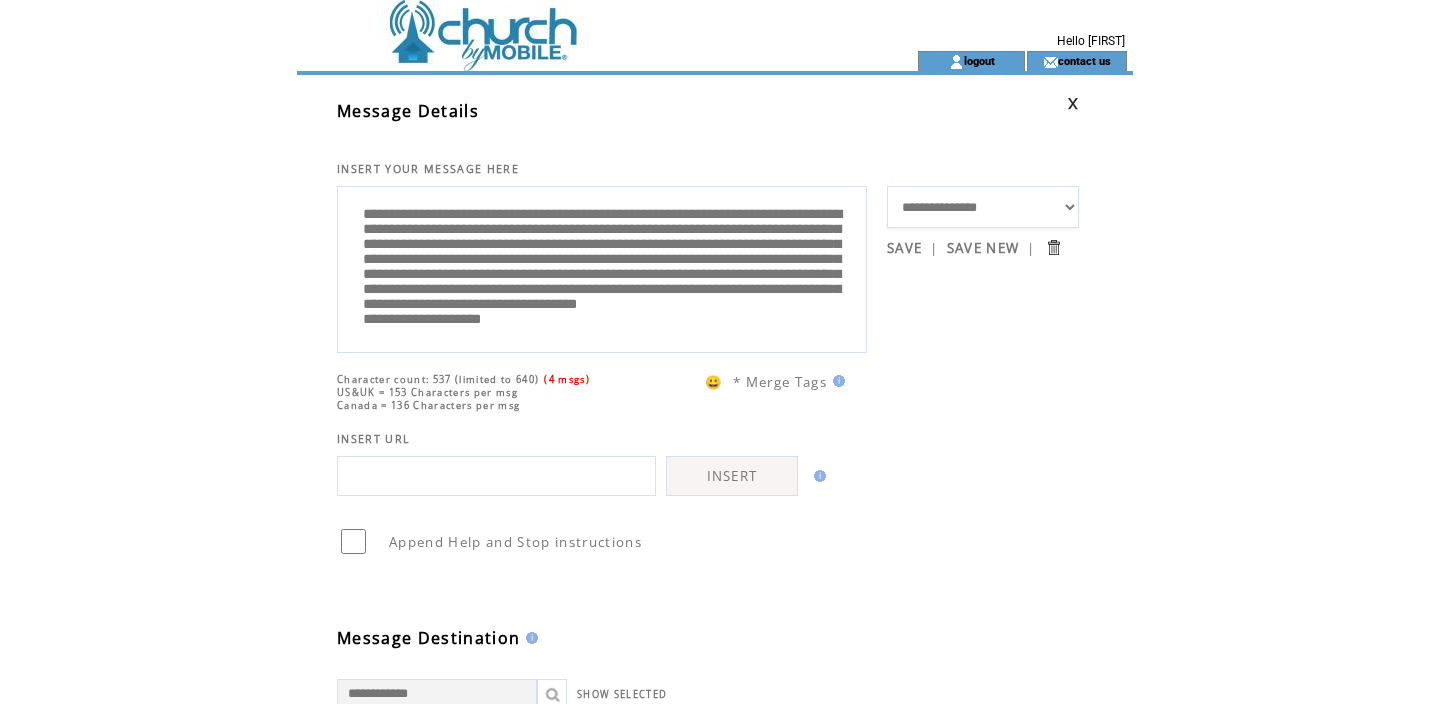 drag, startPoint x: 453, startPoint y: 256, endPoint x: 535, endPoint y: 254, distance: 82.02438 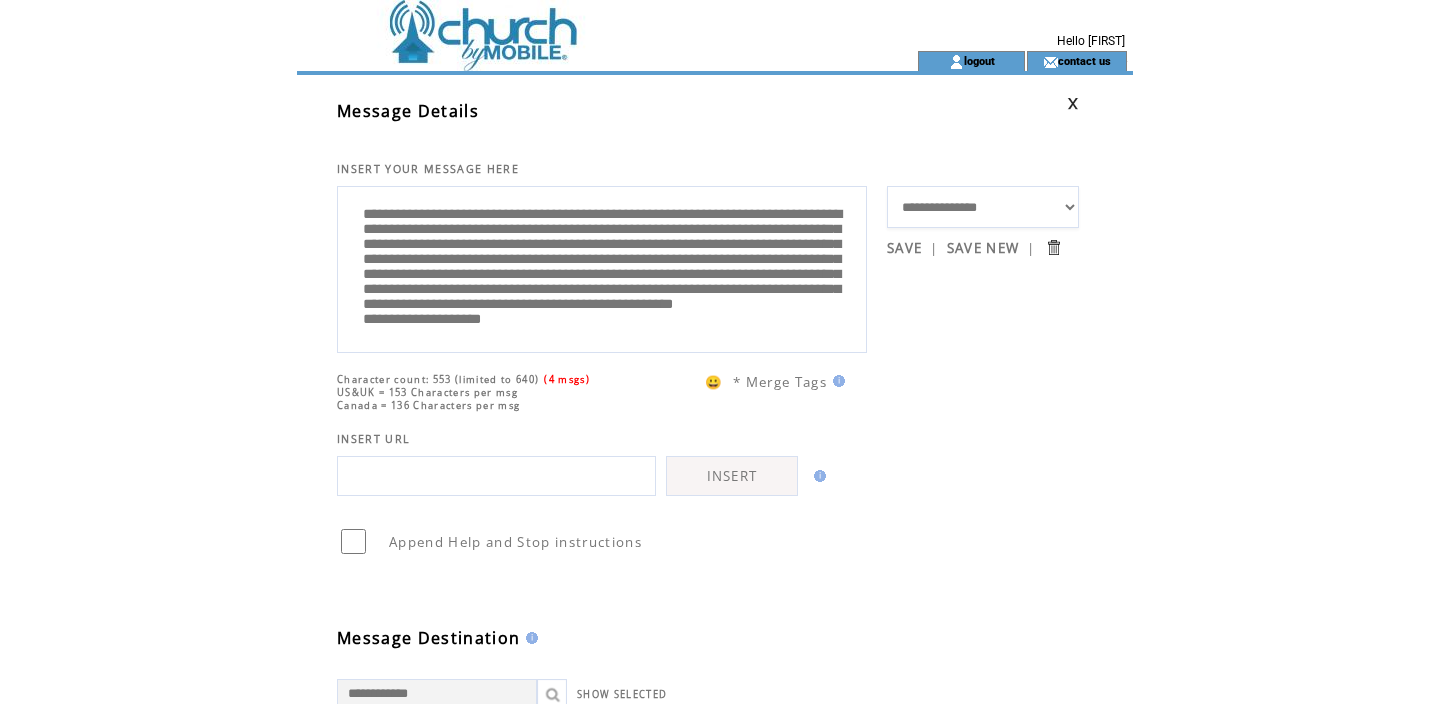 scroll, scrollTop: 81, scrollLeft: 0, axis: vertical 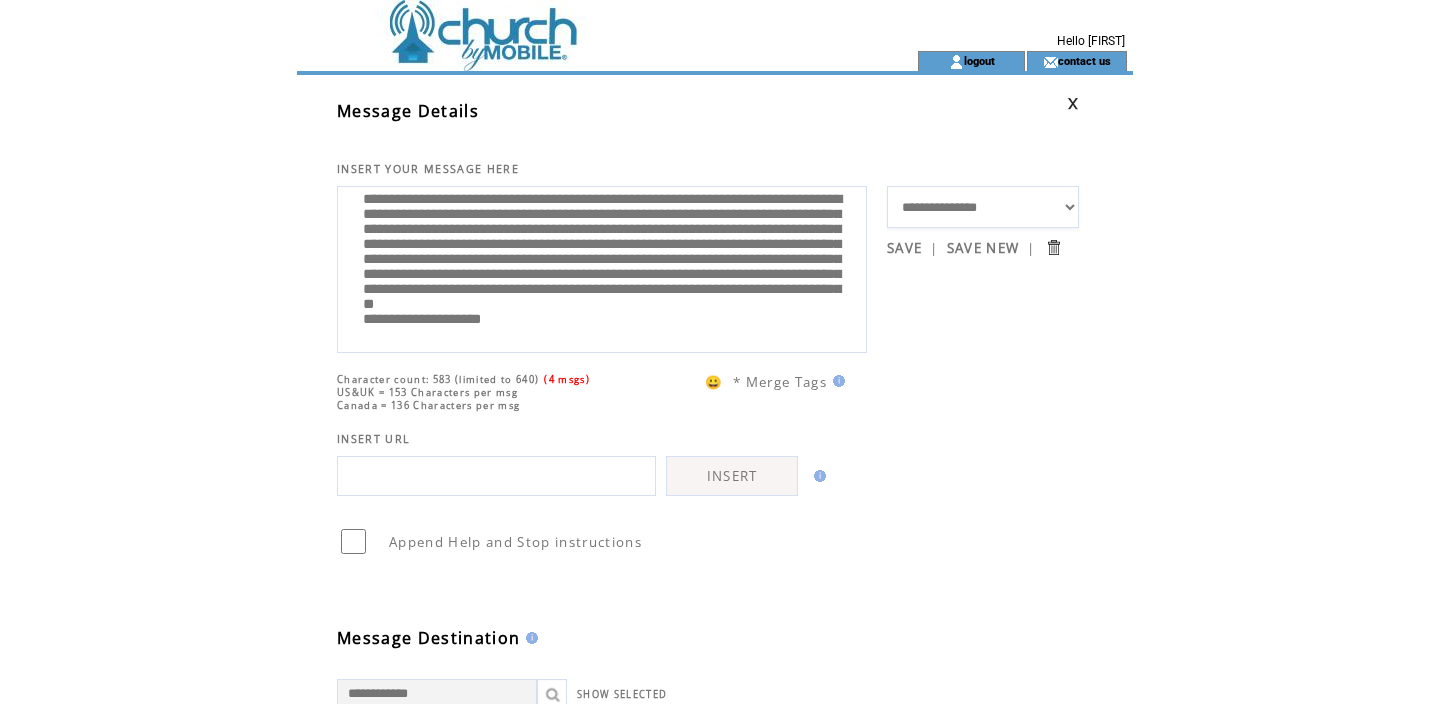 drag, startPoint x: 723, startPoint y: 278, endPoint x: 839, endPoint y: 285, distance: 116.21101 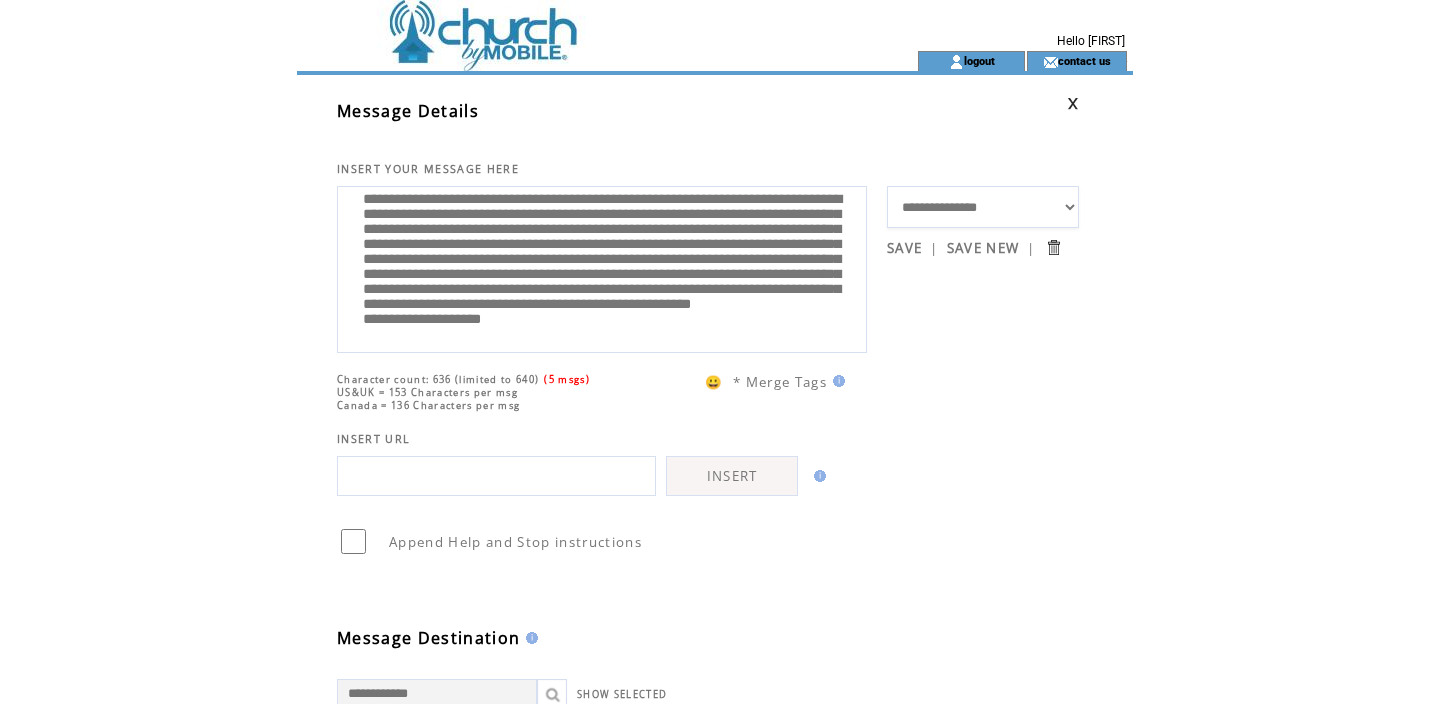 drag, startPoint x: 366, startPoint y: 314, endPoint x: 571, endPoint y: 316, distance: 205.00975 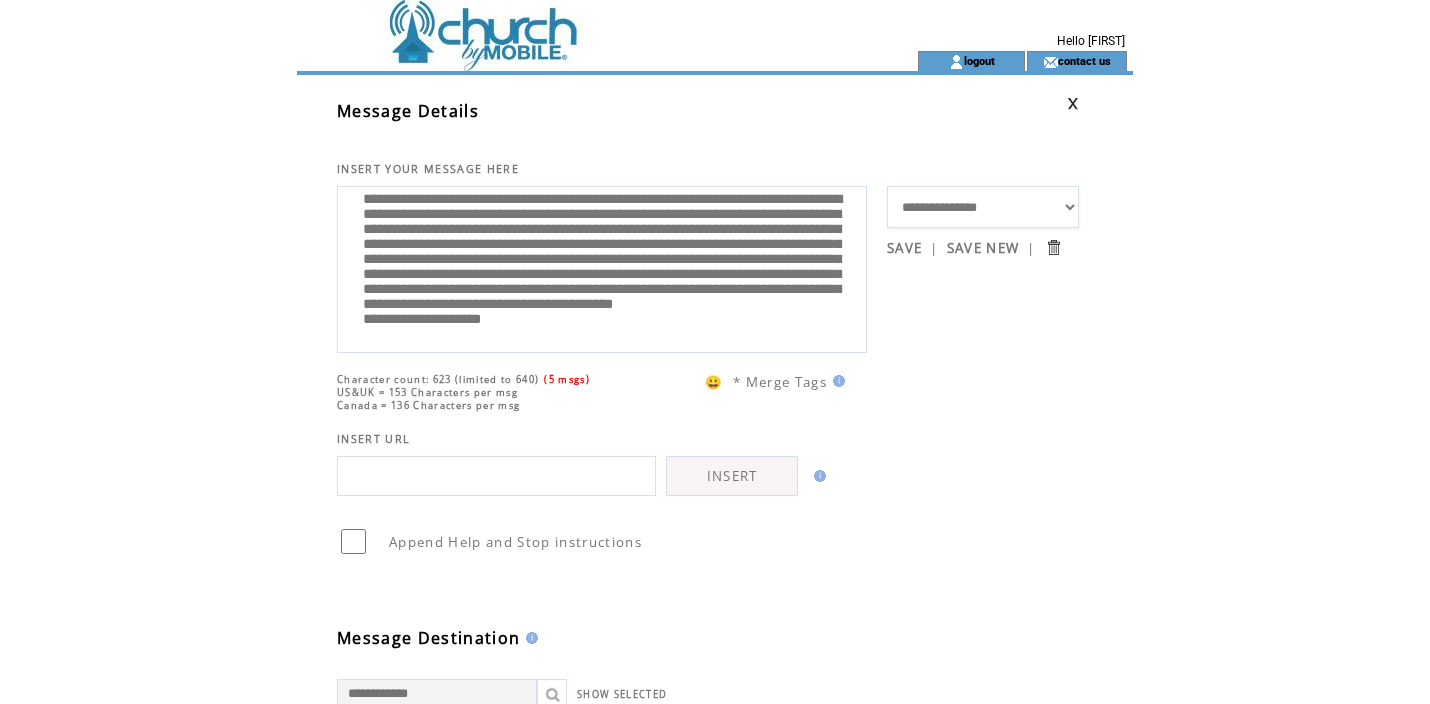 scroll, scrollTop: 120, scrollLeft: 0, axis: vertical 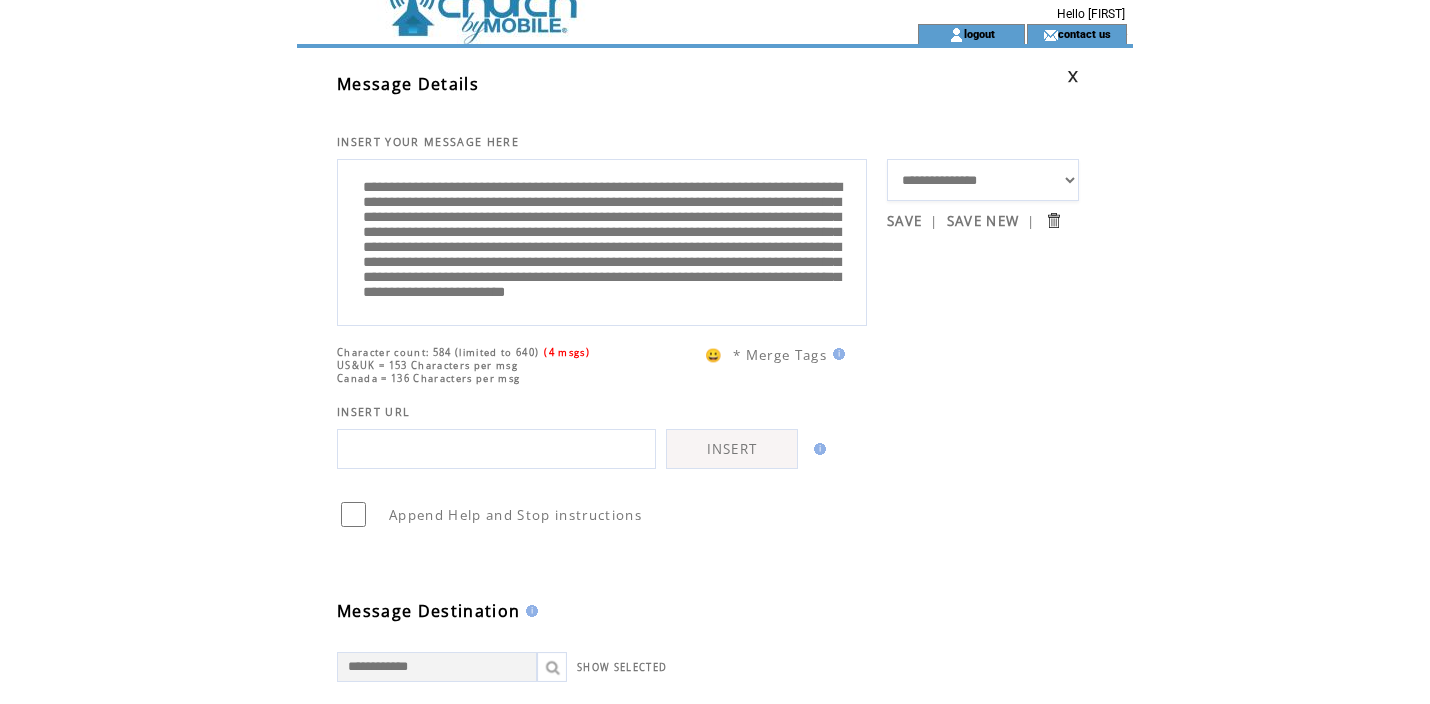 type on "**********" 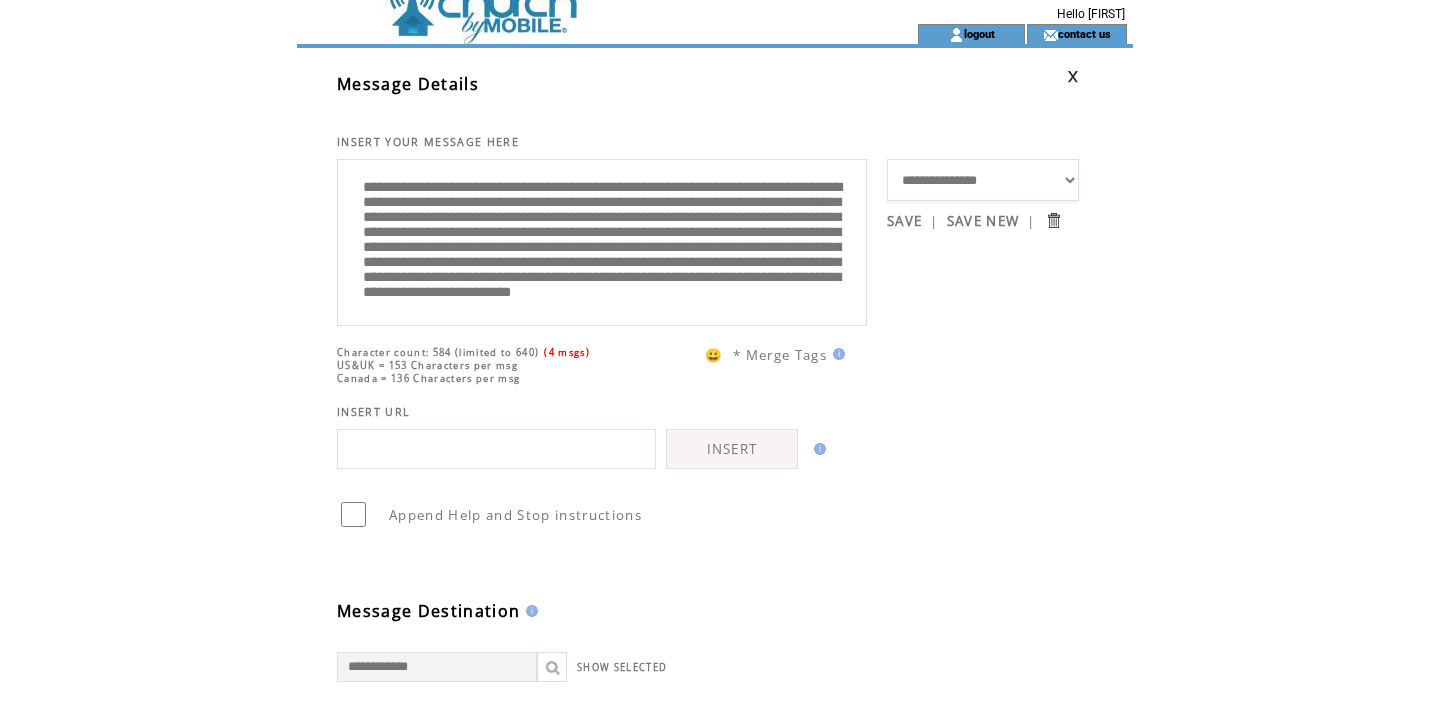 scroll, scrollTop: 100, scrollLeft: 0, axis: vertical 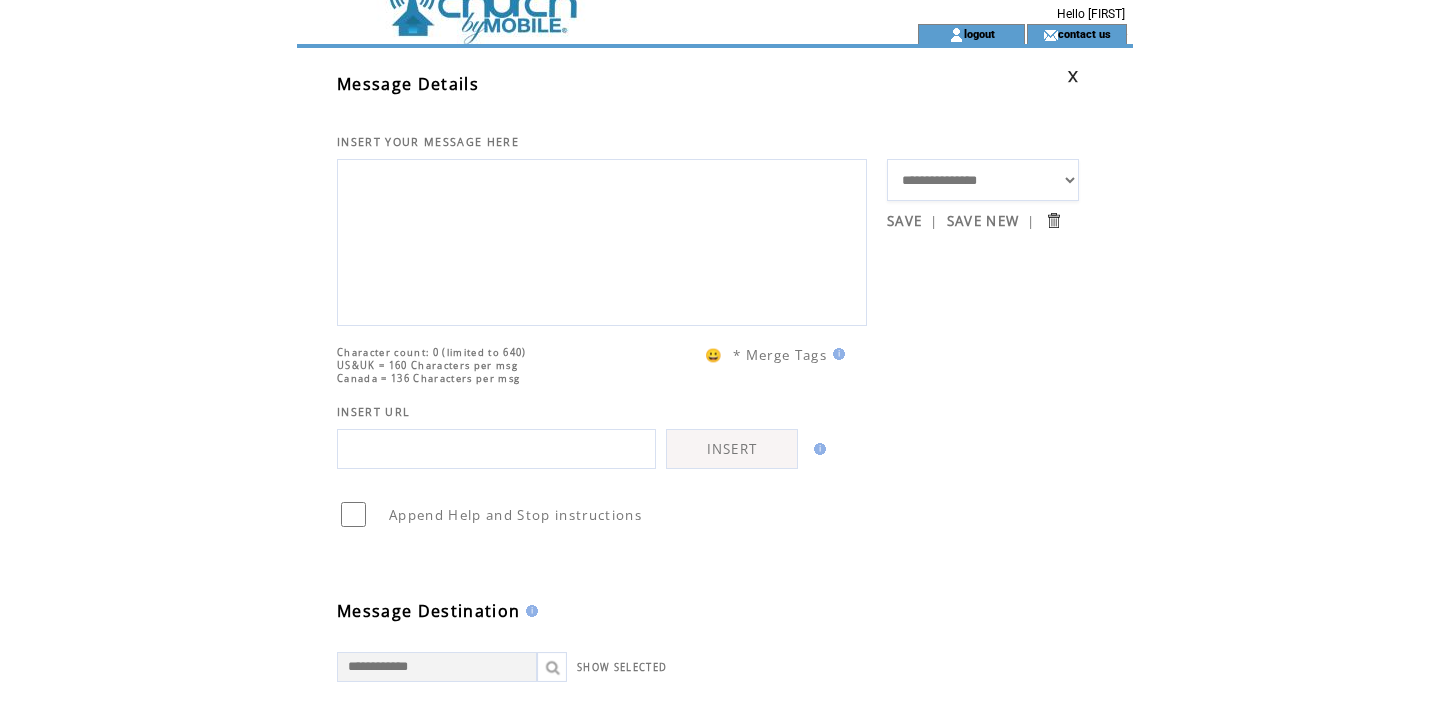 paste on "**********" 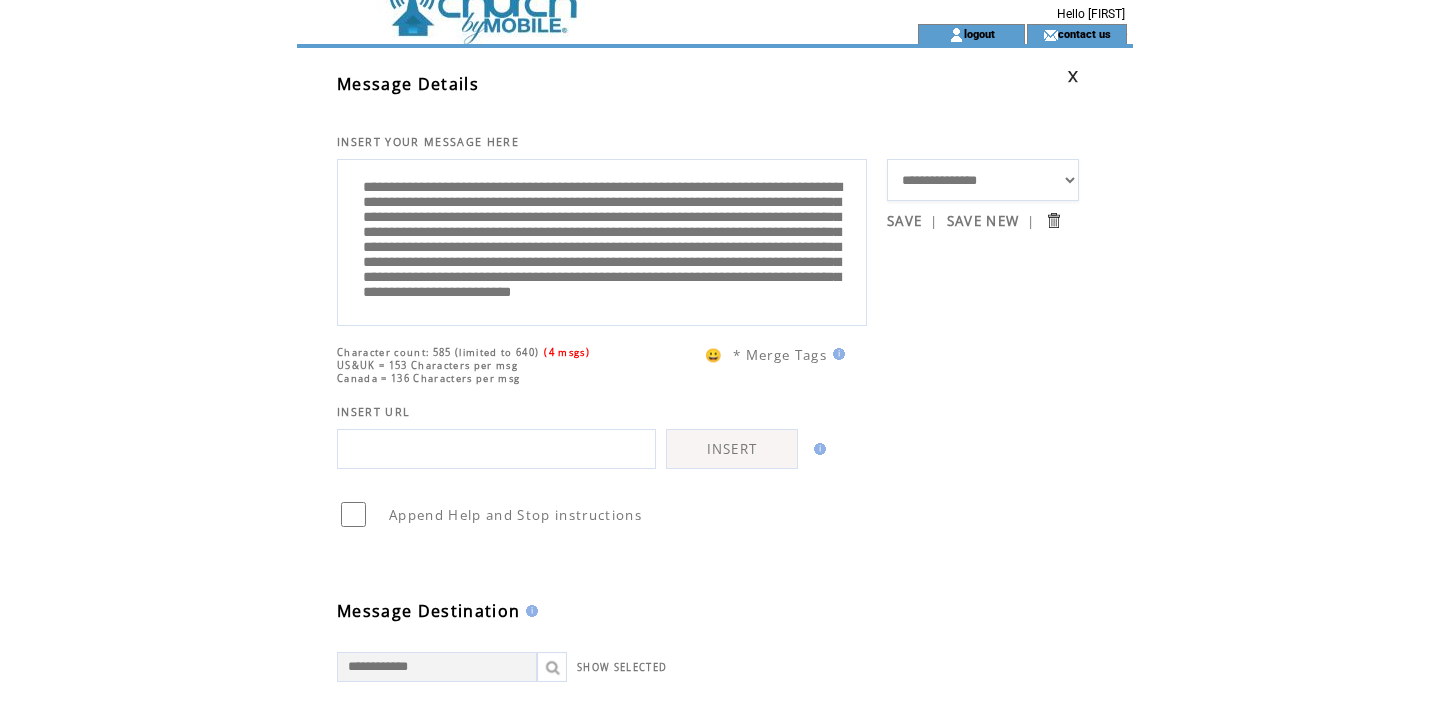 scroll, scrollTop: 0, scrollLeft: 0, axis: both 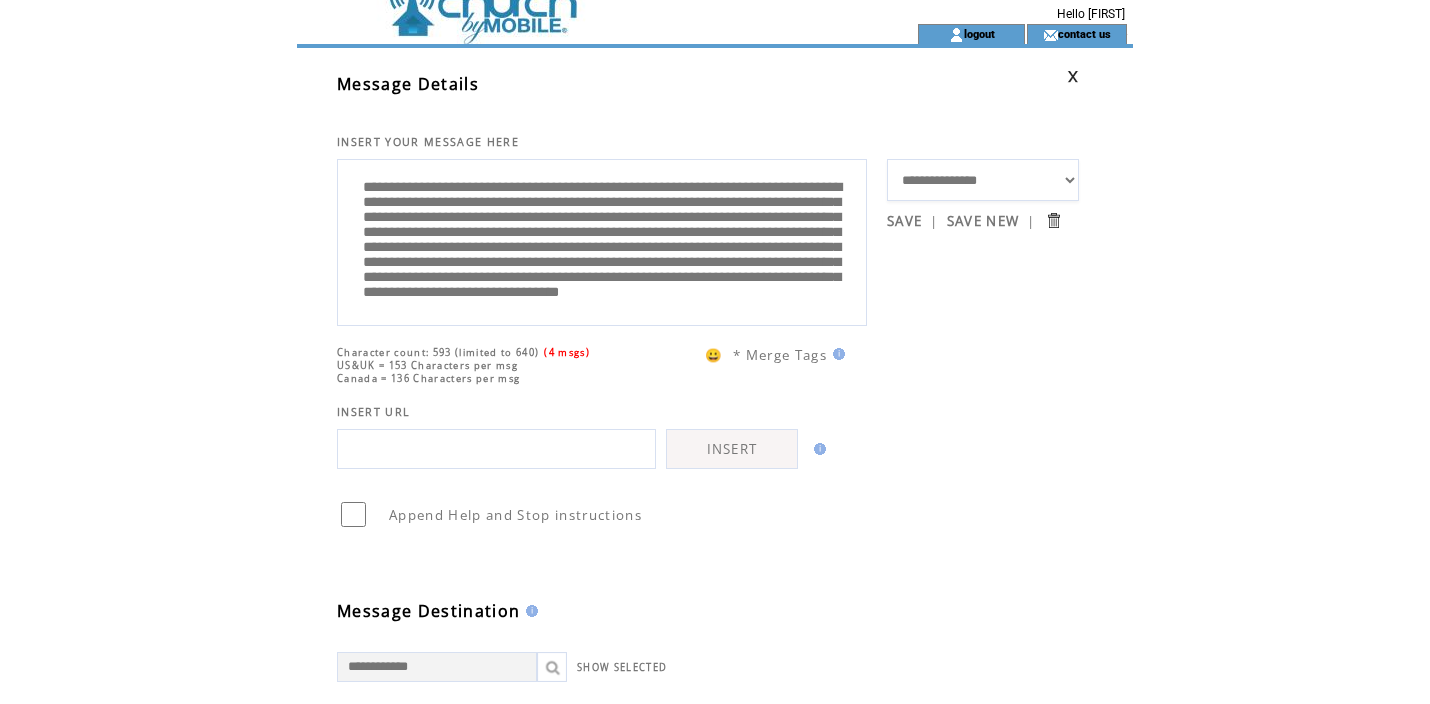 click on "**********" at bounding box center (602, 240) 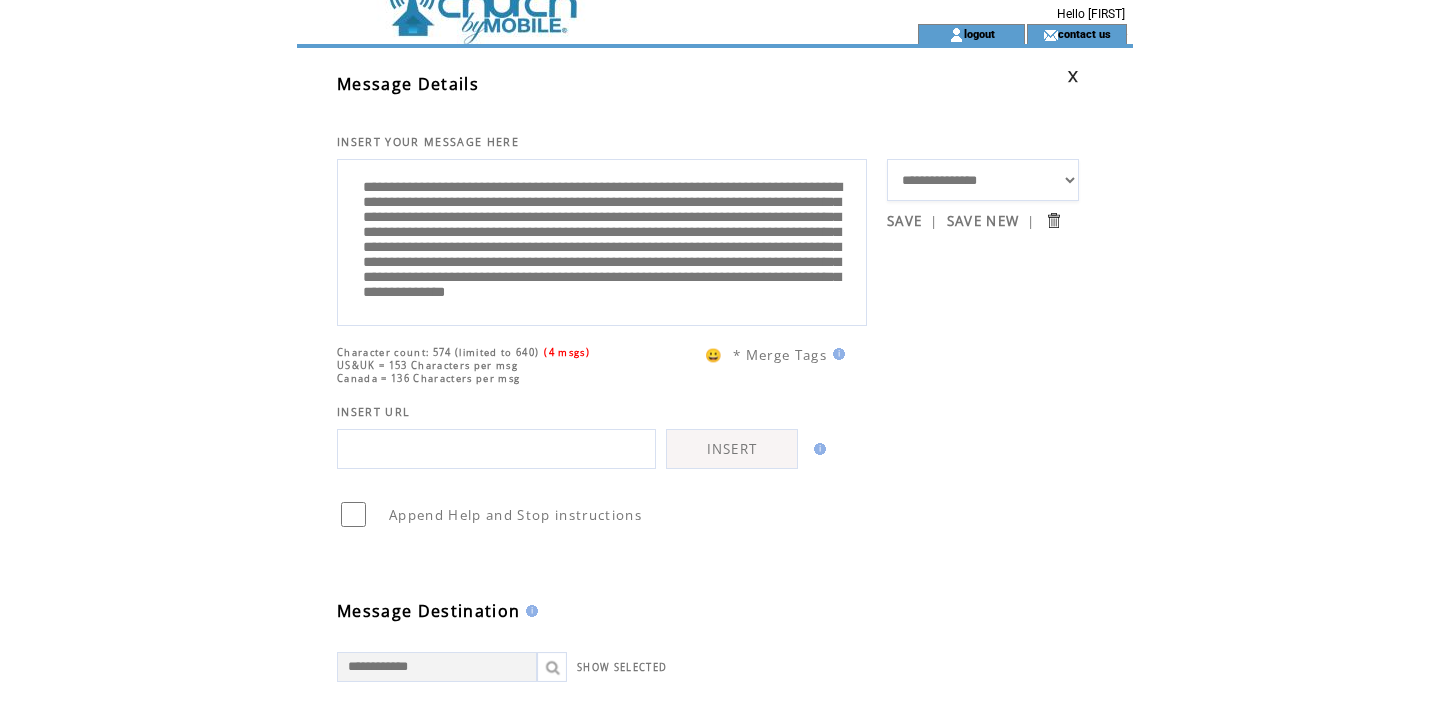 scroll, scrollTop: 100, scrollLeft: 0, axis: vertical 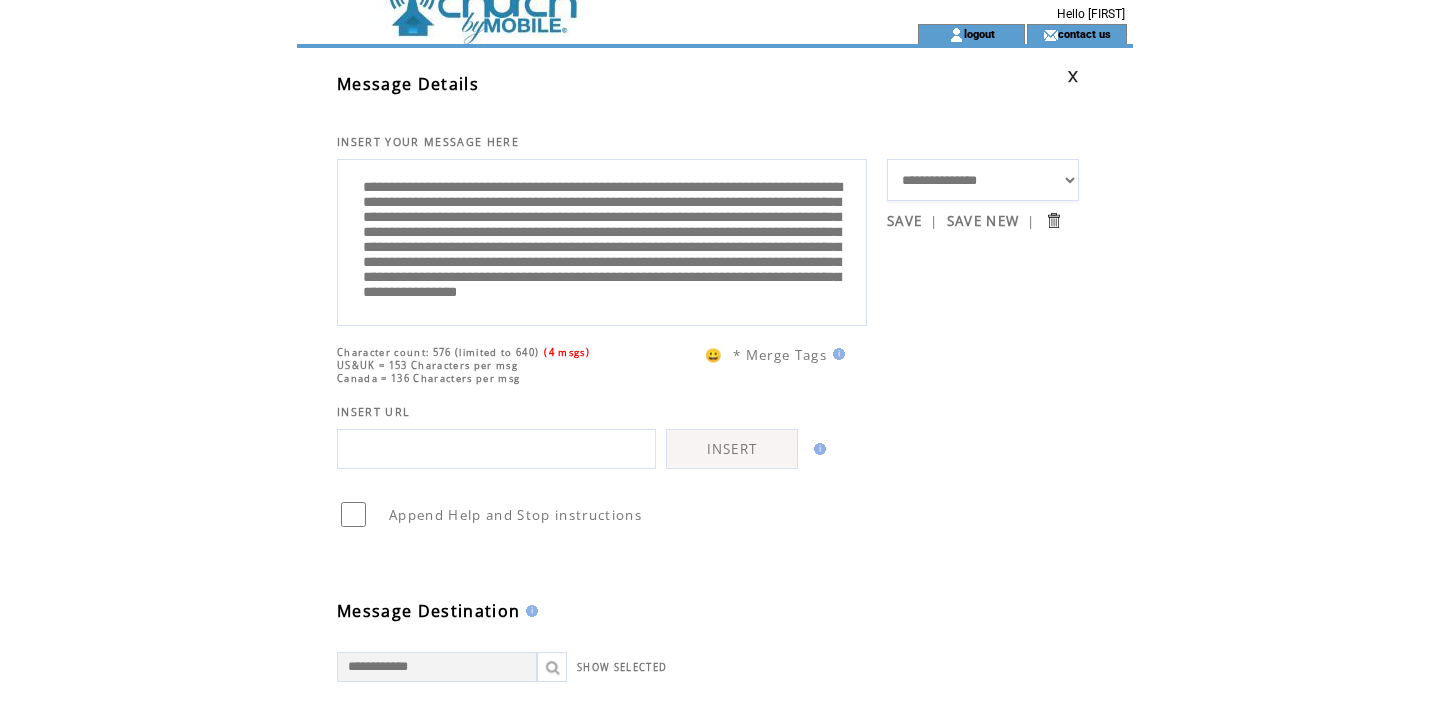 click on "**********" at bounding box center (602, 240) 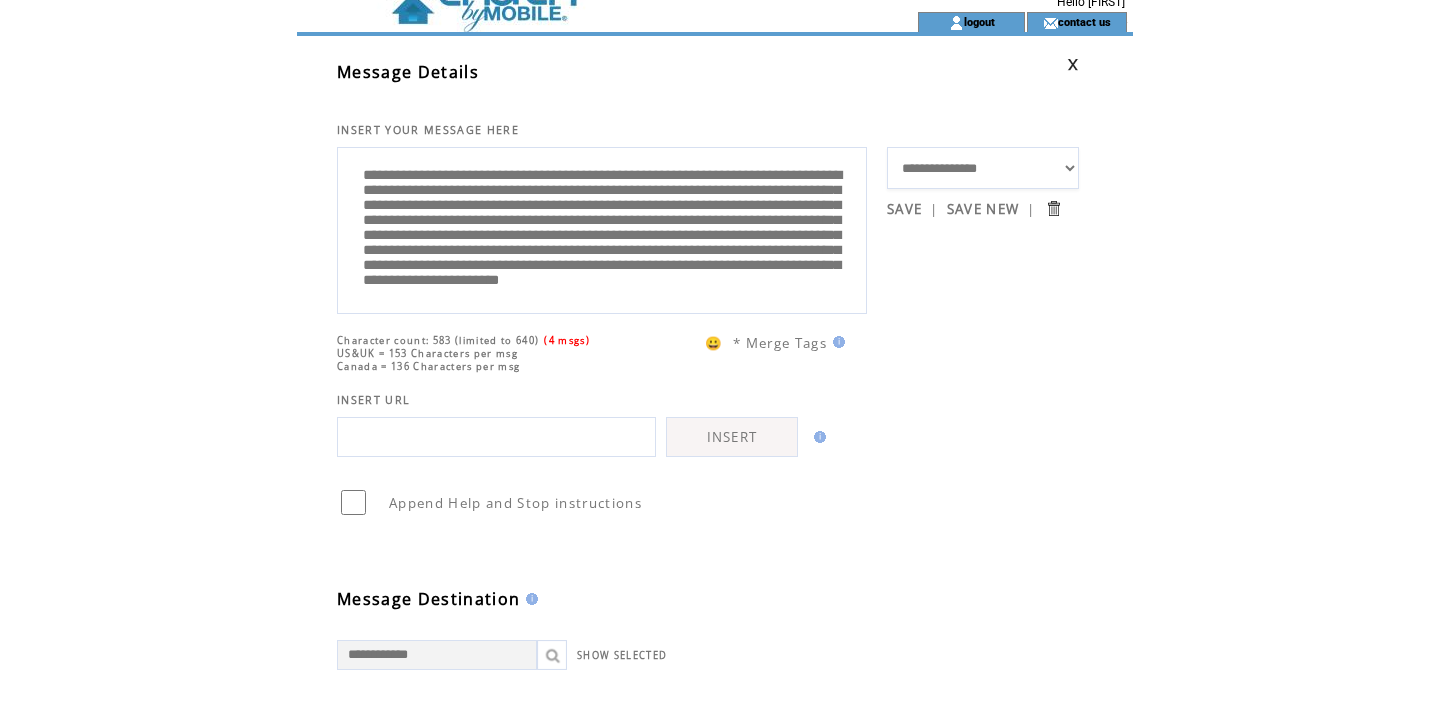 scroll, scrollTop: 30, scrollLeft: 0, axis: vertical 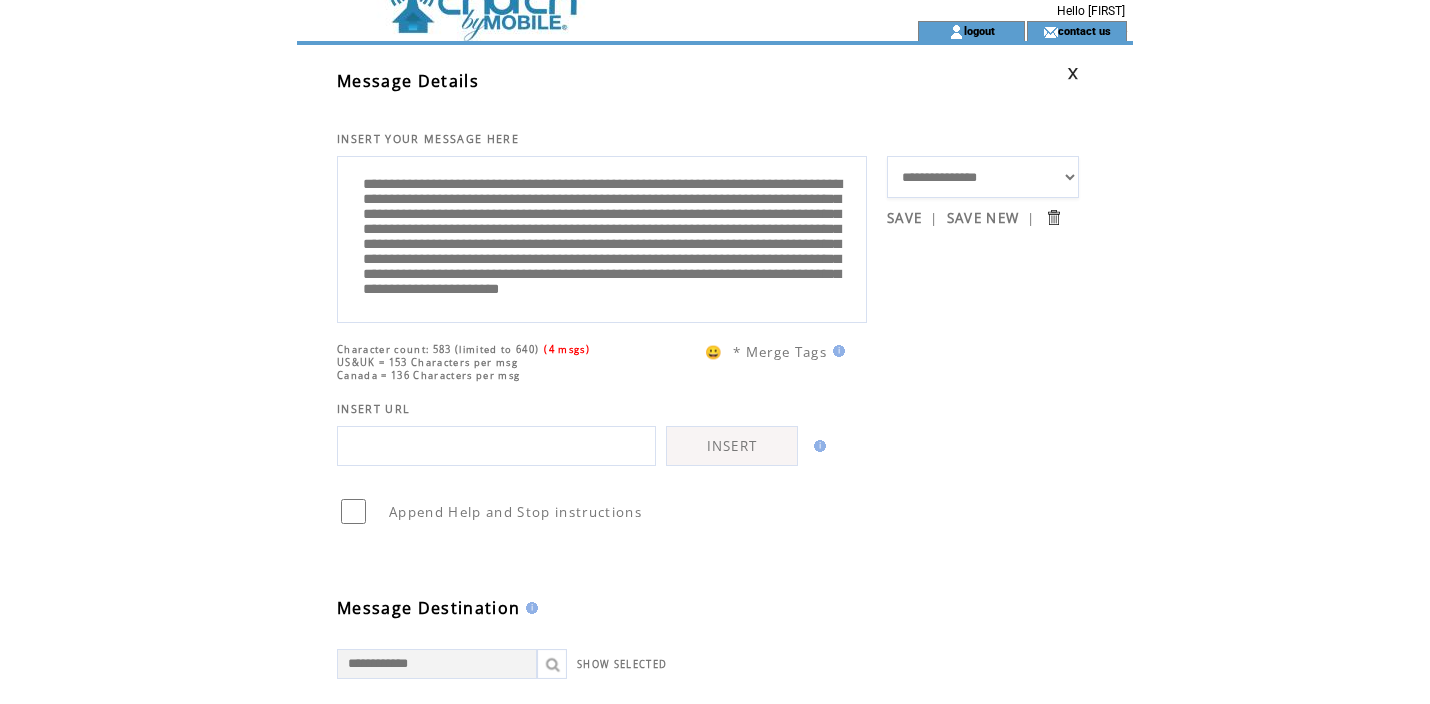 drag, startPoint x: 573, startPoint y: 289, endPoint x: 339, endPoint y: 118, distance: 289.82236 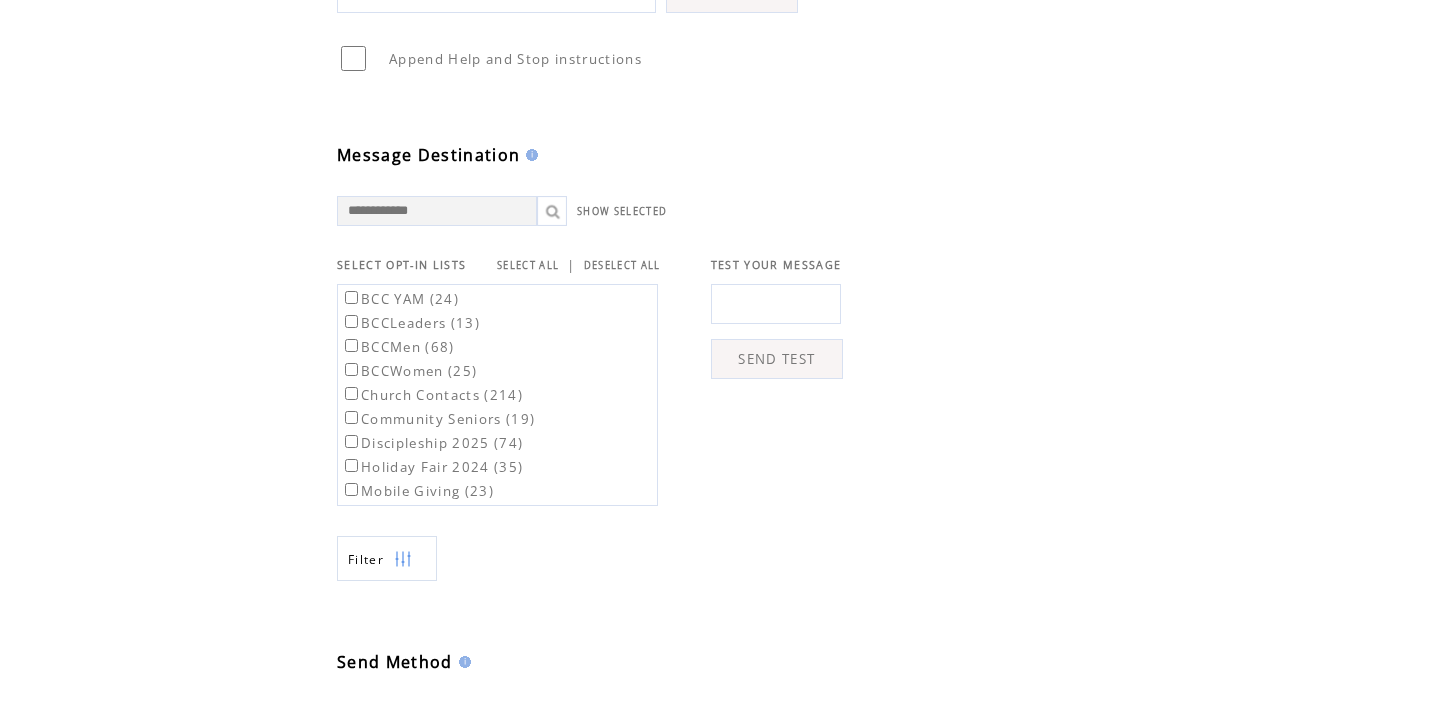 scroll, scrollTop: 488, scrollLeft: 0, axis: vertical 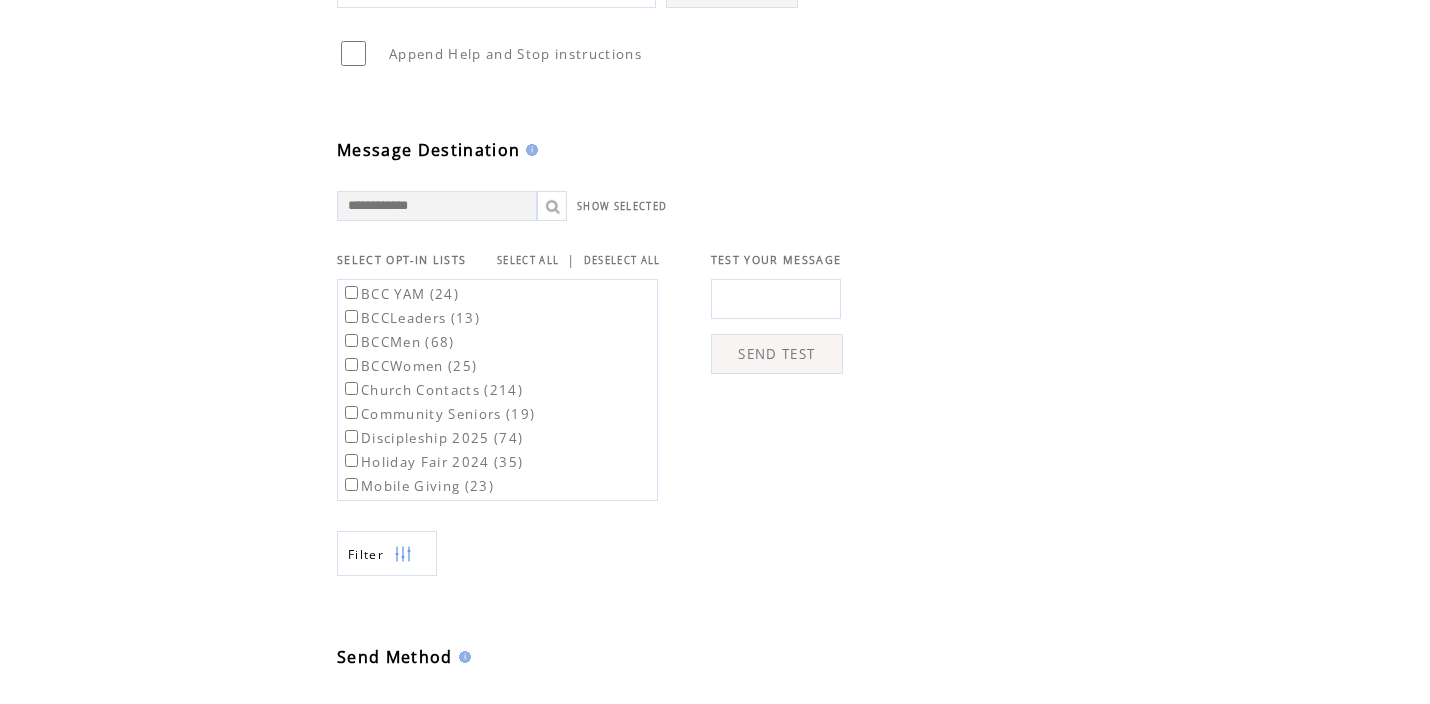 type on "**********" 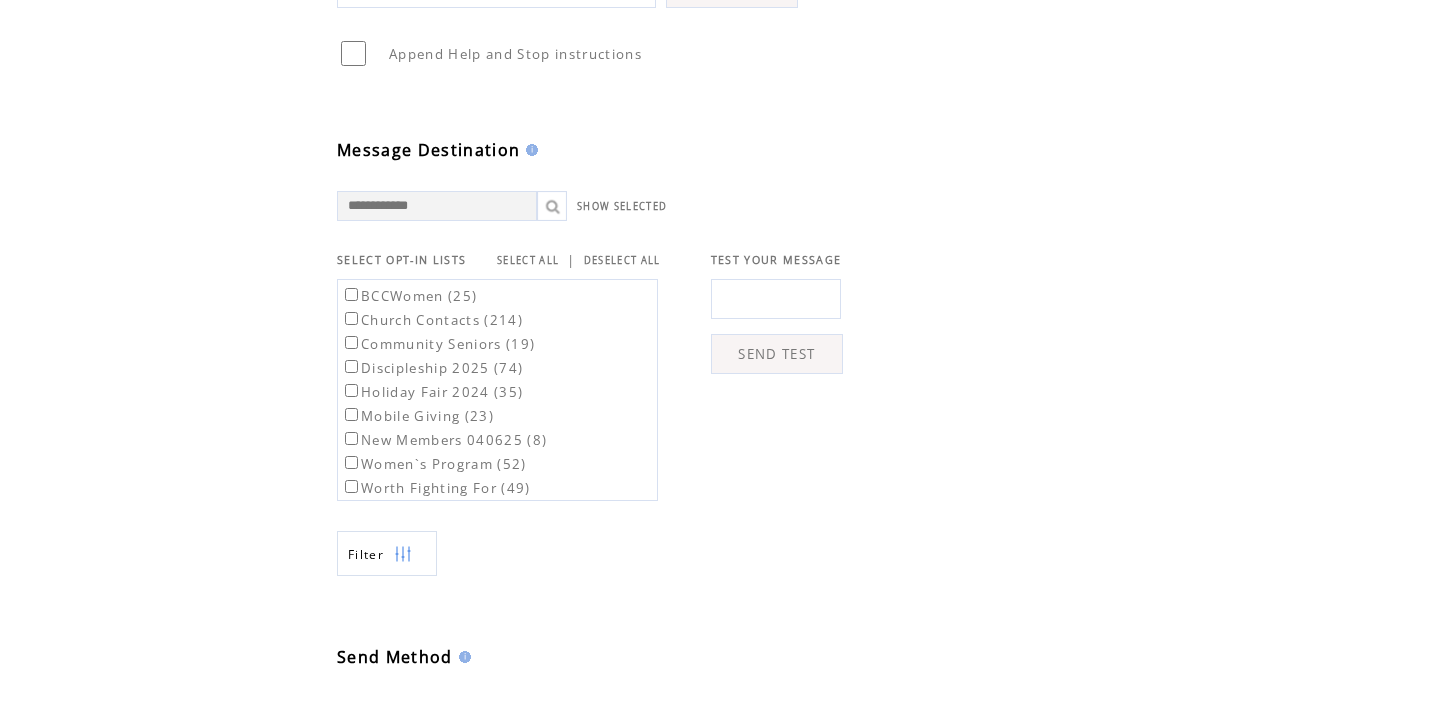 scroll, scrollTop: 737, scrollLeft: 0, axis: vertical 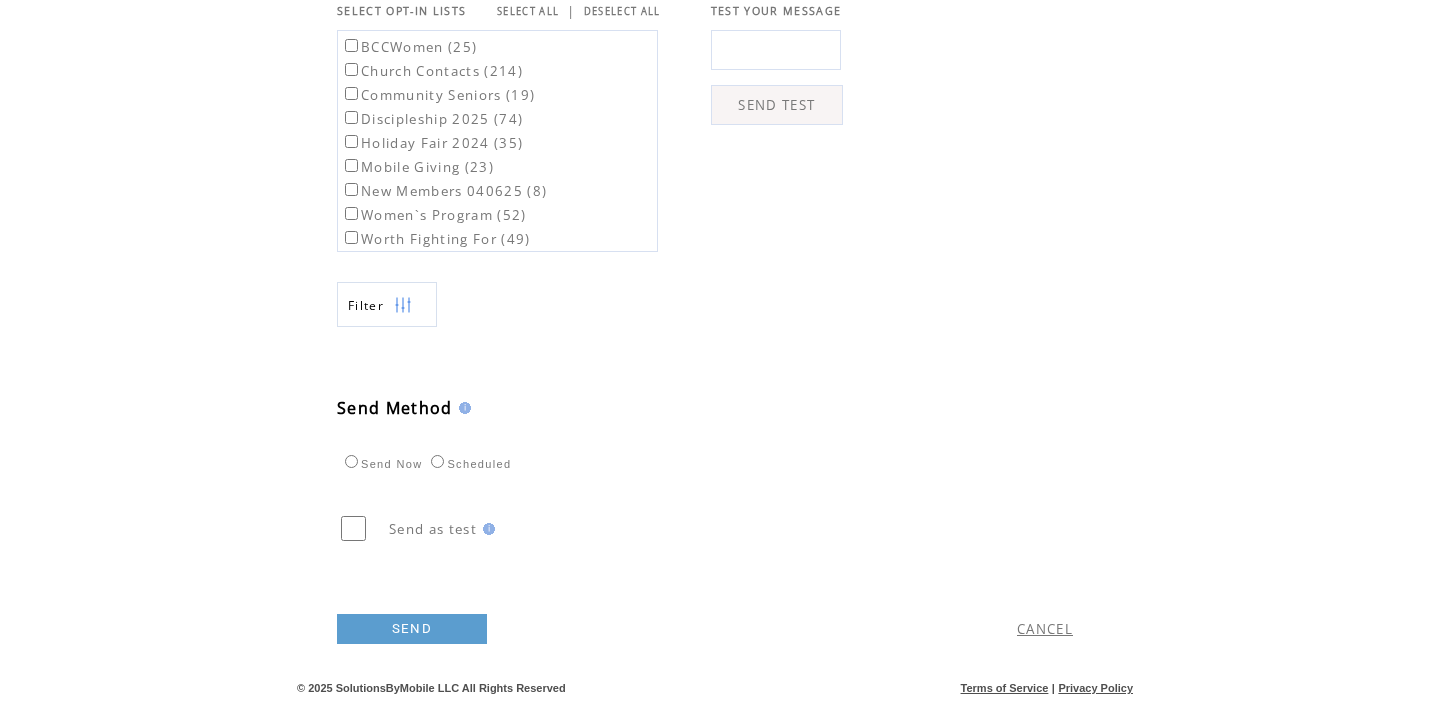 click on "SEND" at bounding box center [412, 629] 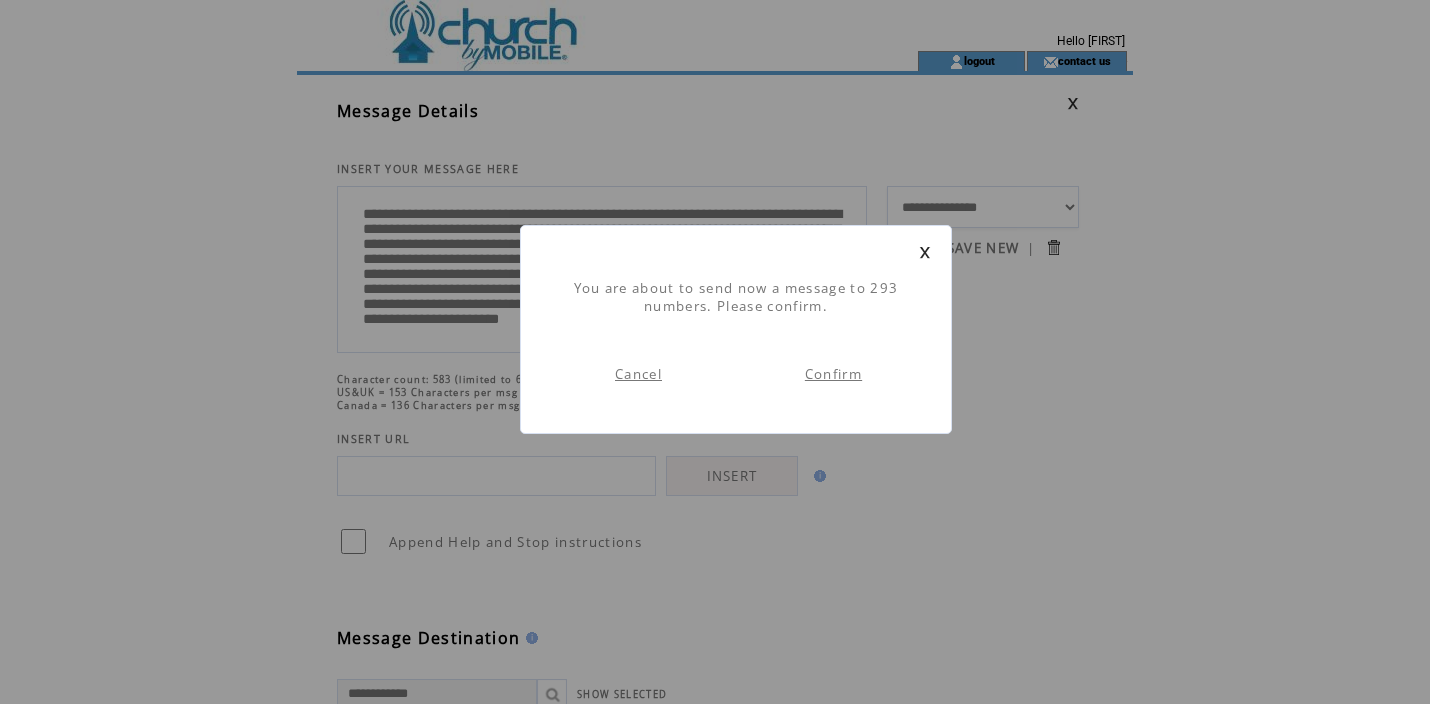 scroll, scrollTop: 1, scrollLeft: 0, axis: vertical 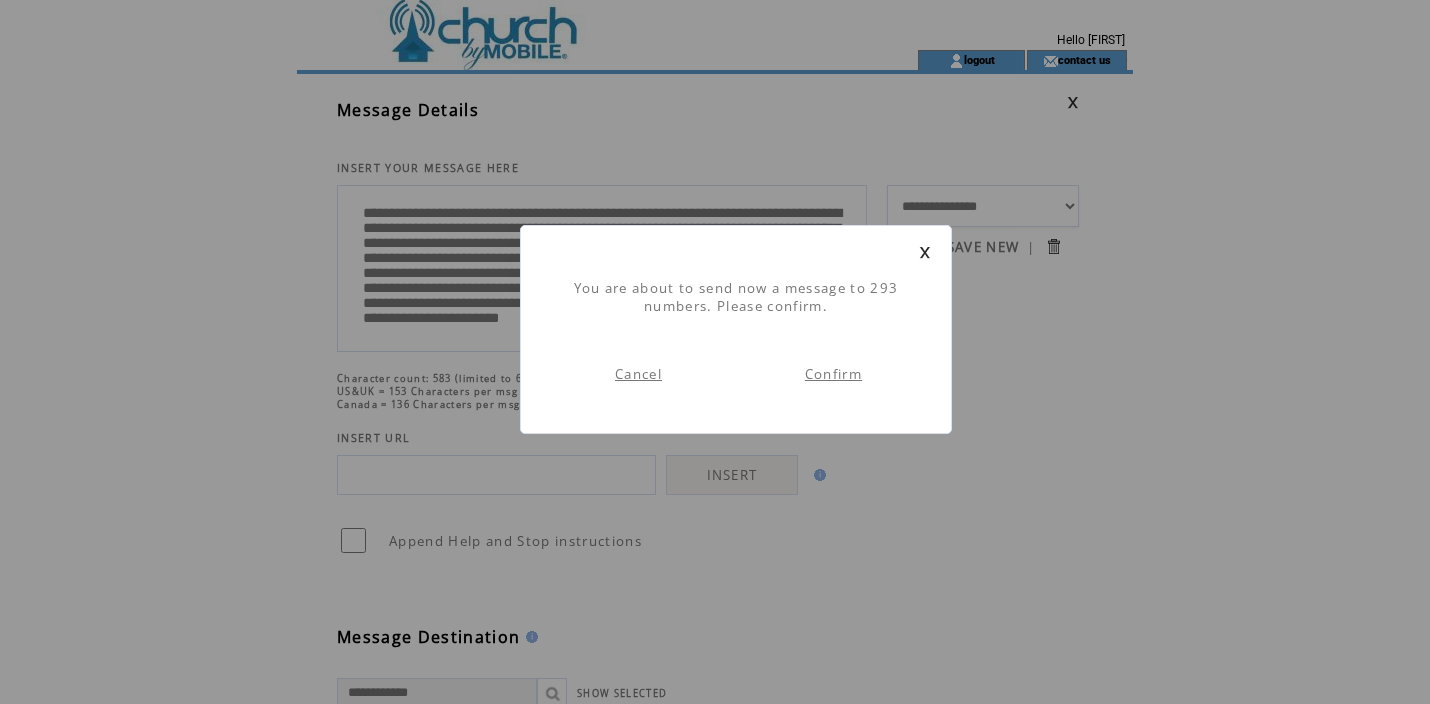click on "Confirm" at bounding box center [833, 374] 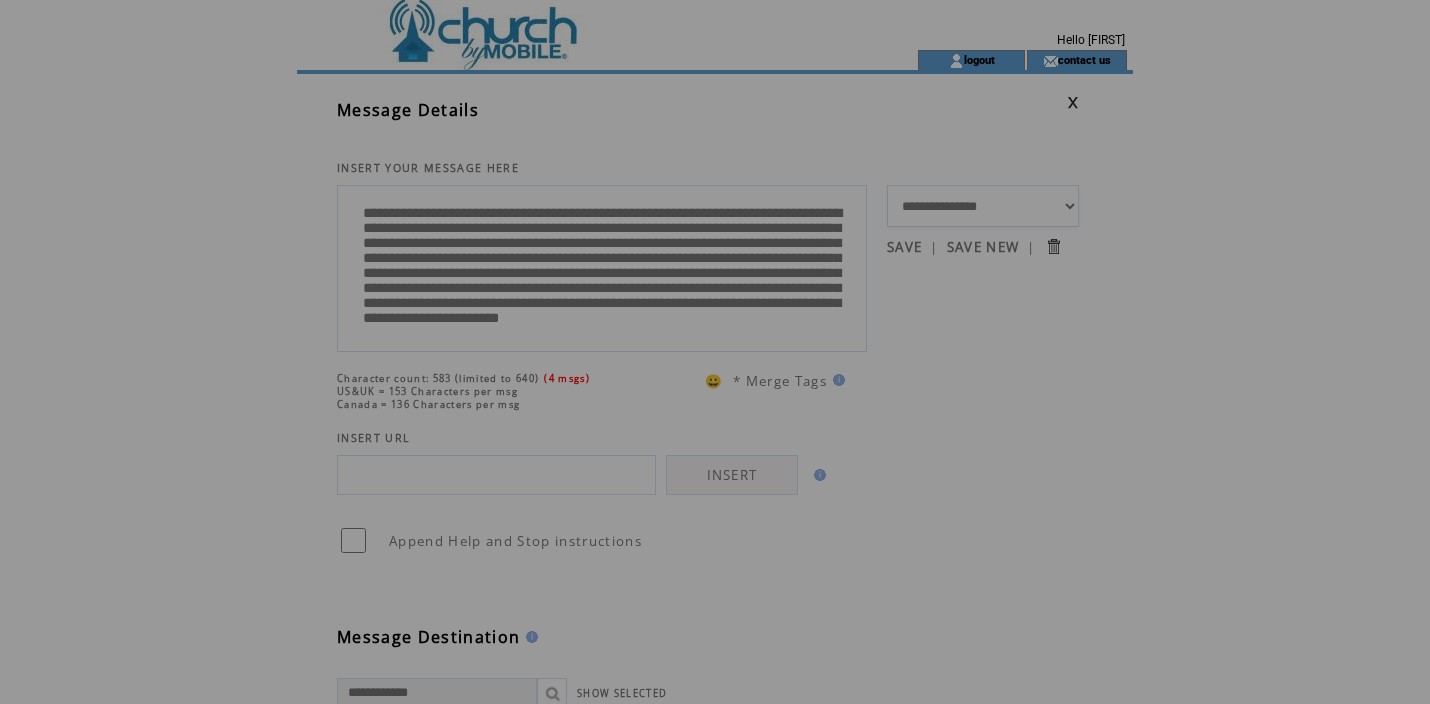 scroll, scrollTop: 0, scrollLeft: 0, axis: both 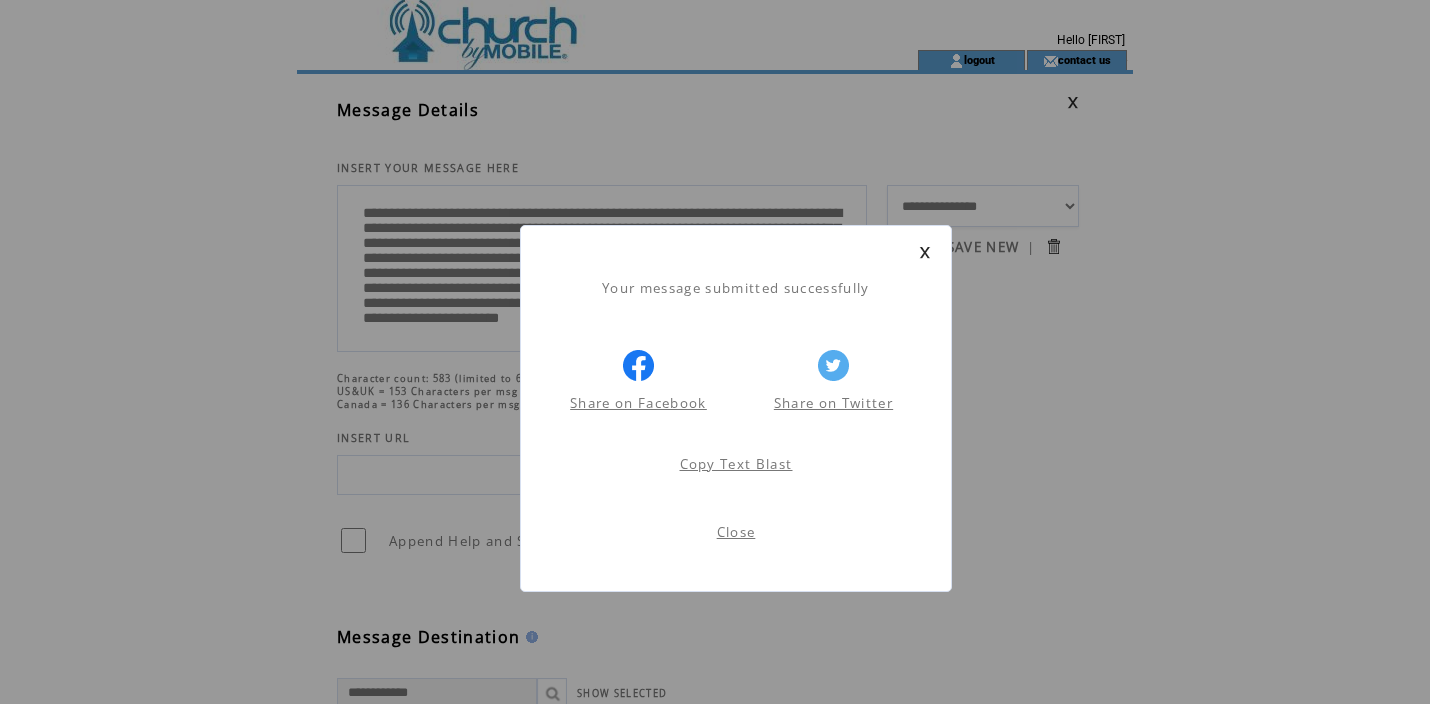 click on "Close" at bounding box center [736, 532] 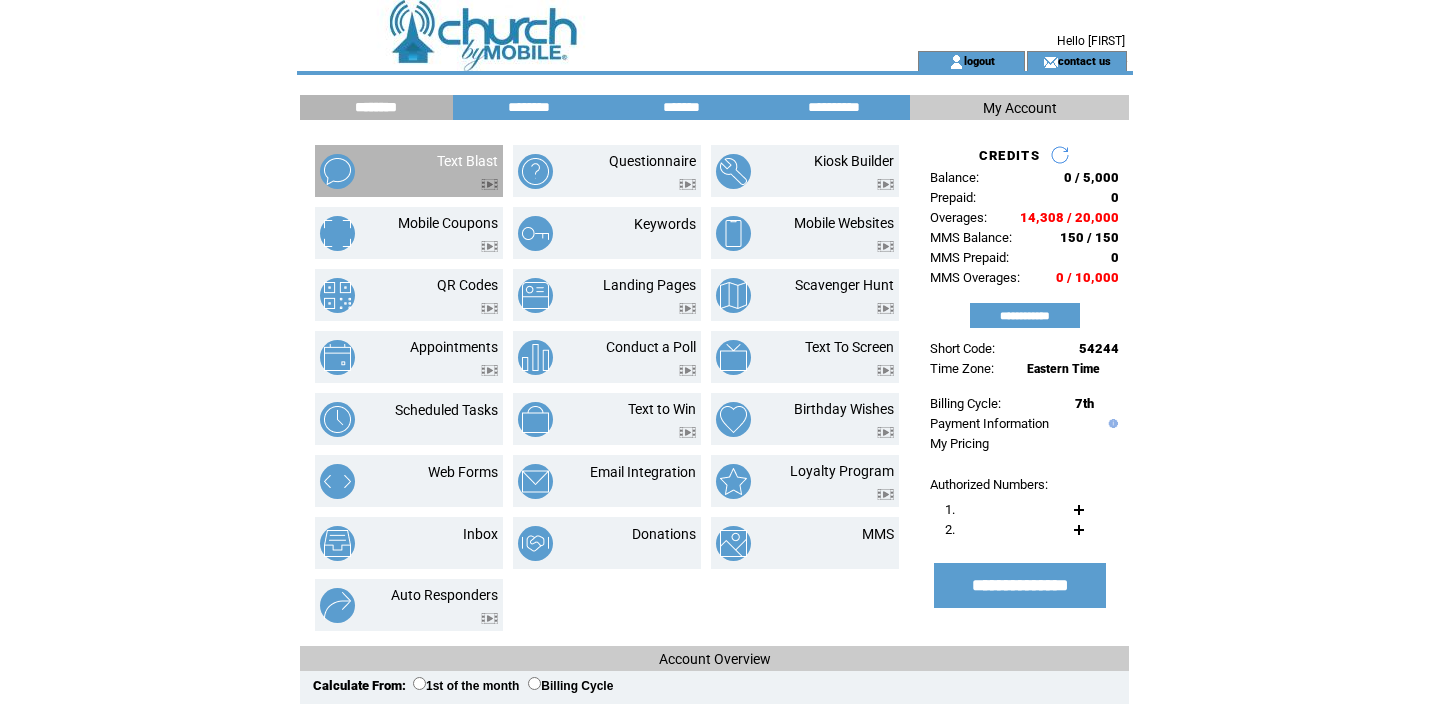 scroll, scrollTop: 0, scrollLeft: 0, axis: both 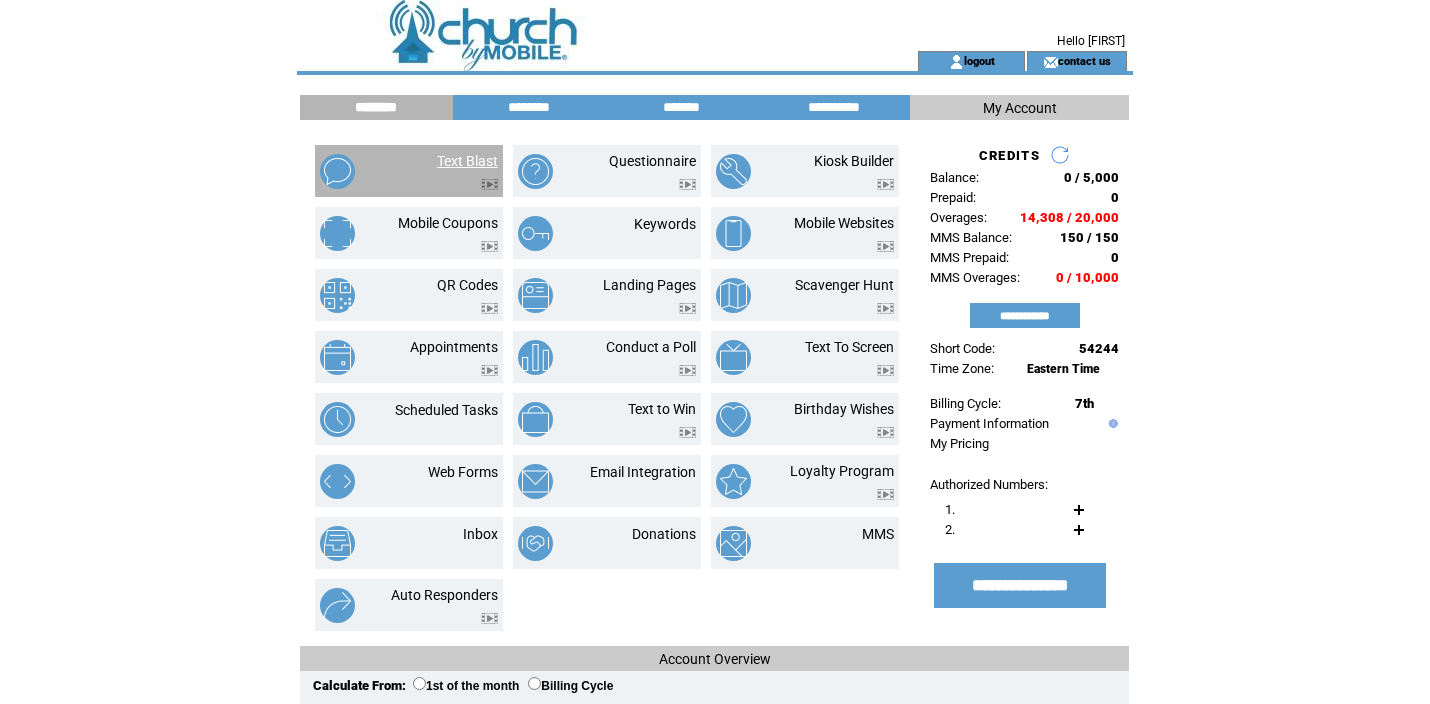 click on "Text Blast" at bounding box center [467, 161] 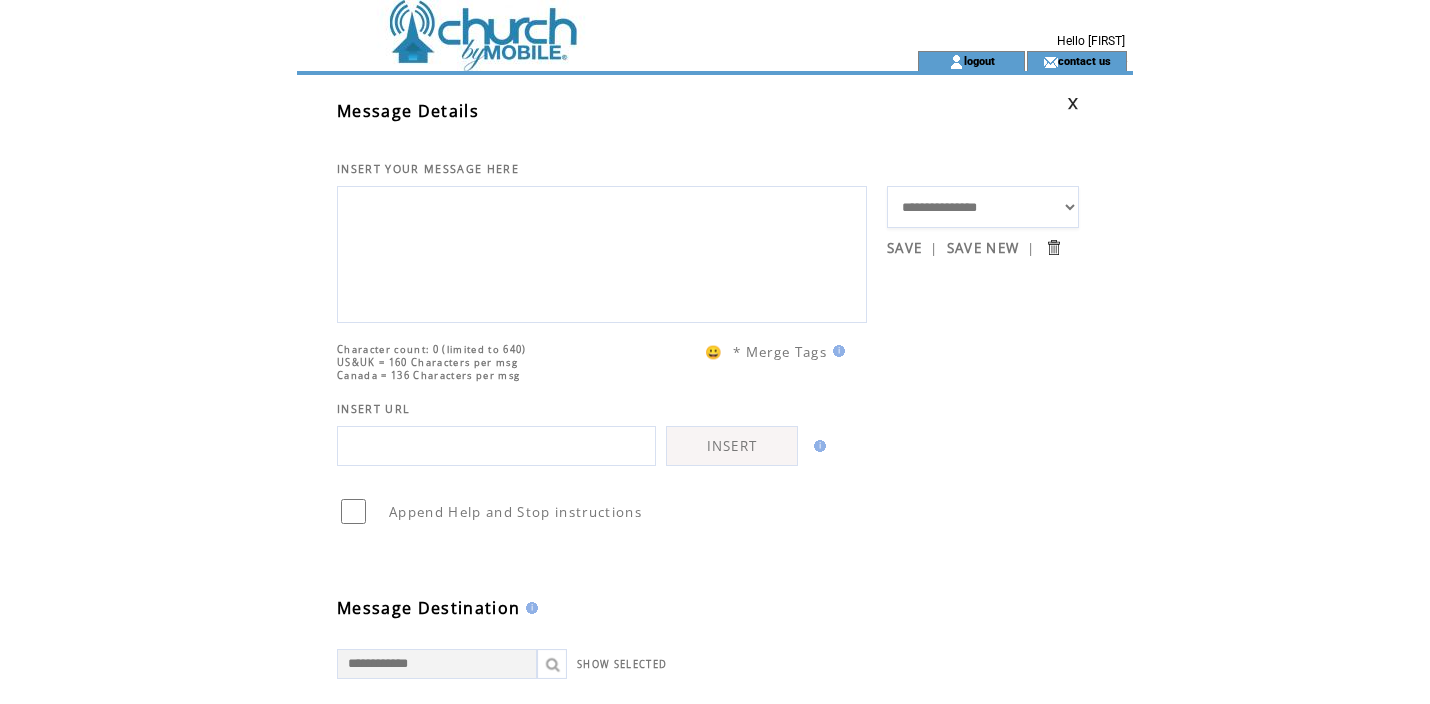 scroll, scrollTop: 0, scrollLeft: 0, axis: both 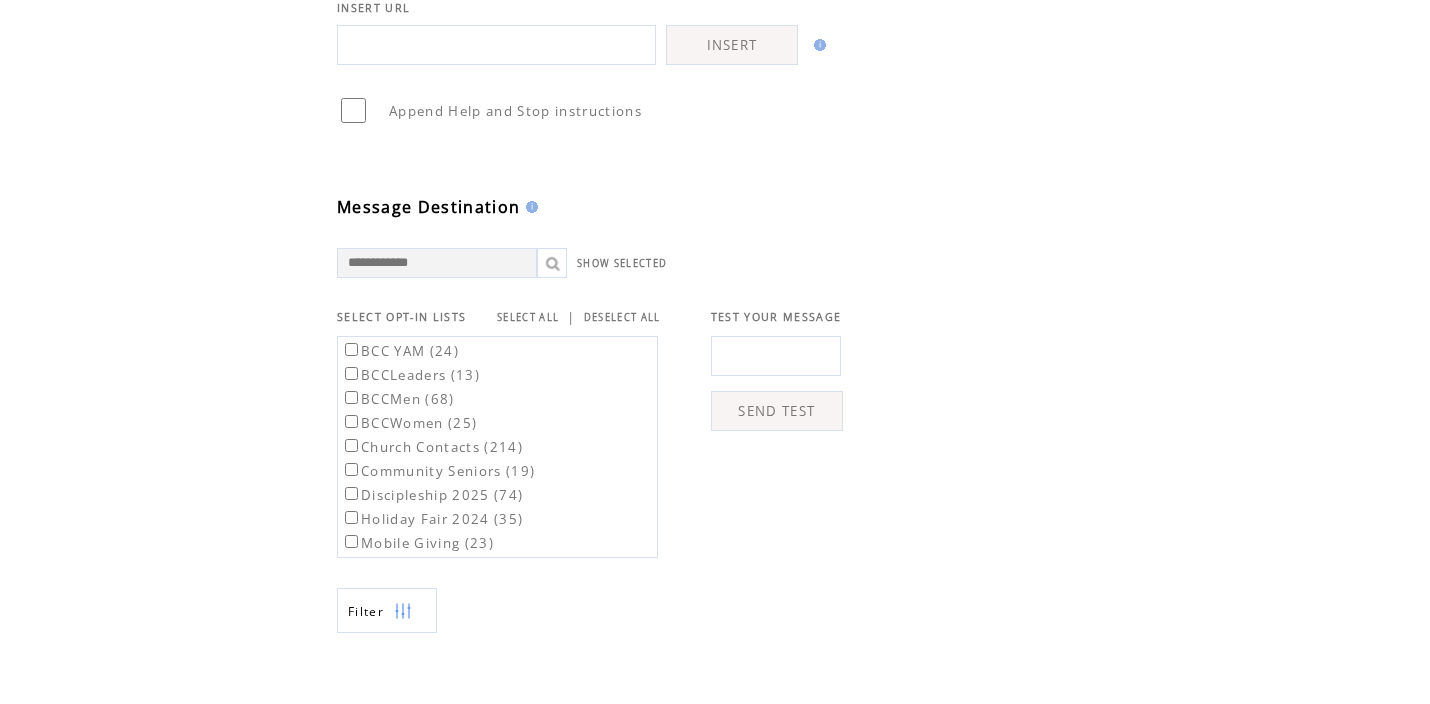 type on "**********" 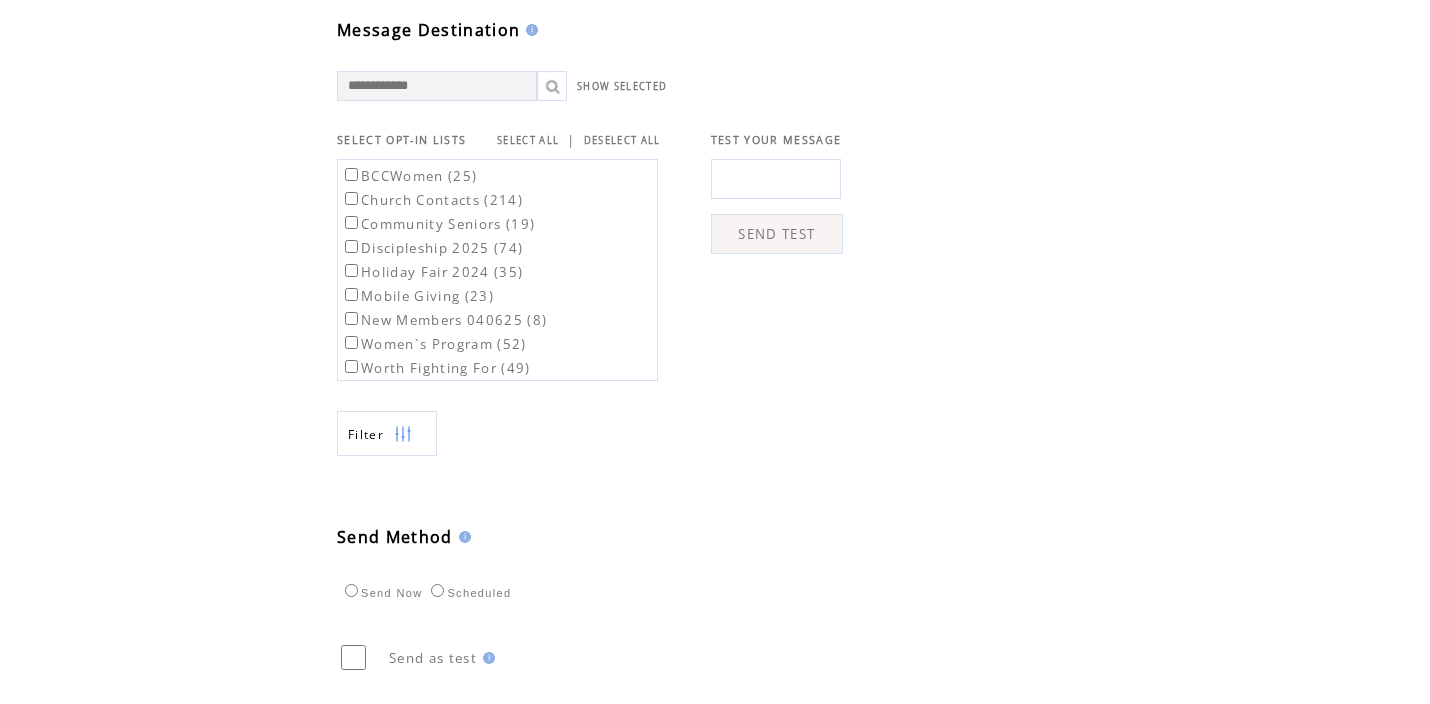 scroll, scrollTop: 737, scrollLeft: 0, axis: vertical 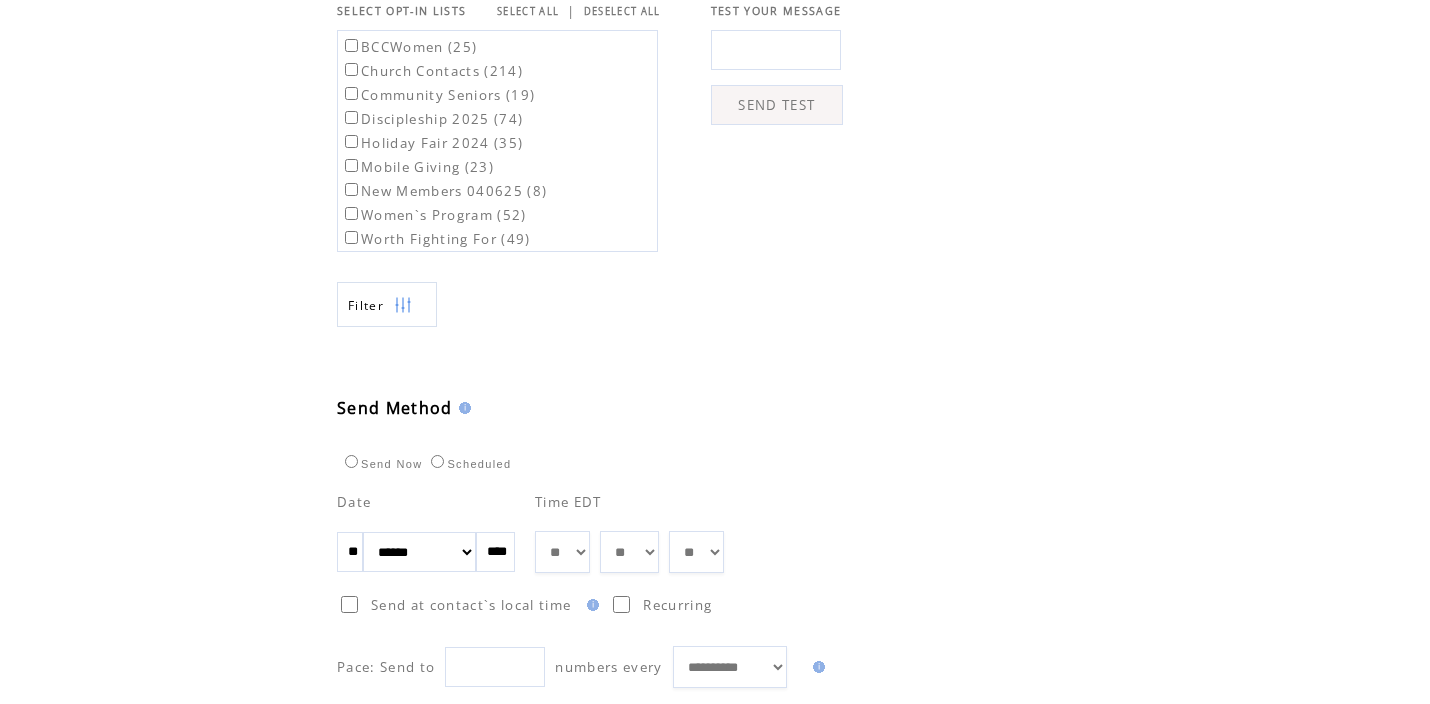 click on "**" at bounding box center (350, 552) 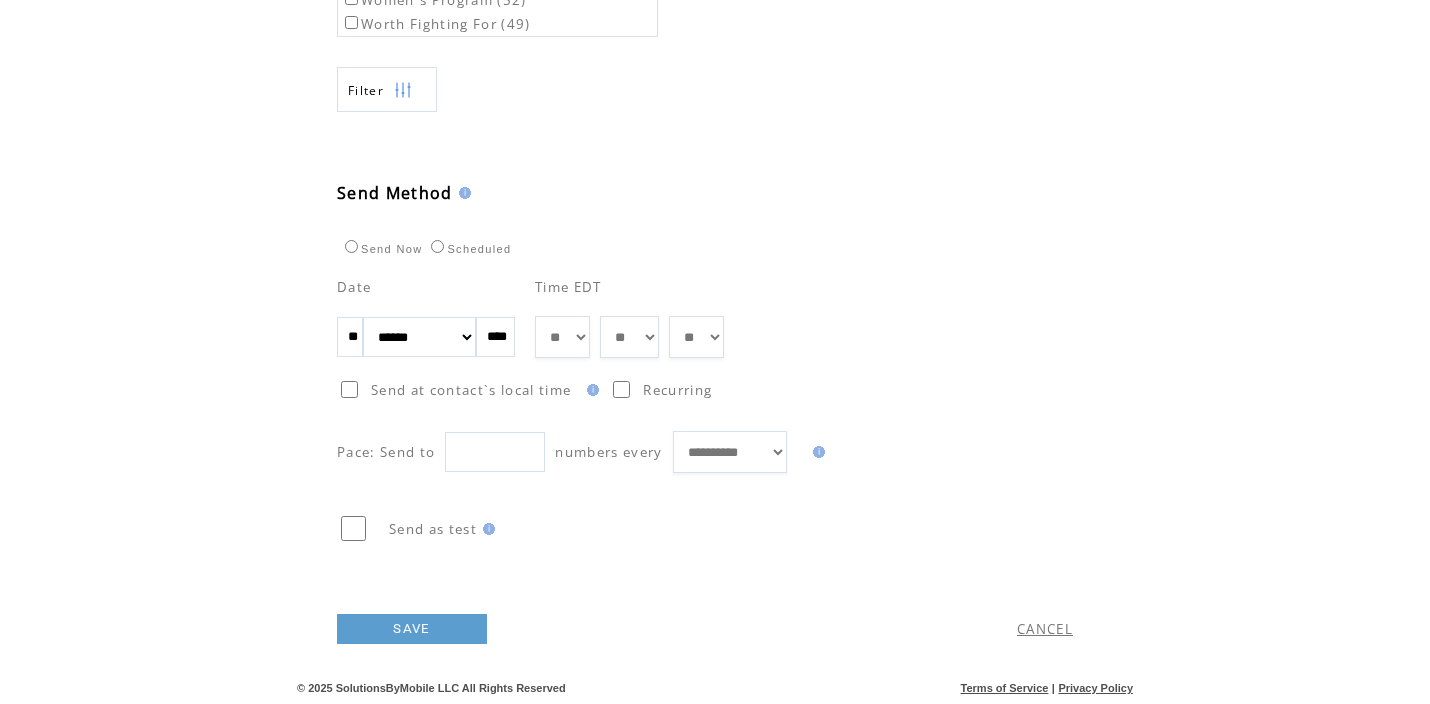 click on "** 	 ** 	 ** 	 ** 	 ** 	 ** 	 ** 	 ** 	 ** 	 ** 	 ** 	 ** 	 **" at bounding box center [562, 337] 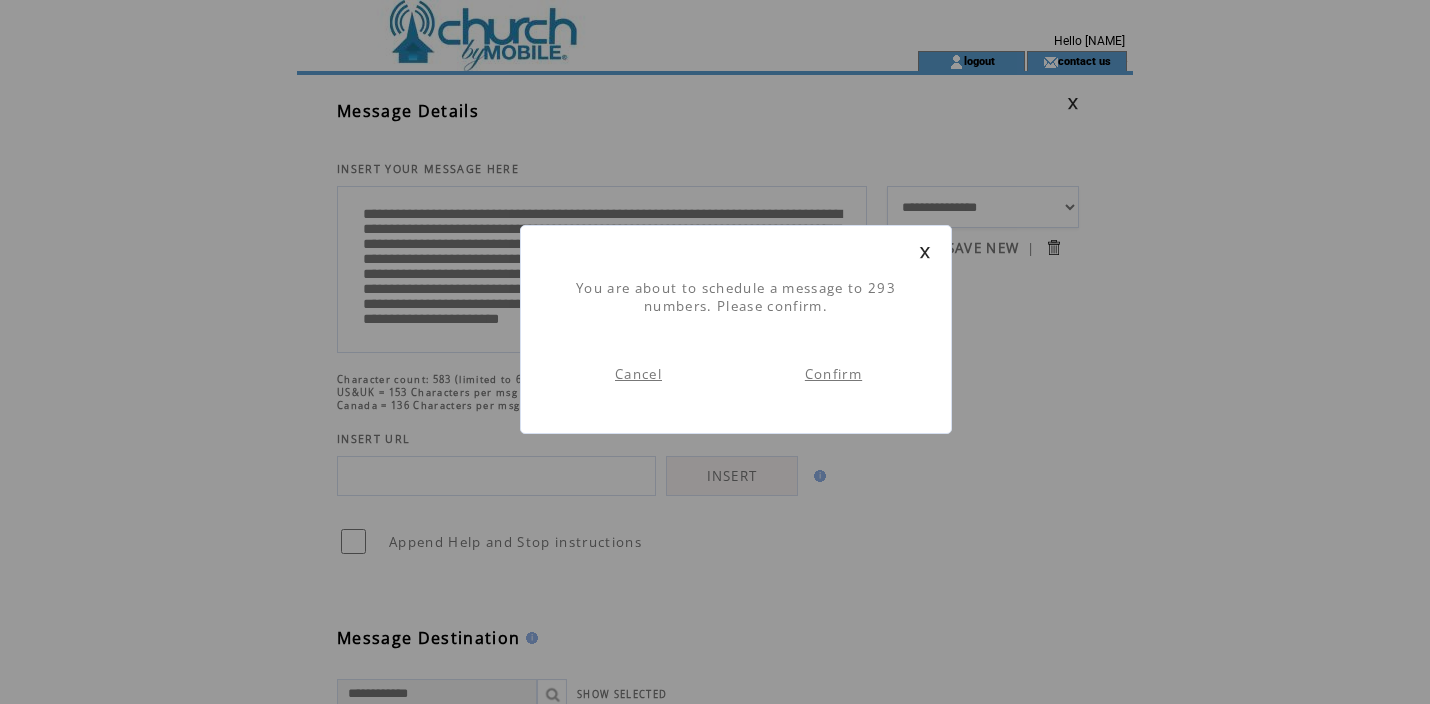 scroll, scrollTop: 1, scrollLeft: 0, axis: vertical 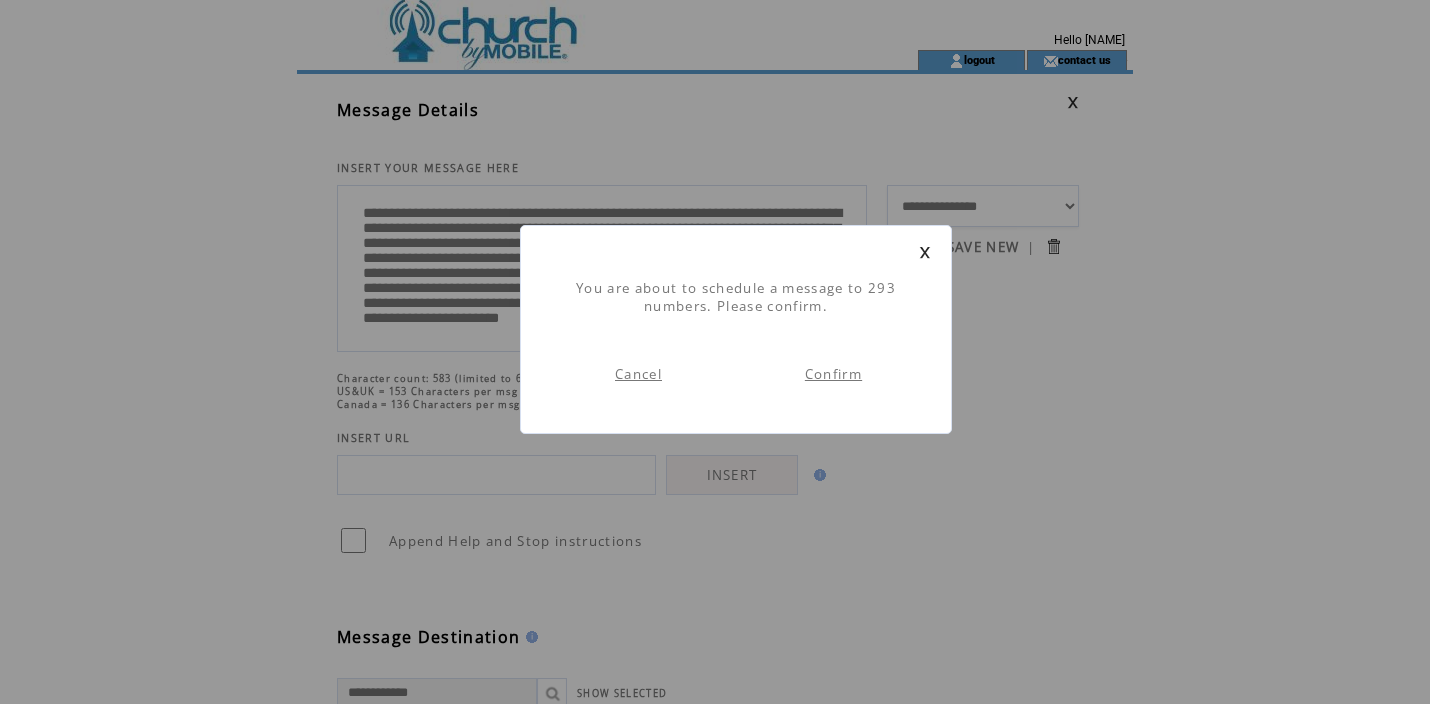 click on "Confirm" at bounding box center (833, 374) 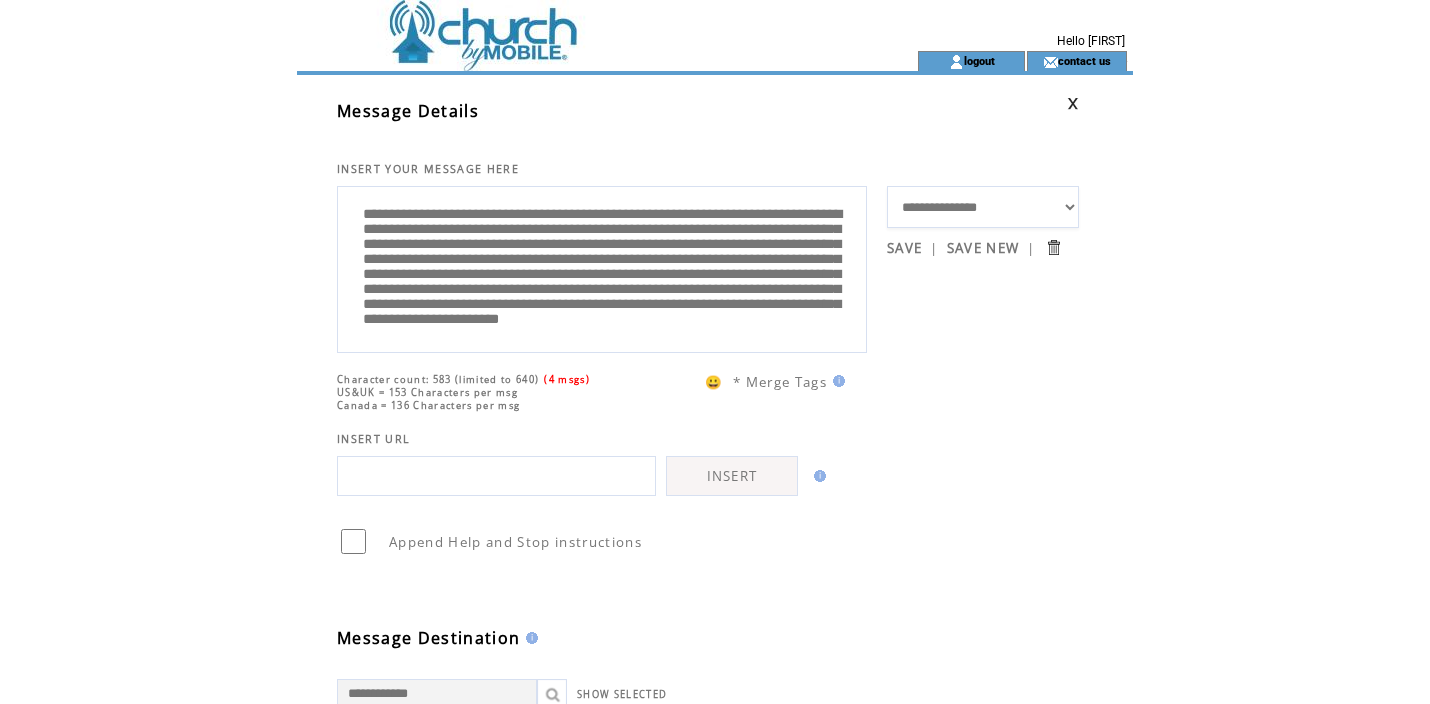 scroll, scrollTop: 1, scrollLeft: 0, axis: vertical 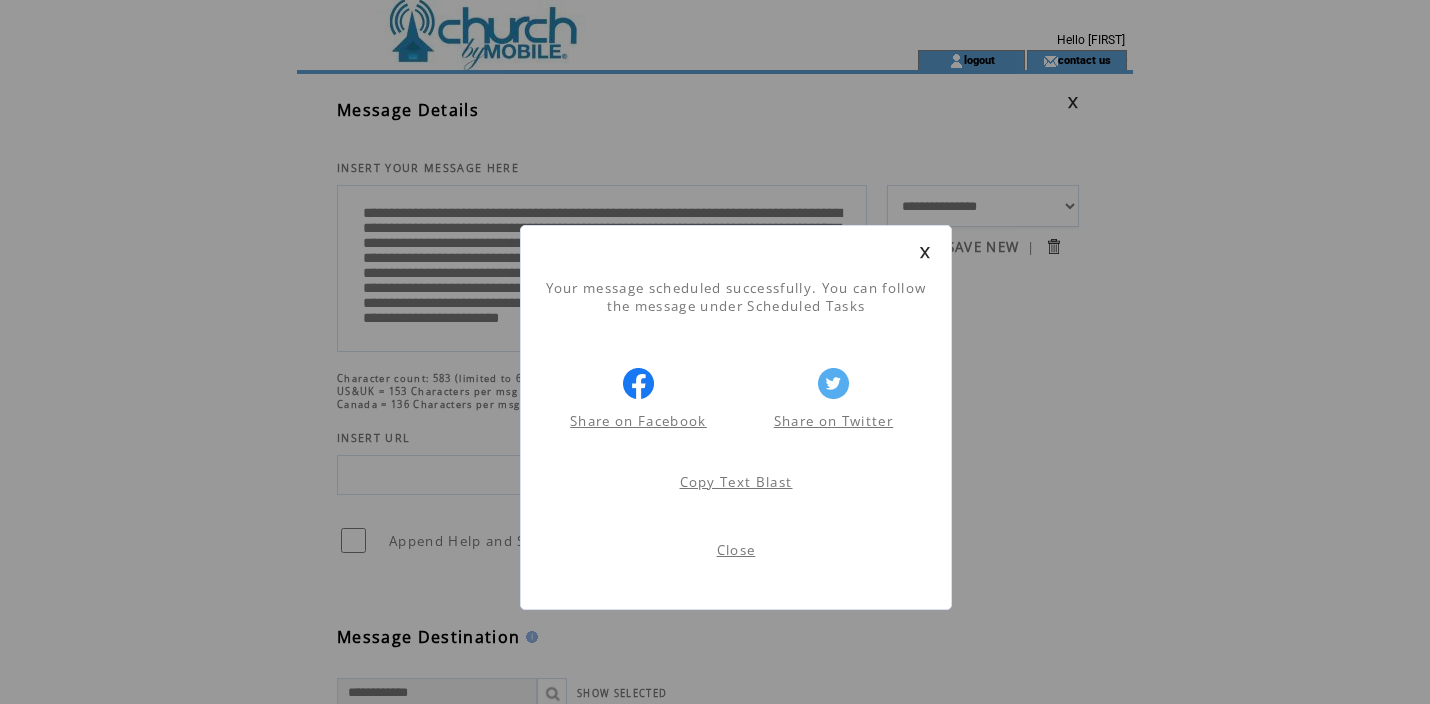 click on "Close" at bounding box center (736, 550) 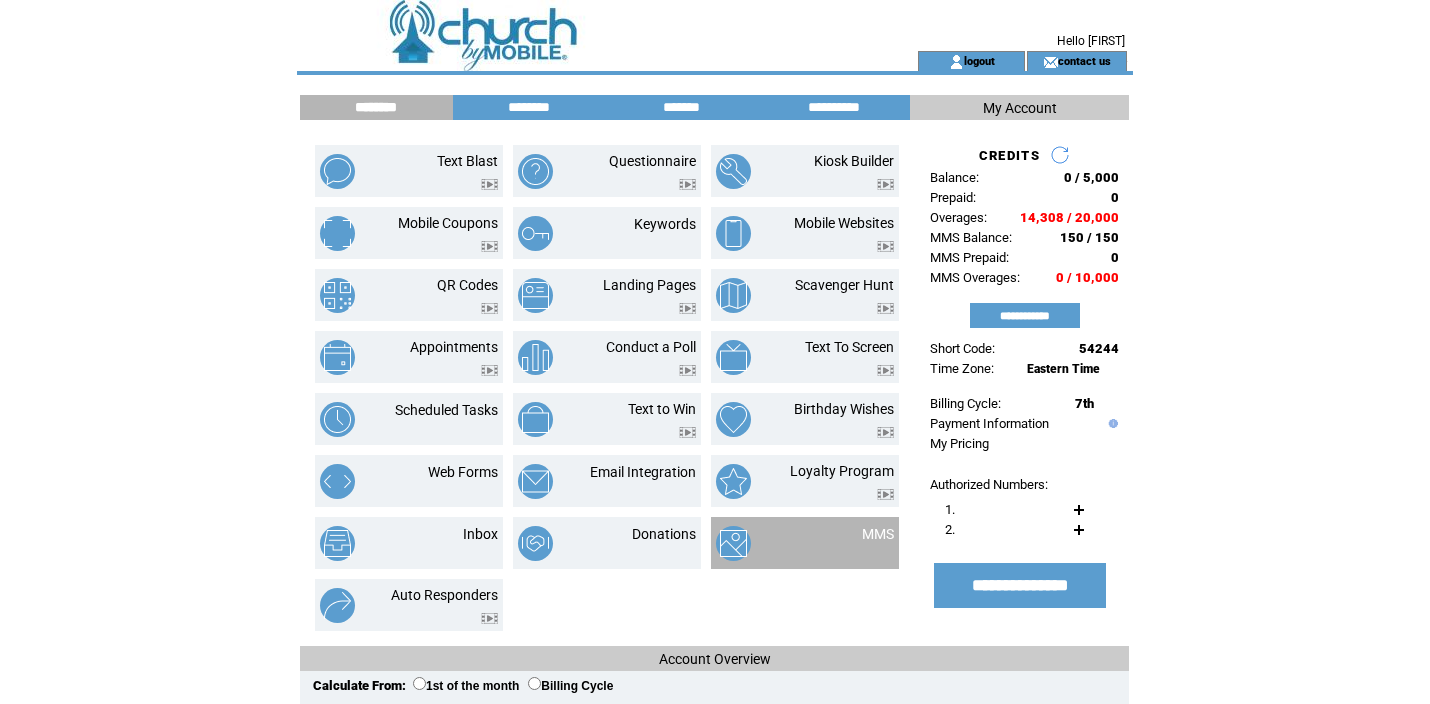 scroll, scrollTop: 0, scrollLeft: 0, axis: both 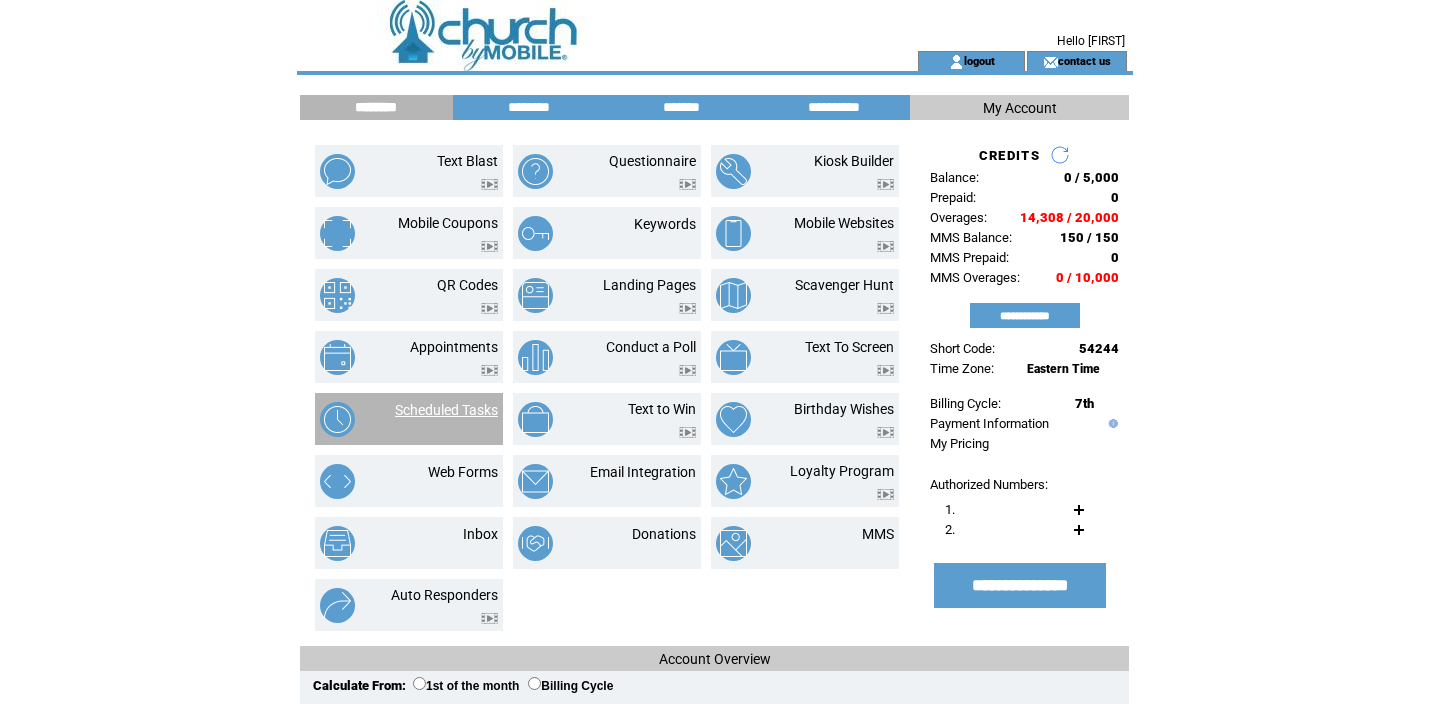 click on "Scheduled Tasks" at bounding box center (446, 410) 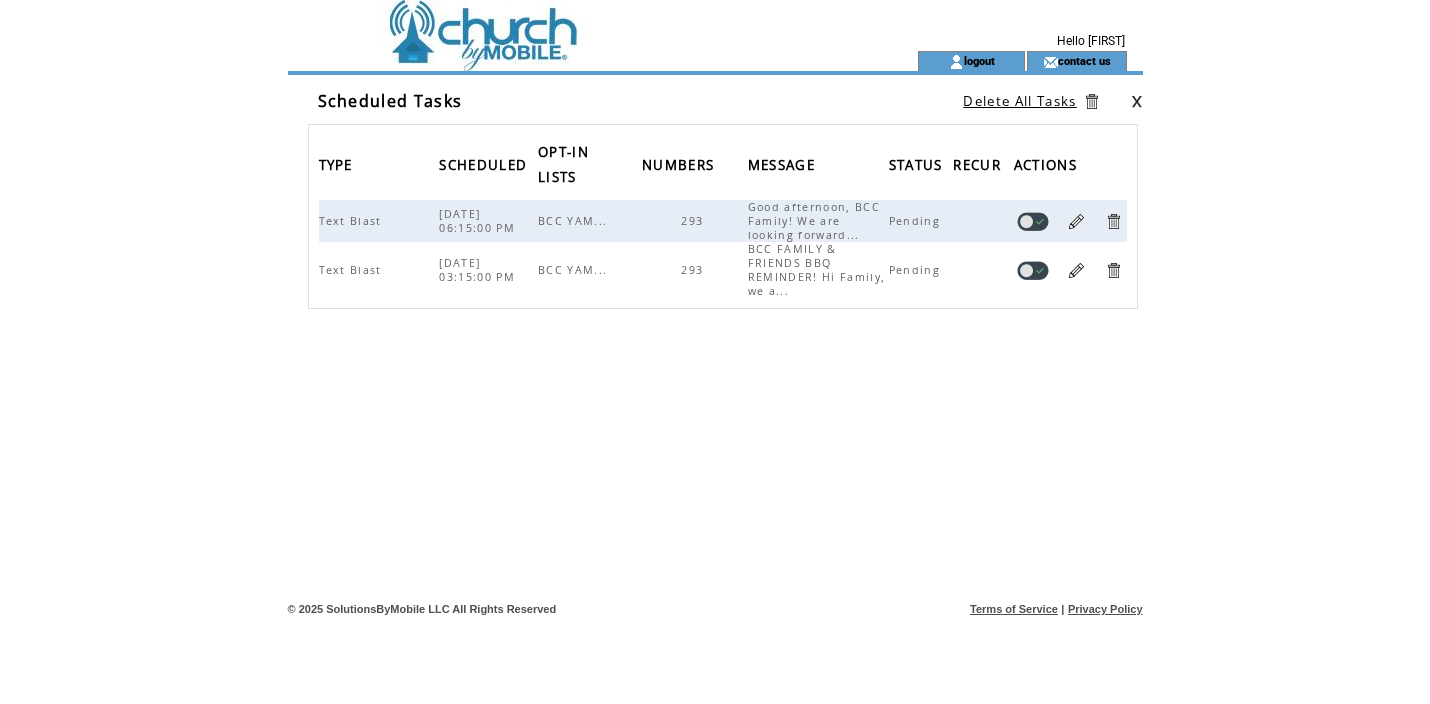scroll, scrollTop: 0, scrollLeft: 0, axis: both 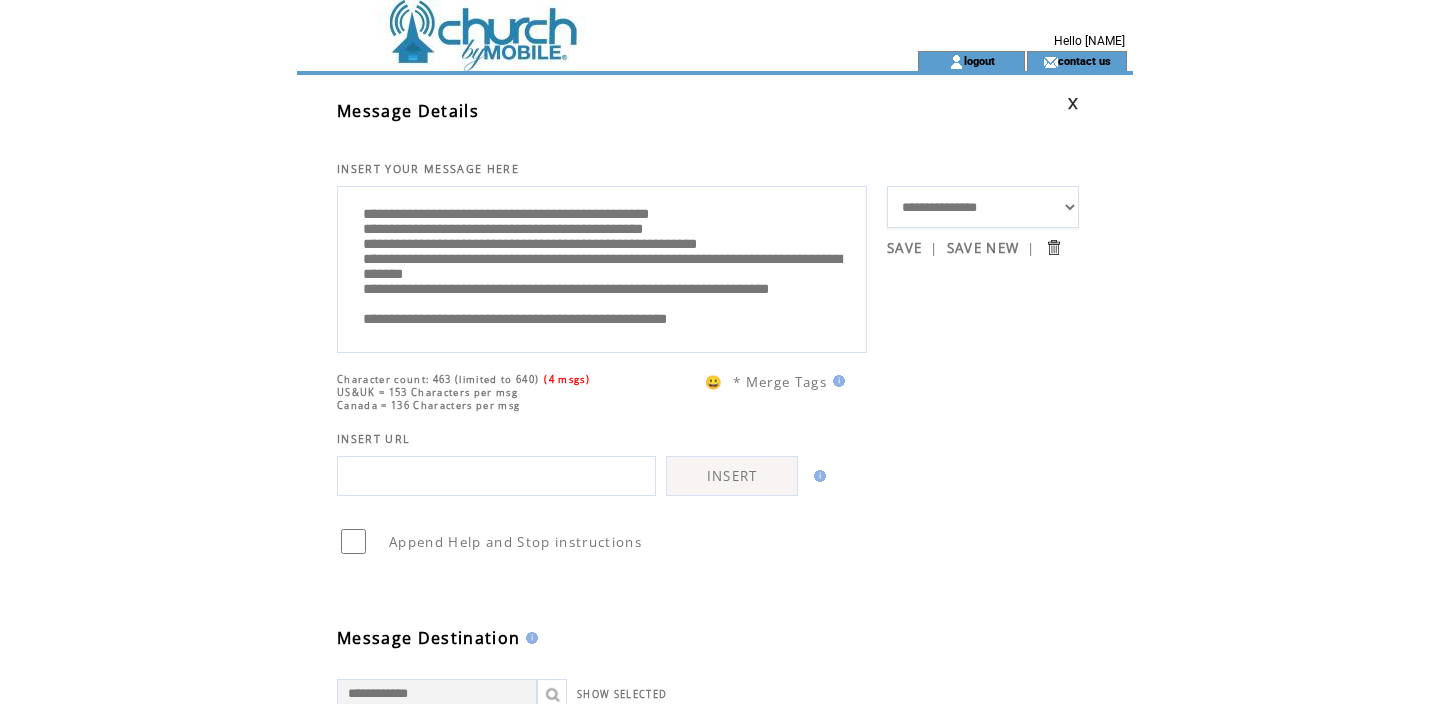 drag, startPoint x: 603, startPoint y: 285, endPoint x: 569, endPoint y: 273, distance: 36.05551 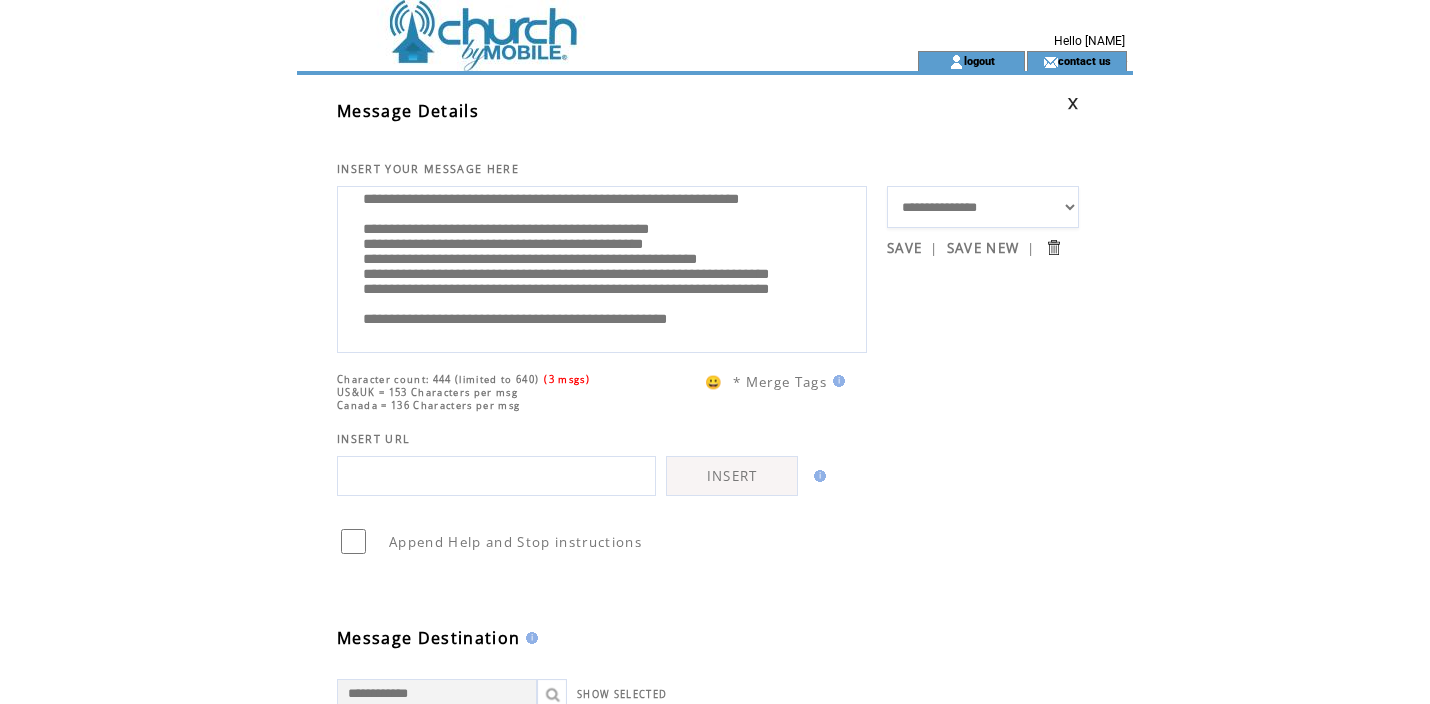 scroll, scrollTop: 127, scrollLeft: 0, axis: vertical 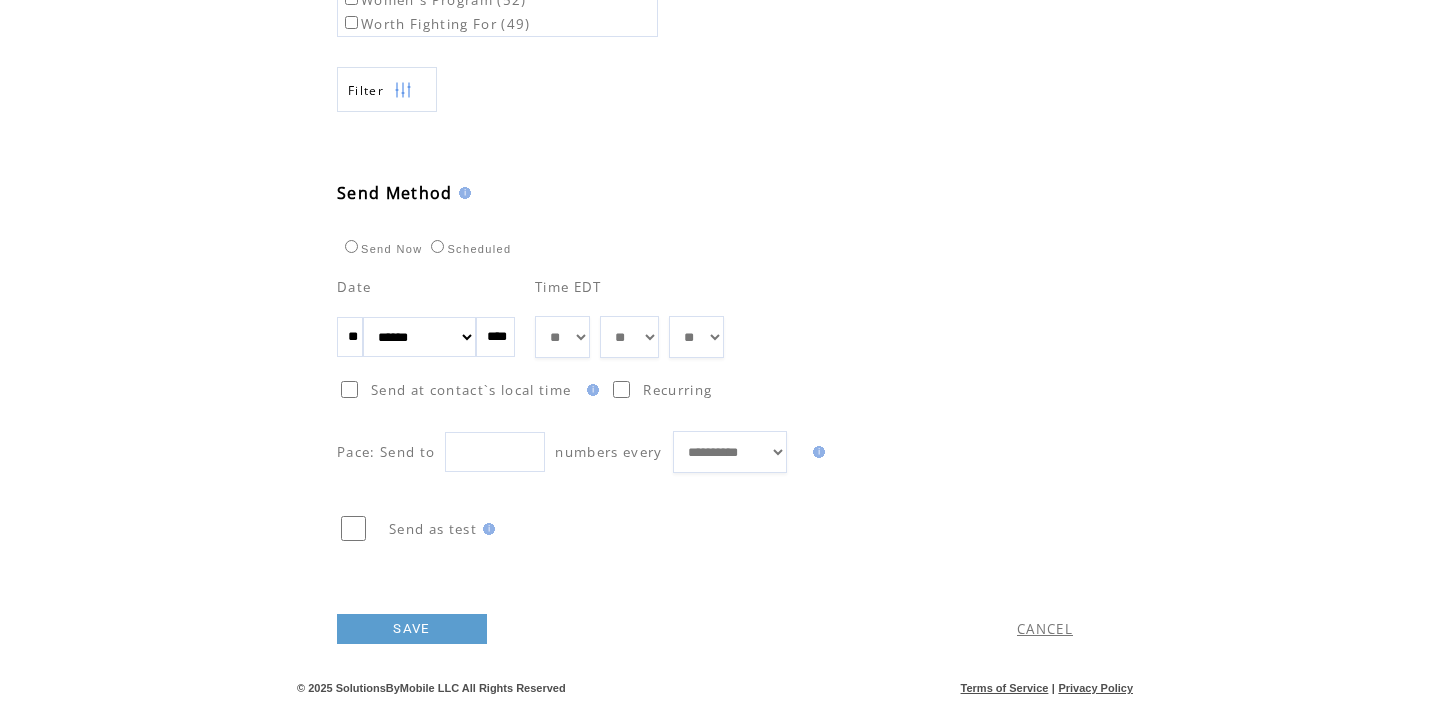 type on "**********" 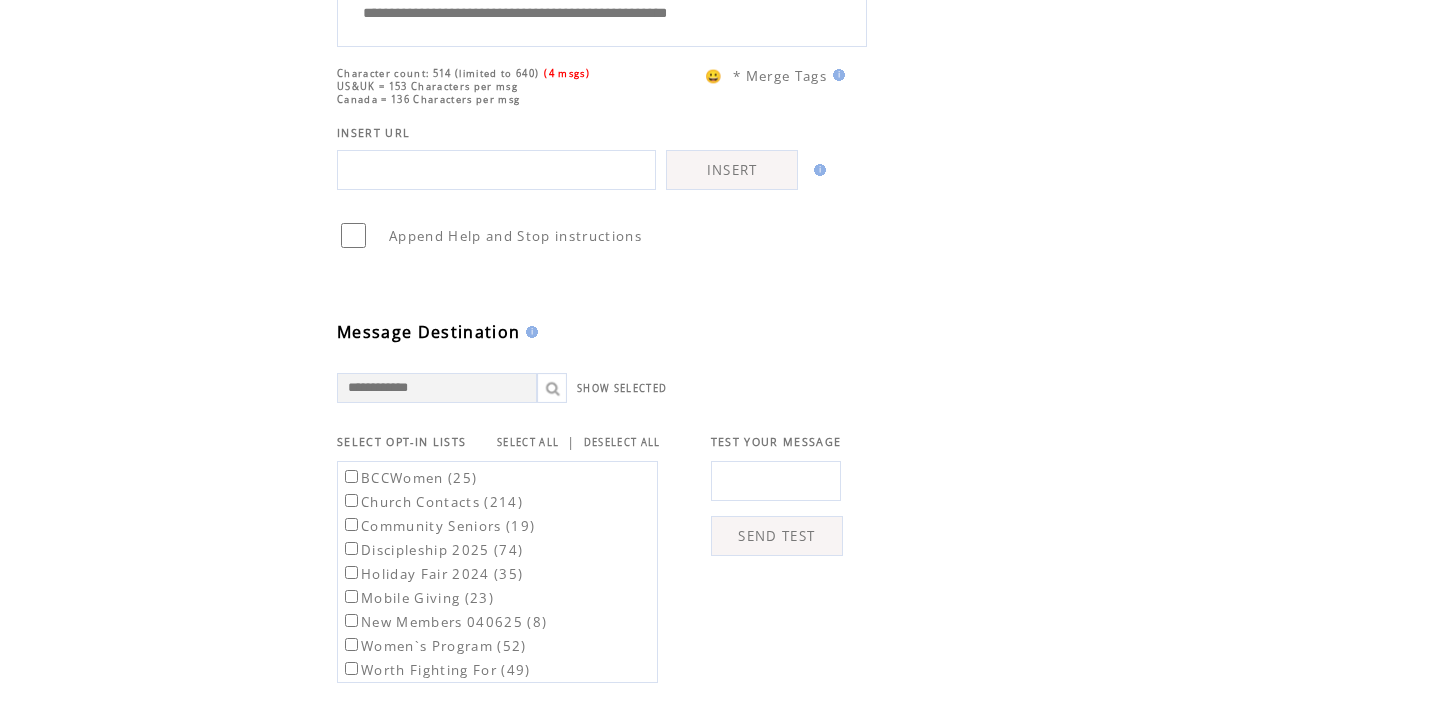 scroll, scrollTop: 0, scrollLeft: 0, axis: both 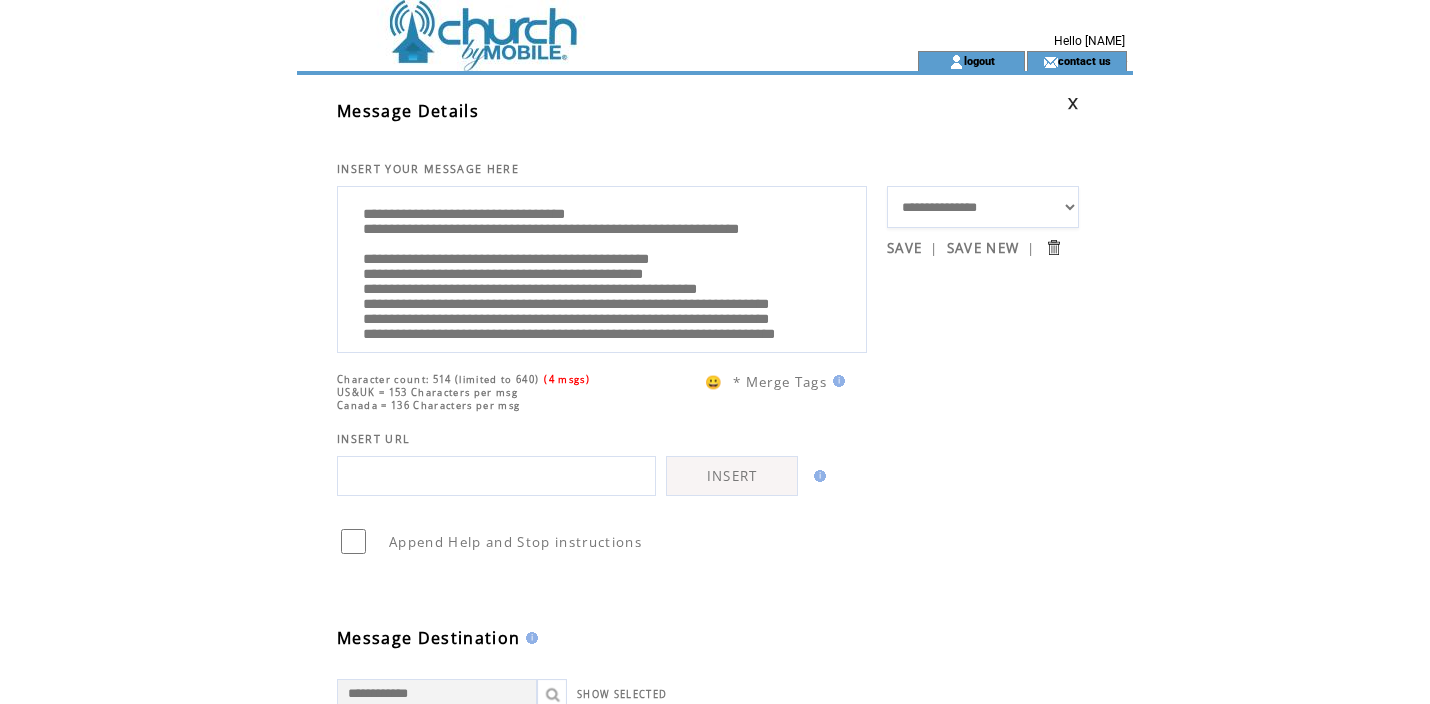 click at bounding box center [571, 25] 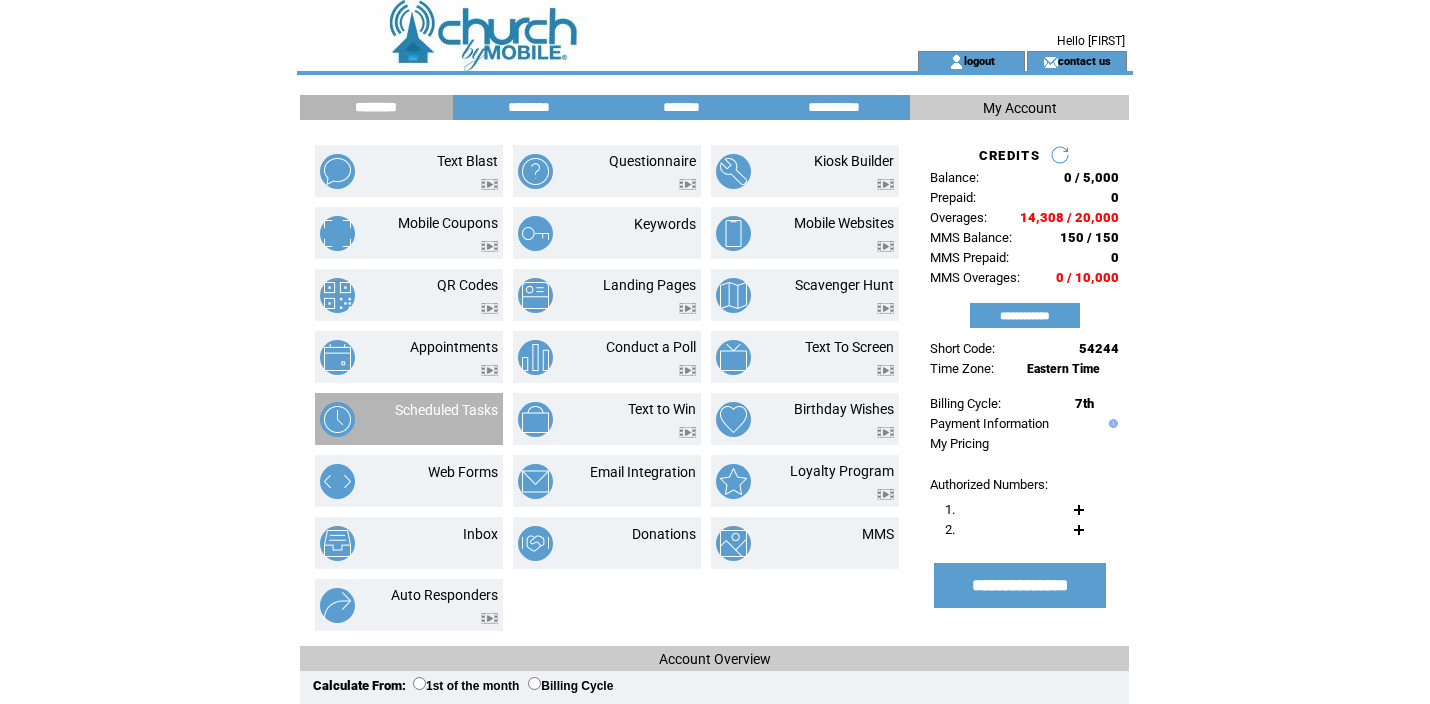 scroll, scrollTop: 0, scrollLeft: 0, axis: both 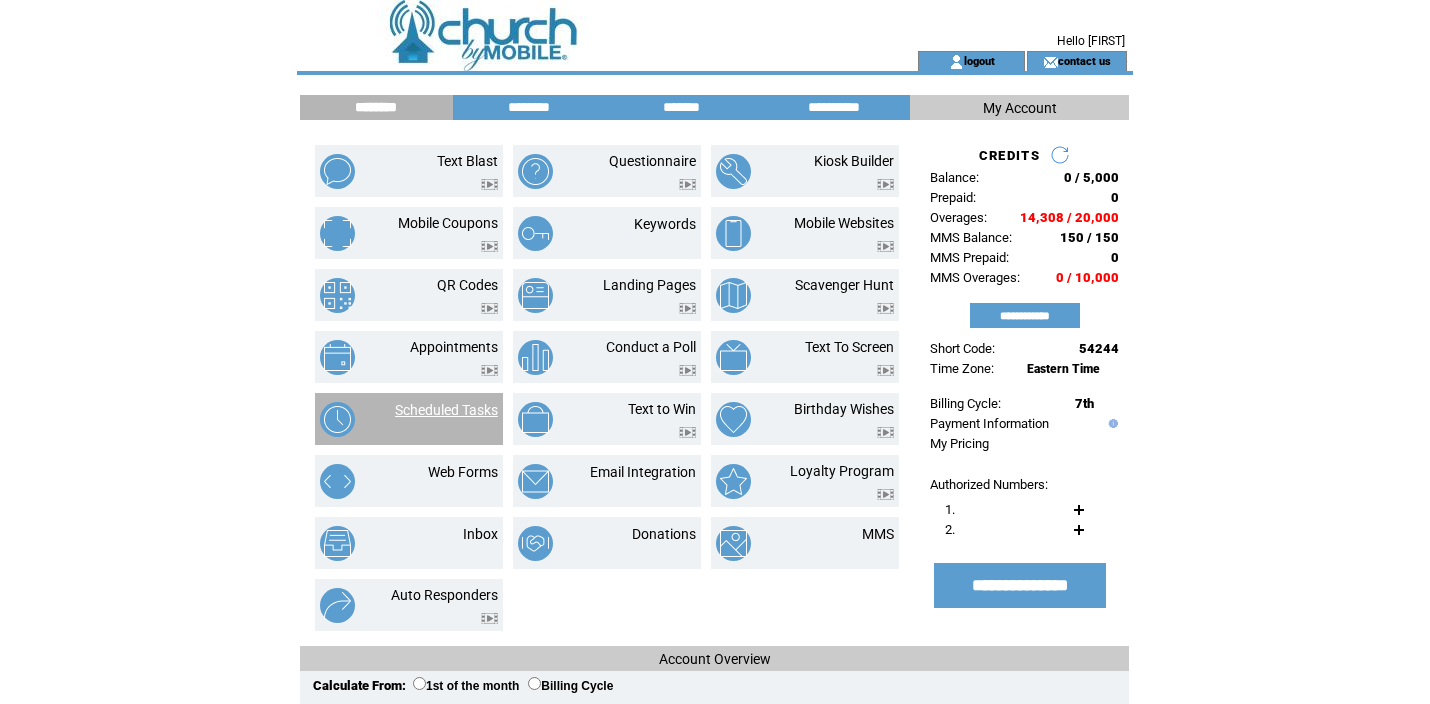 click on "Scheduled Tasks" at bounding box center [446, 410] 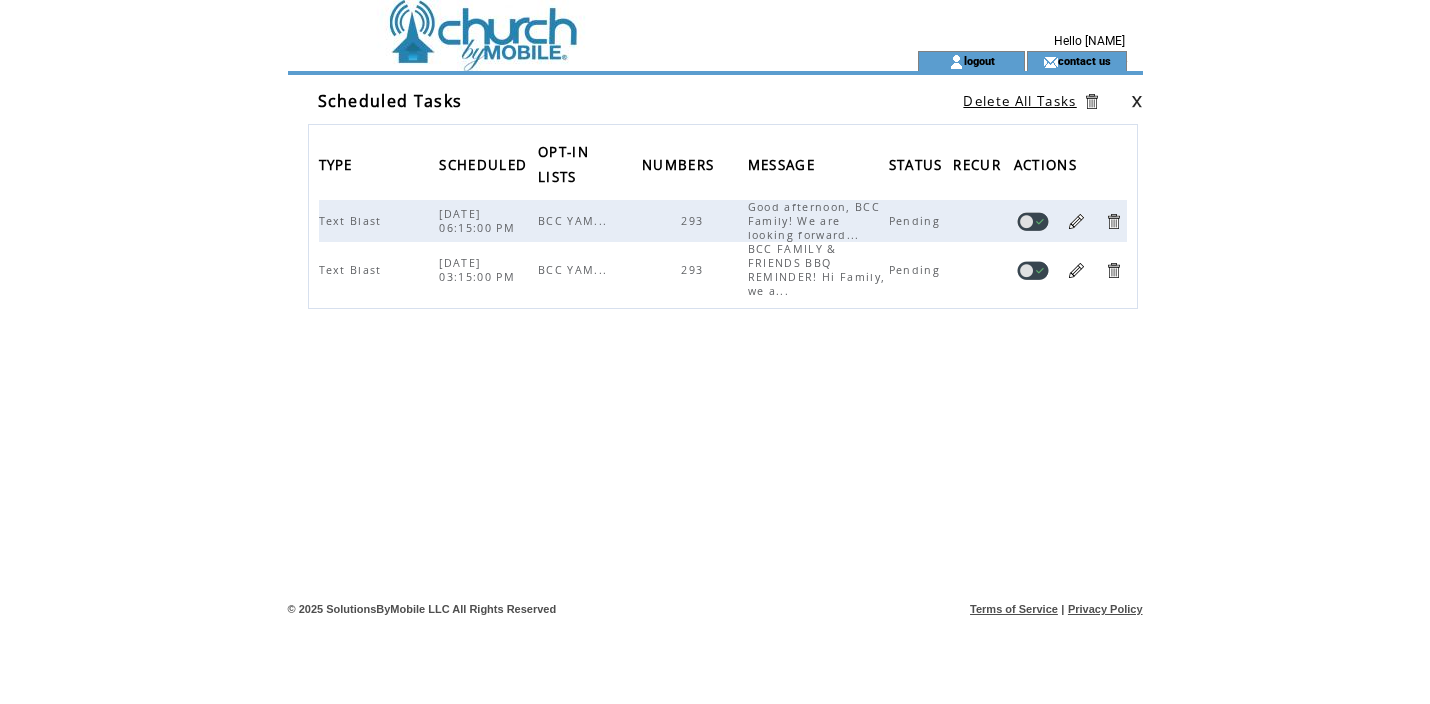 scroll, scrollTop: 0, scrollLeft: 0, axis: both 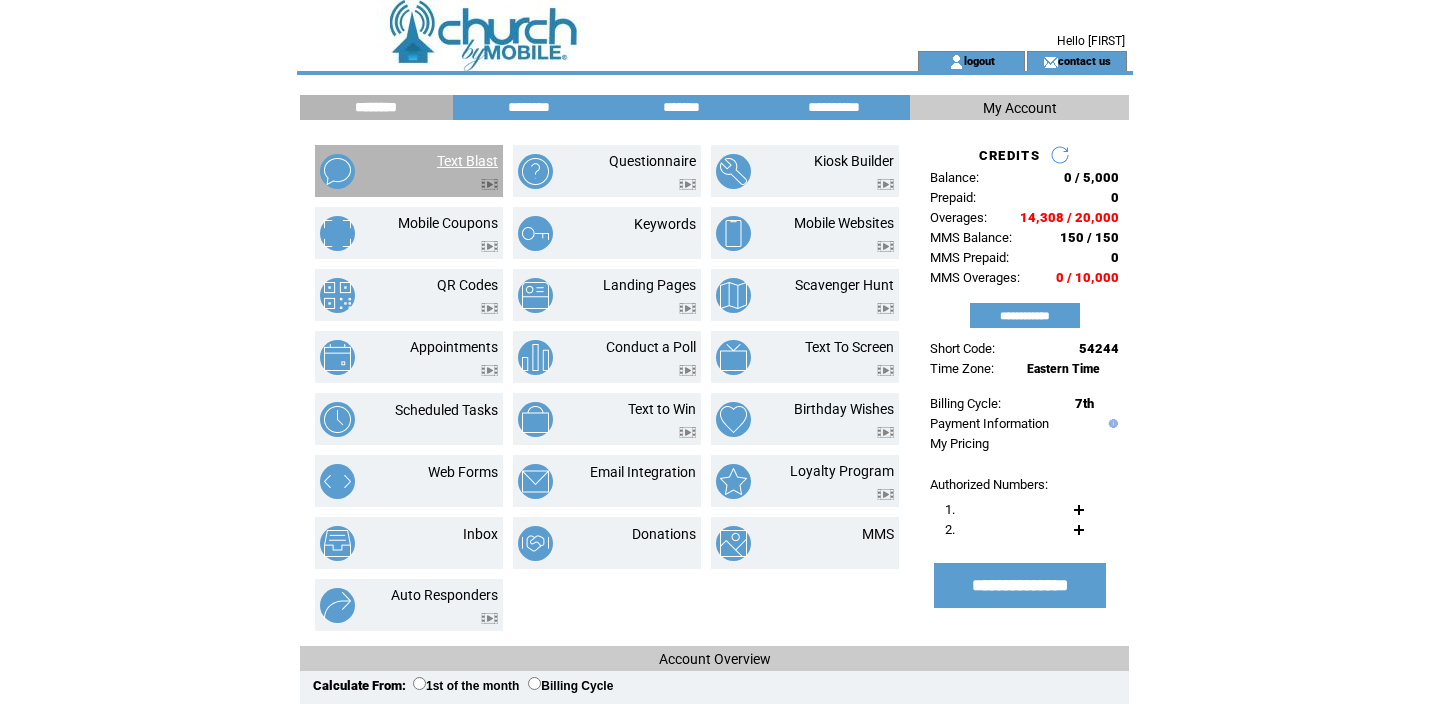 click on "Text Blast" at bounding box center [467, 161] 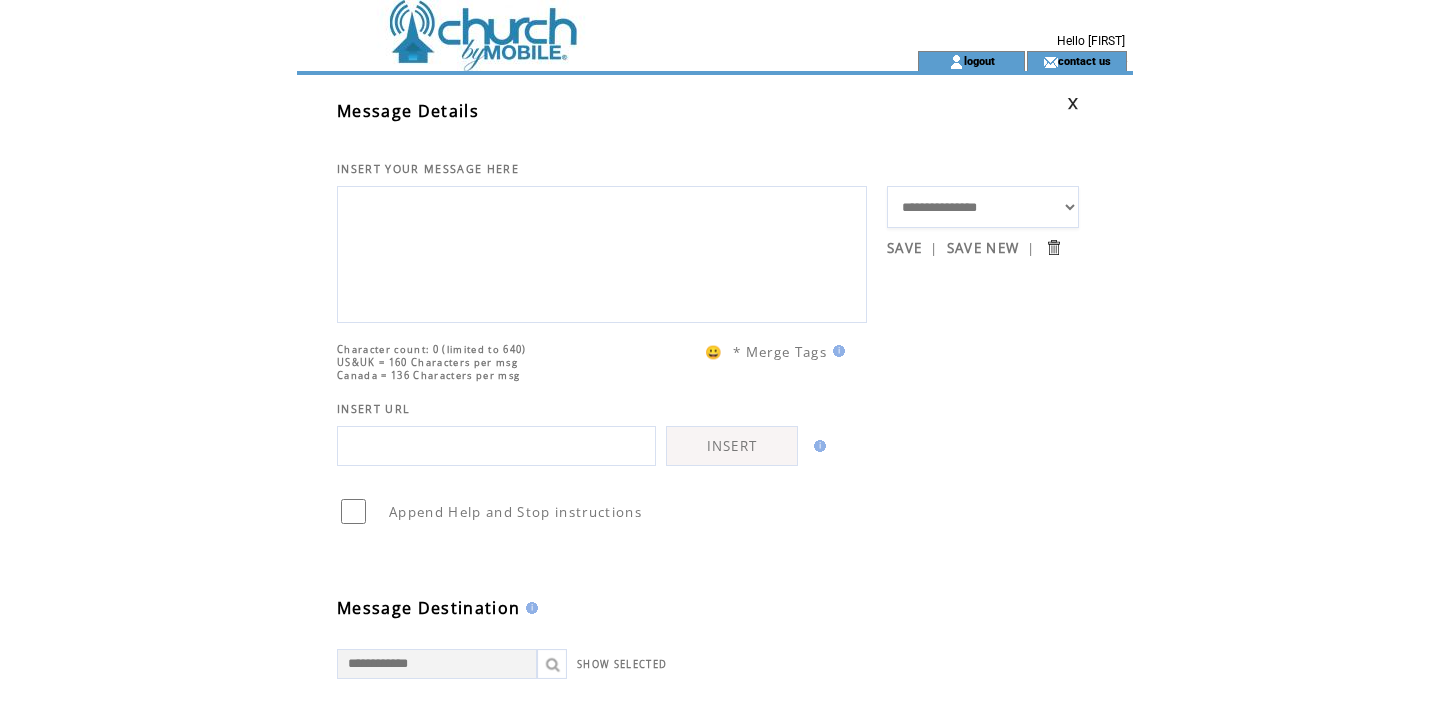 scroll, scrollTop: 0, scrollLeft: 0, axis: both 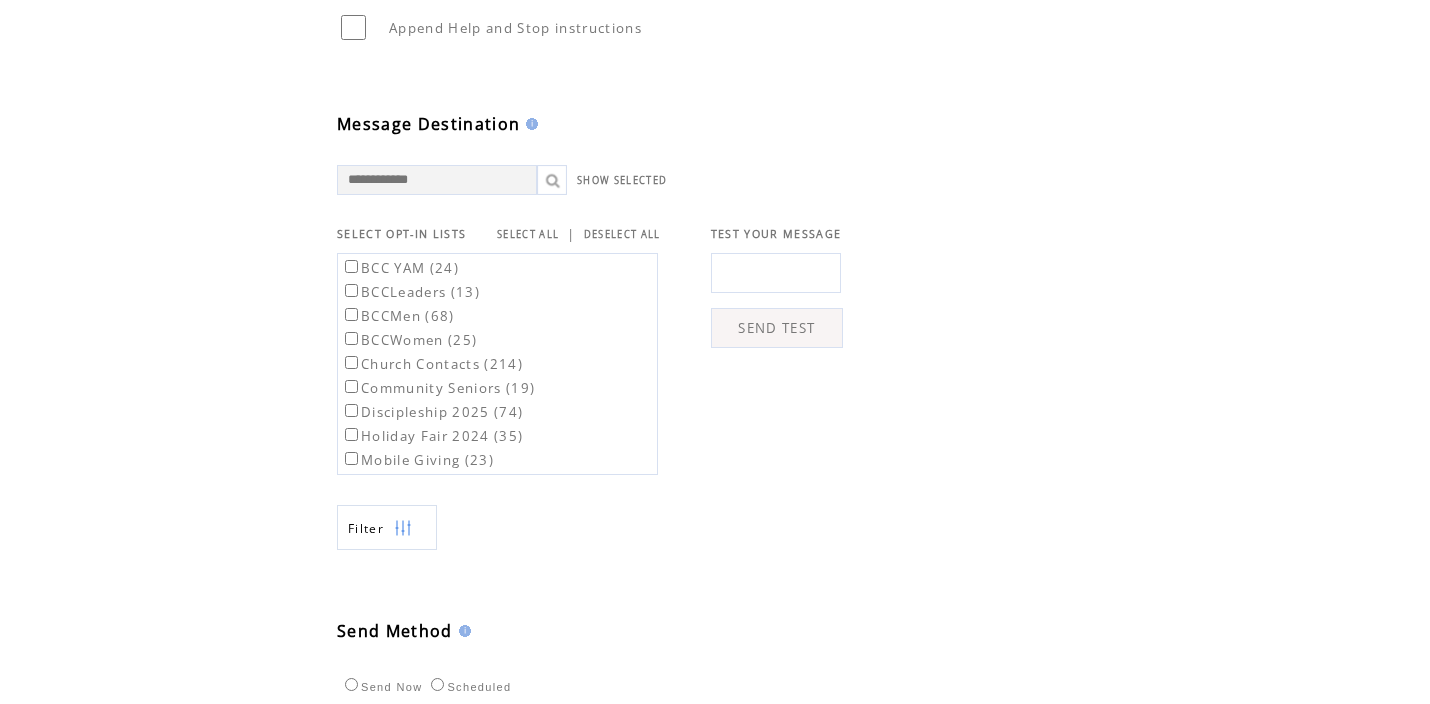 type on "**********" 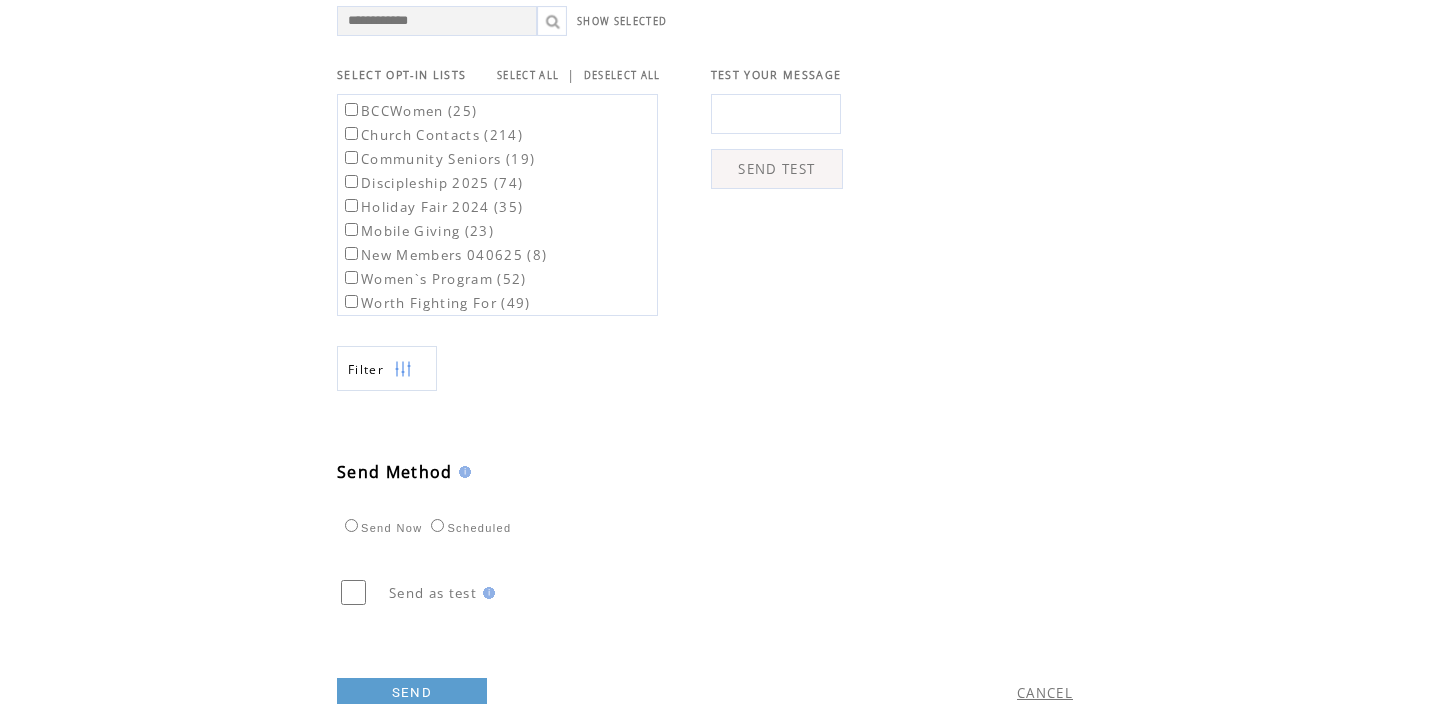 scroll, scrollTop: 737, scrollLeft: 0, axis: vertical 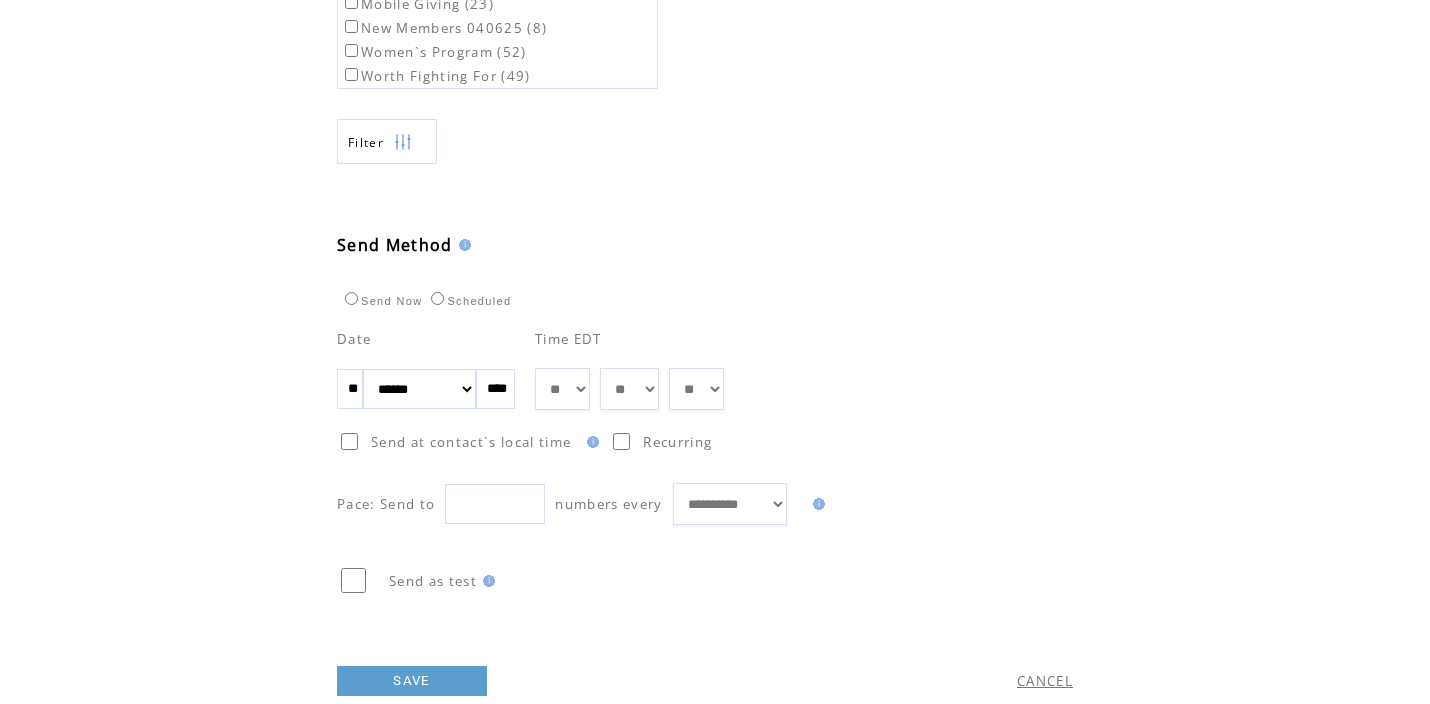 click on "**" at bounding box center [350, 389] 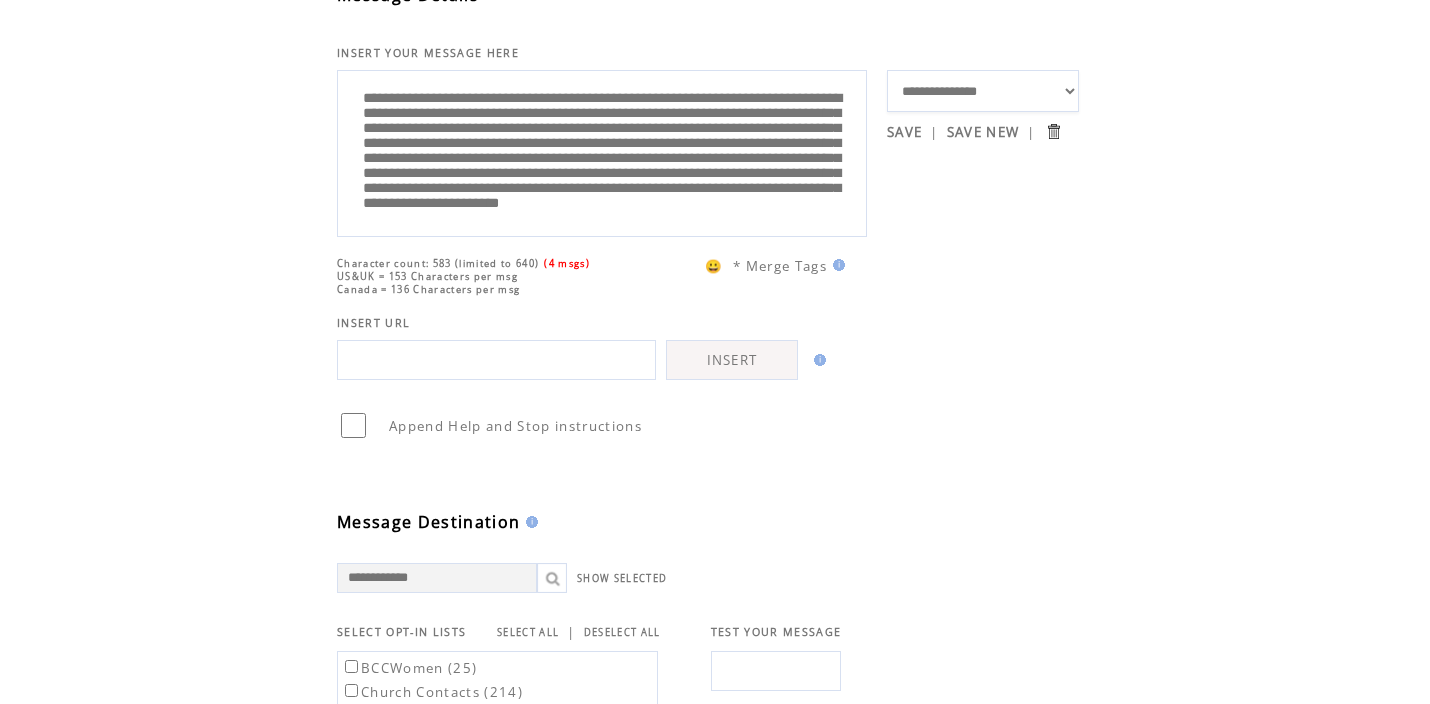 scroll, scrollTop: 0, scrollLeft: 0, axis: both 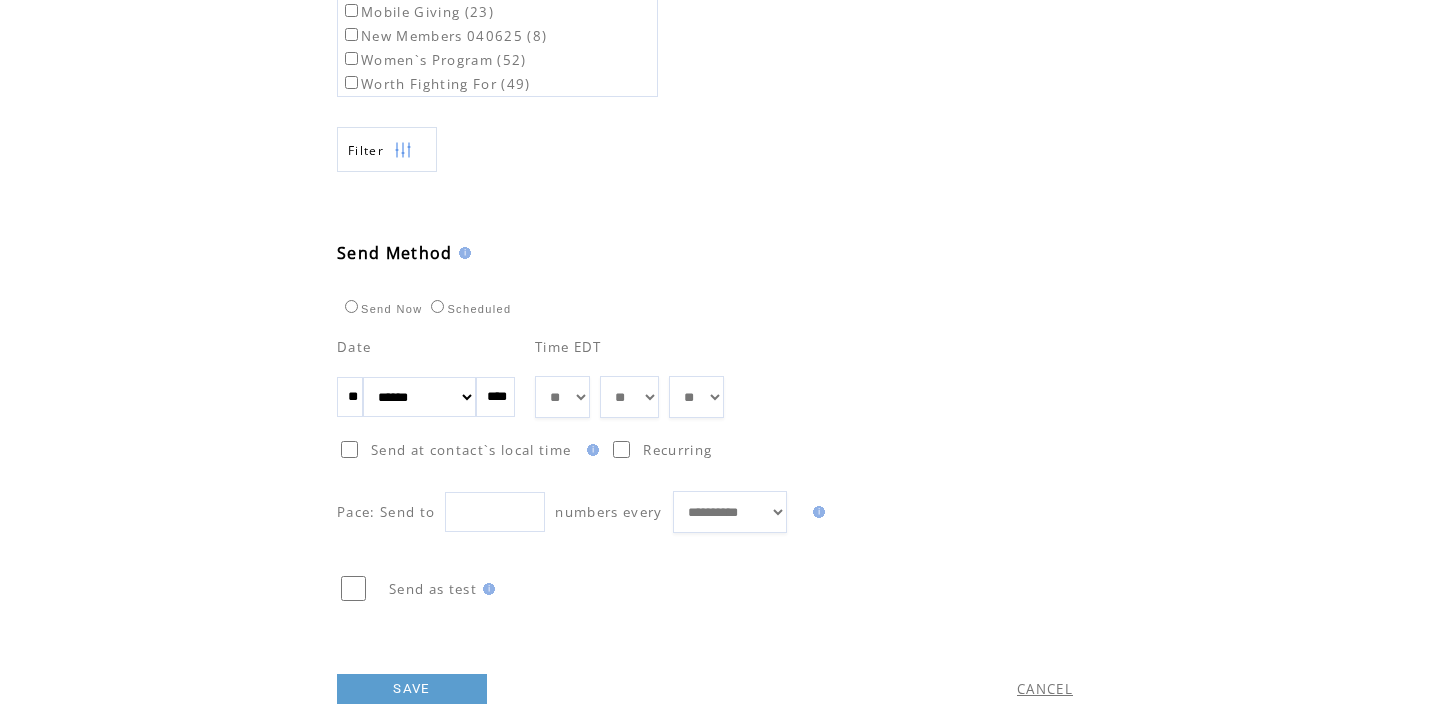 click on "** 	 ** 	 ** 	 ** 	 ** 	 ** 	 ** 	 ** 	 ** 	 ** 	 ** 	 ** 	 **" at bounding box center (562, 397) 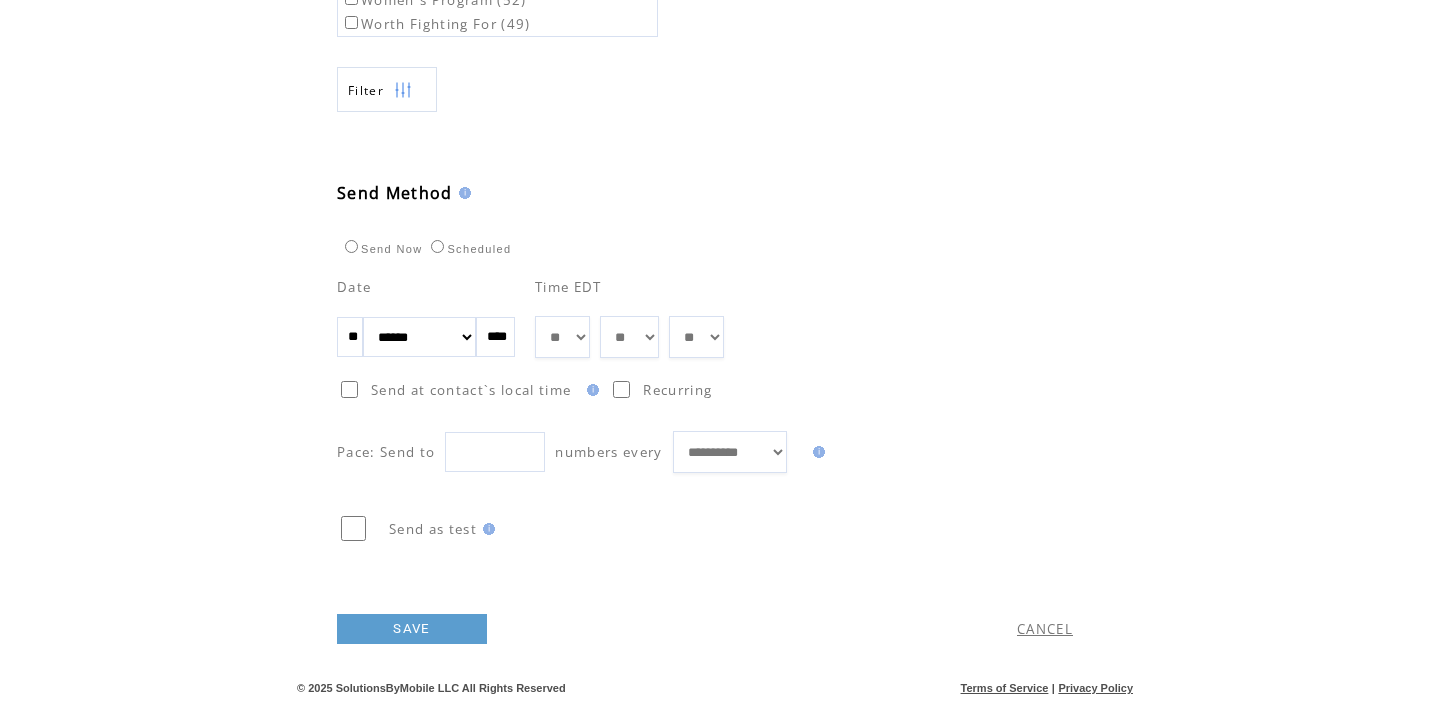 click on "SAVE" at bounding box center (412, 629) 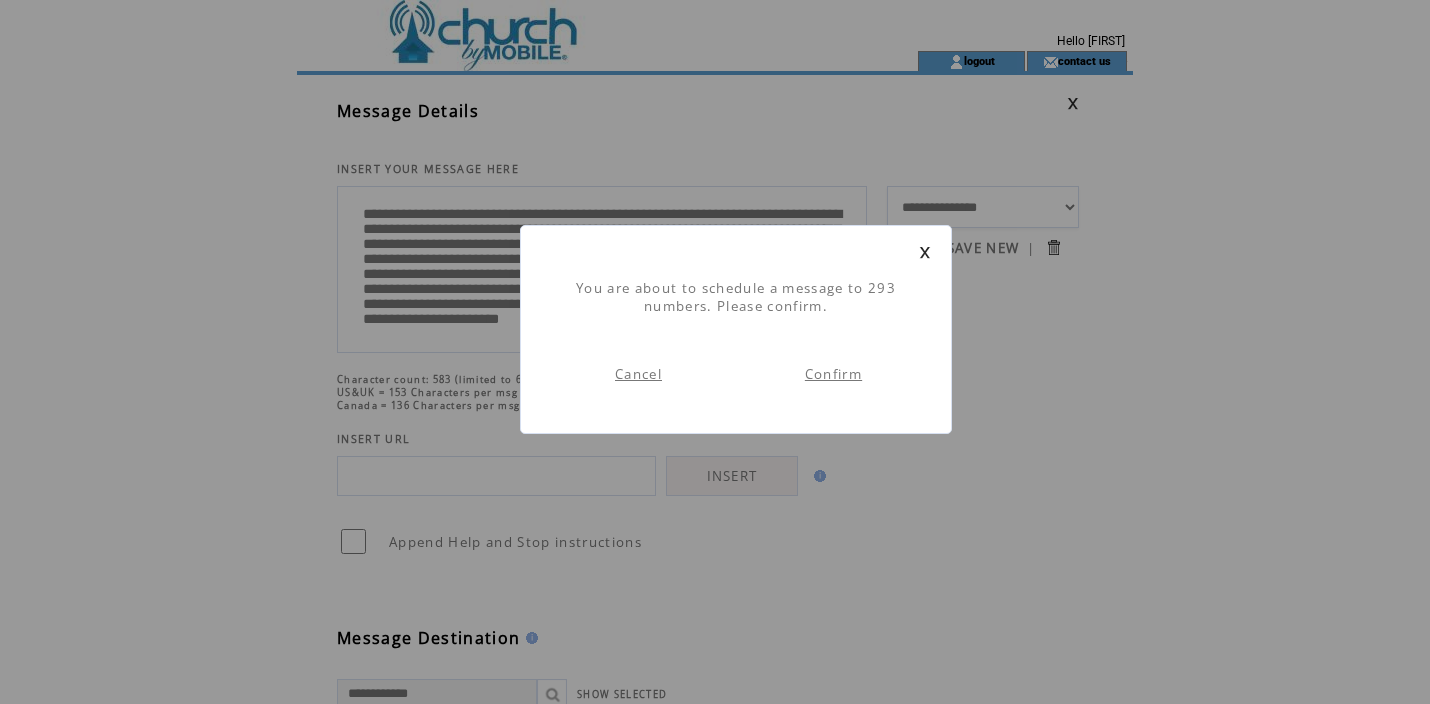 scroll, scrollTop: 1, scrollLeft: 0, axis: vertical 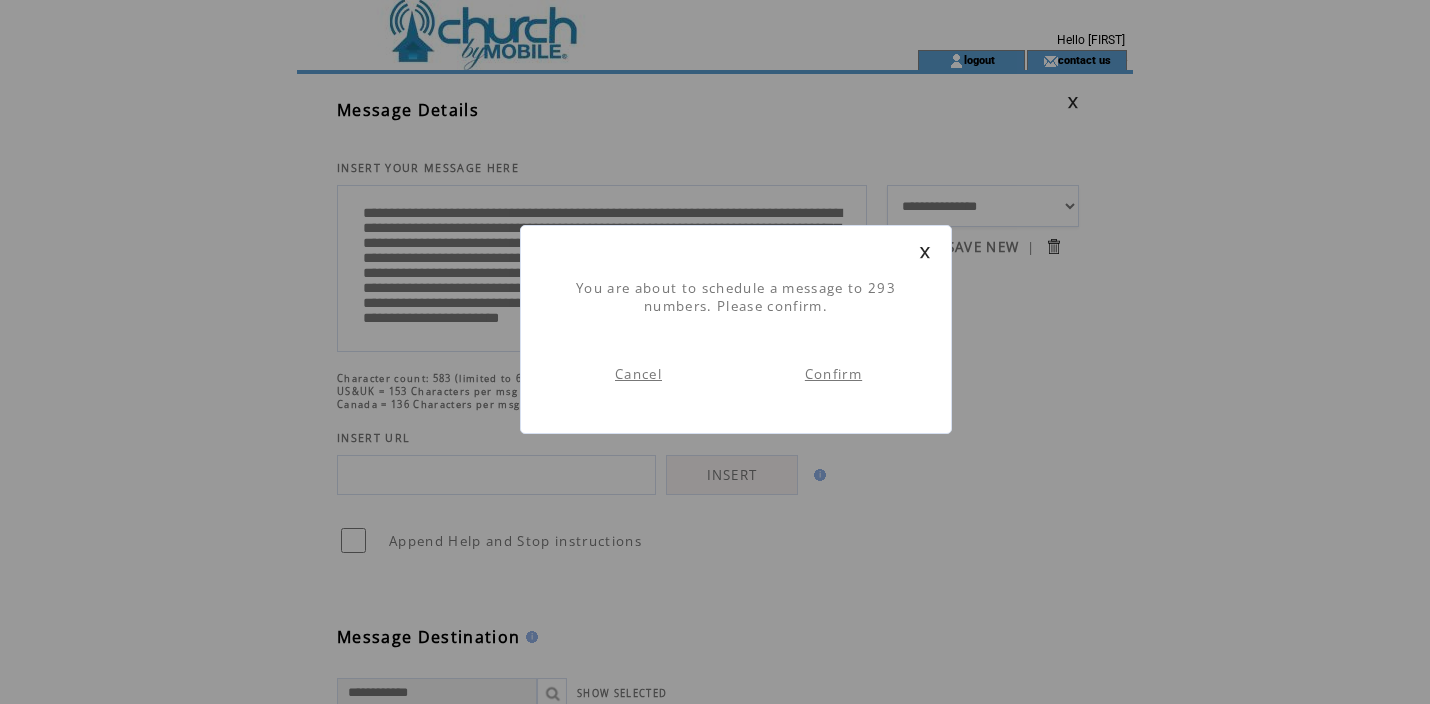 click on "Confirm" at bounding box center [833, 374] 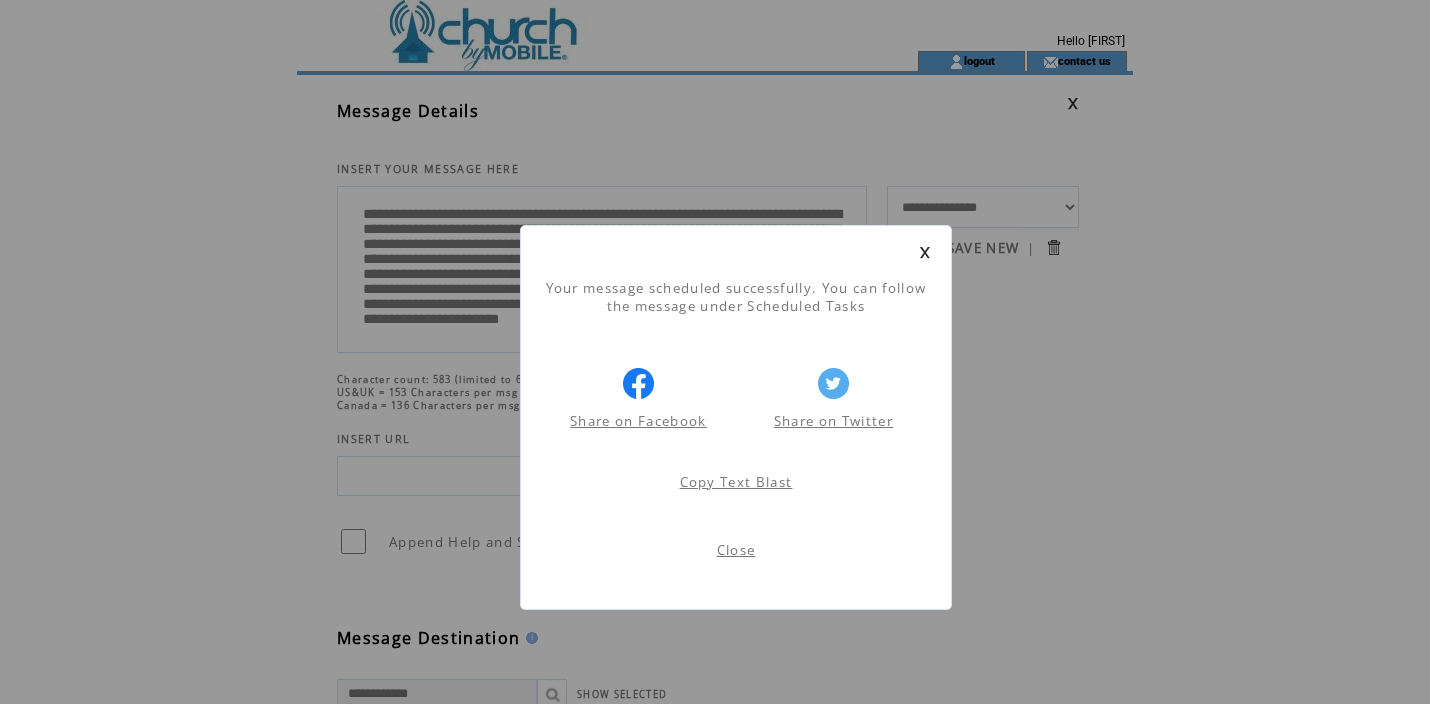 scroll, scrollTop: 1, scrollLeft: 0, axis: vertical 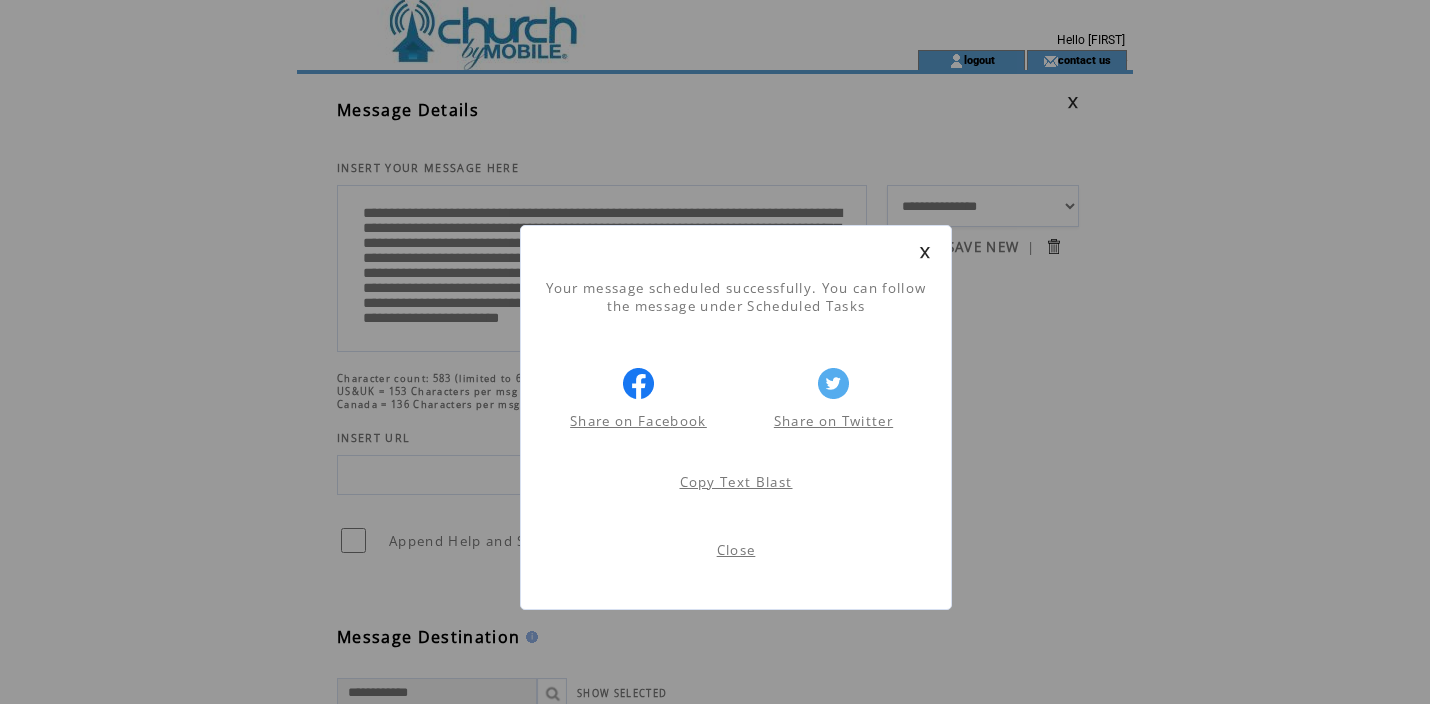 click on "Close" at bounding box center [736, 555] 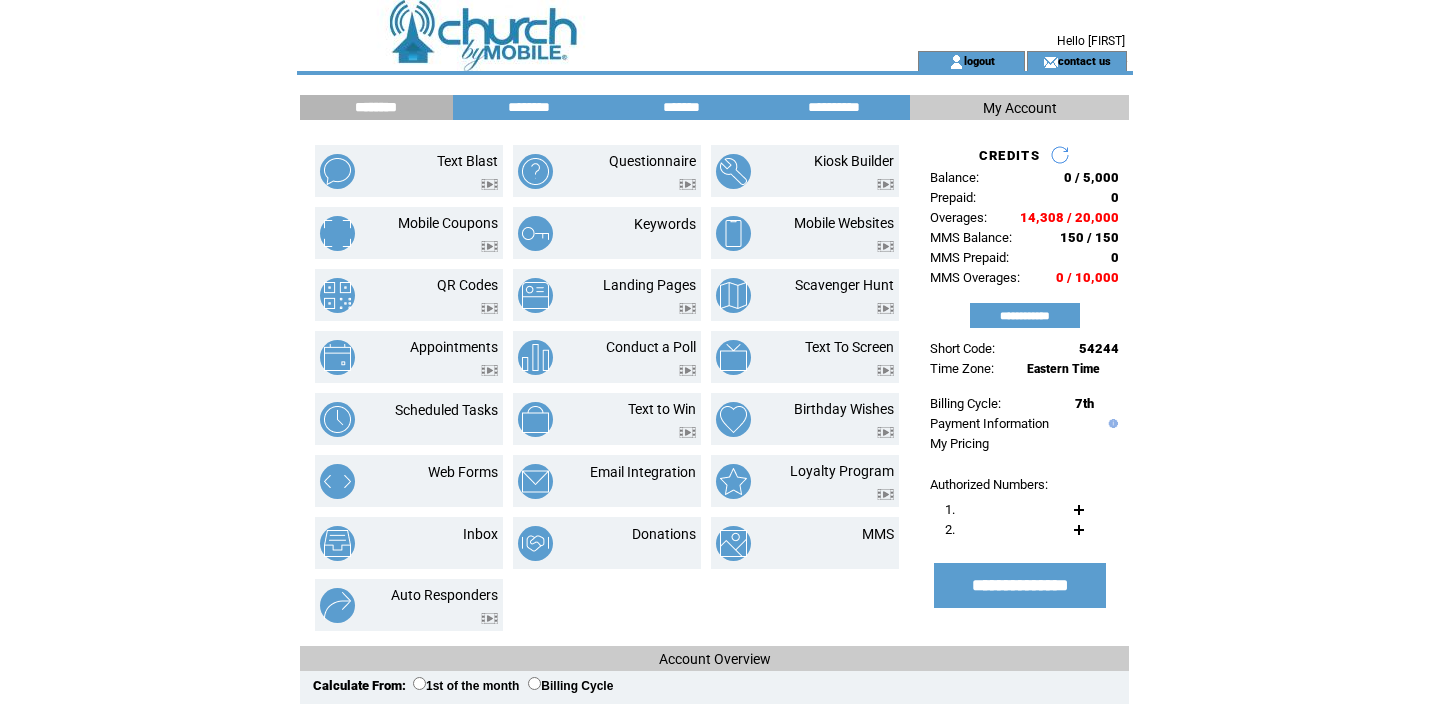 scroll, scrollTop: 0, scrollLeft: 0, axis: both 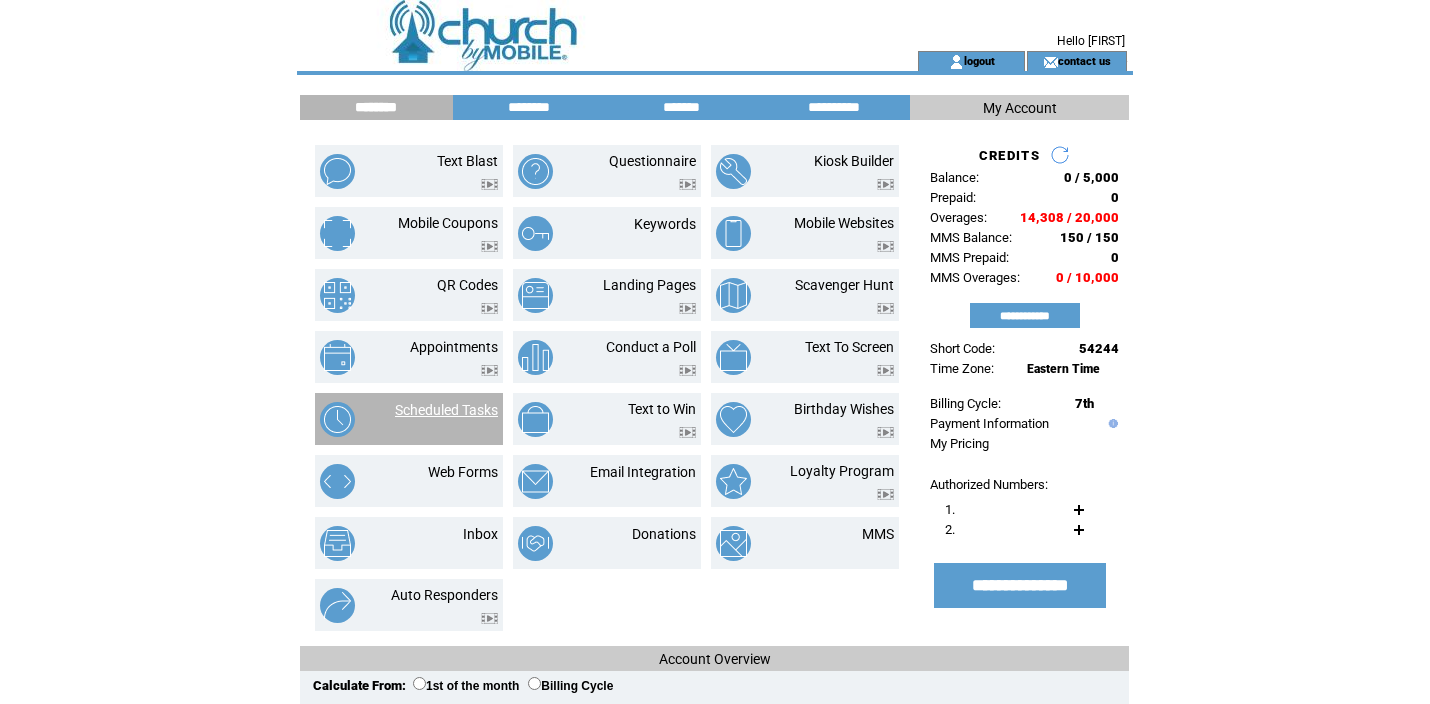 click on "Scheduled Tasks" at bounding box center (446, 410) 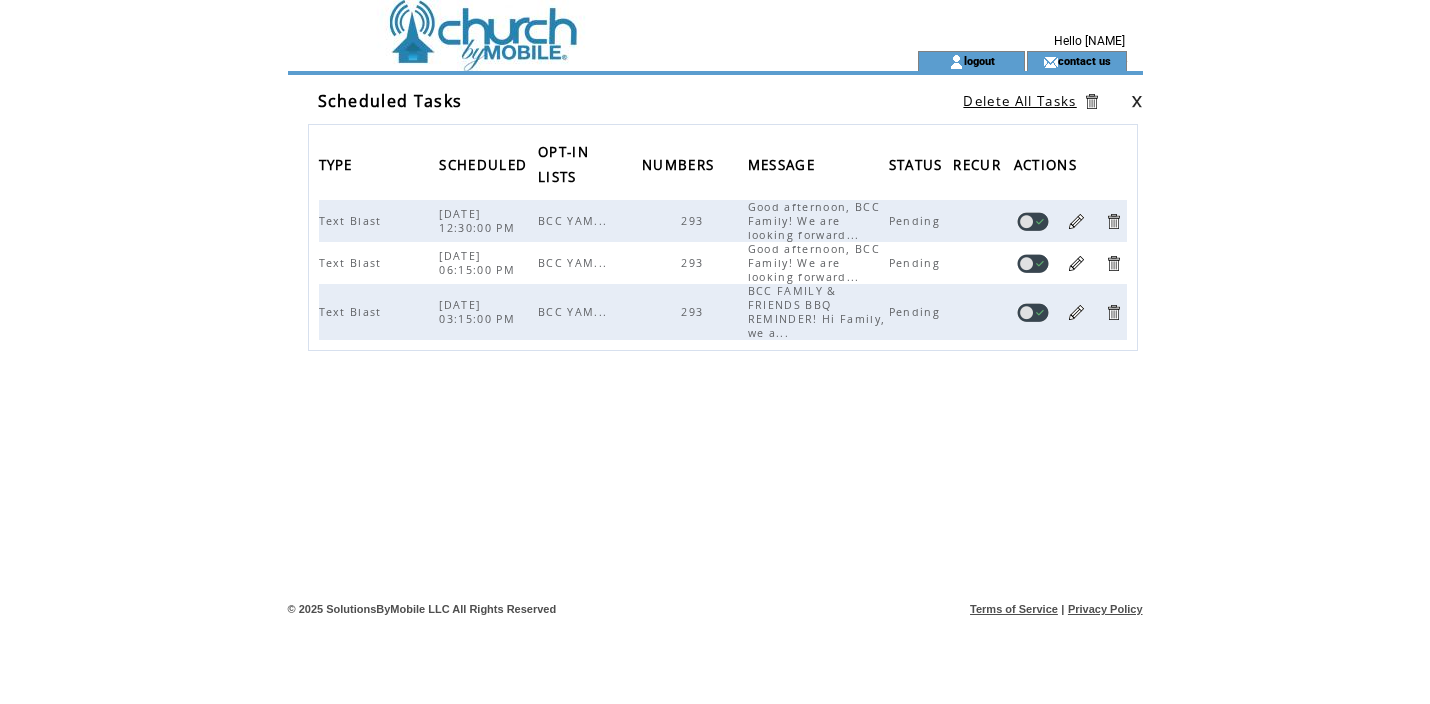 scroll, scrollTop: 0, scrollLeft: 0, axis: both 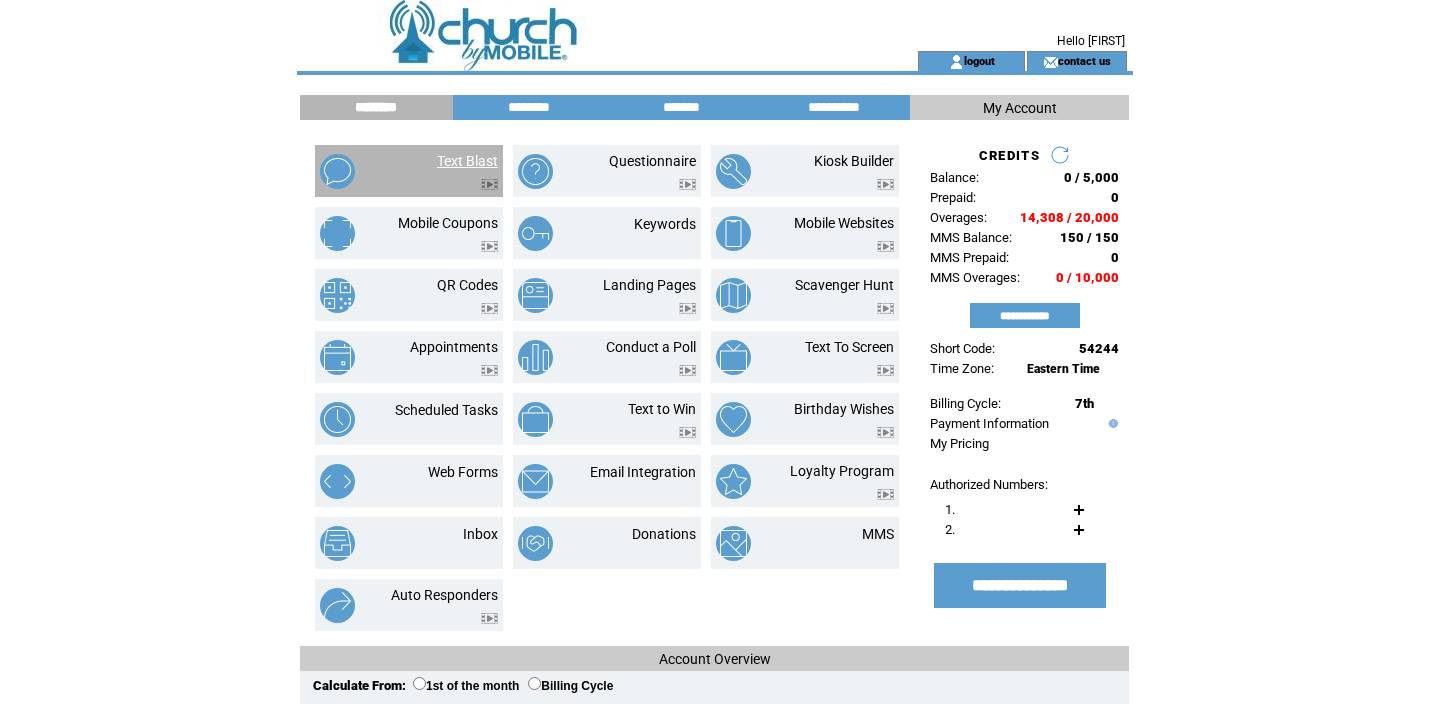 click on "Text Blast" at bounding box center [467, 161] 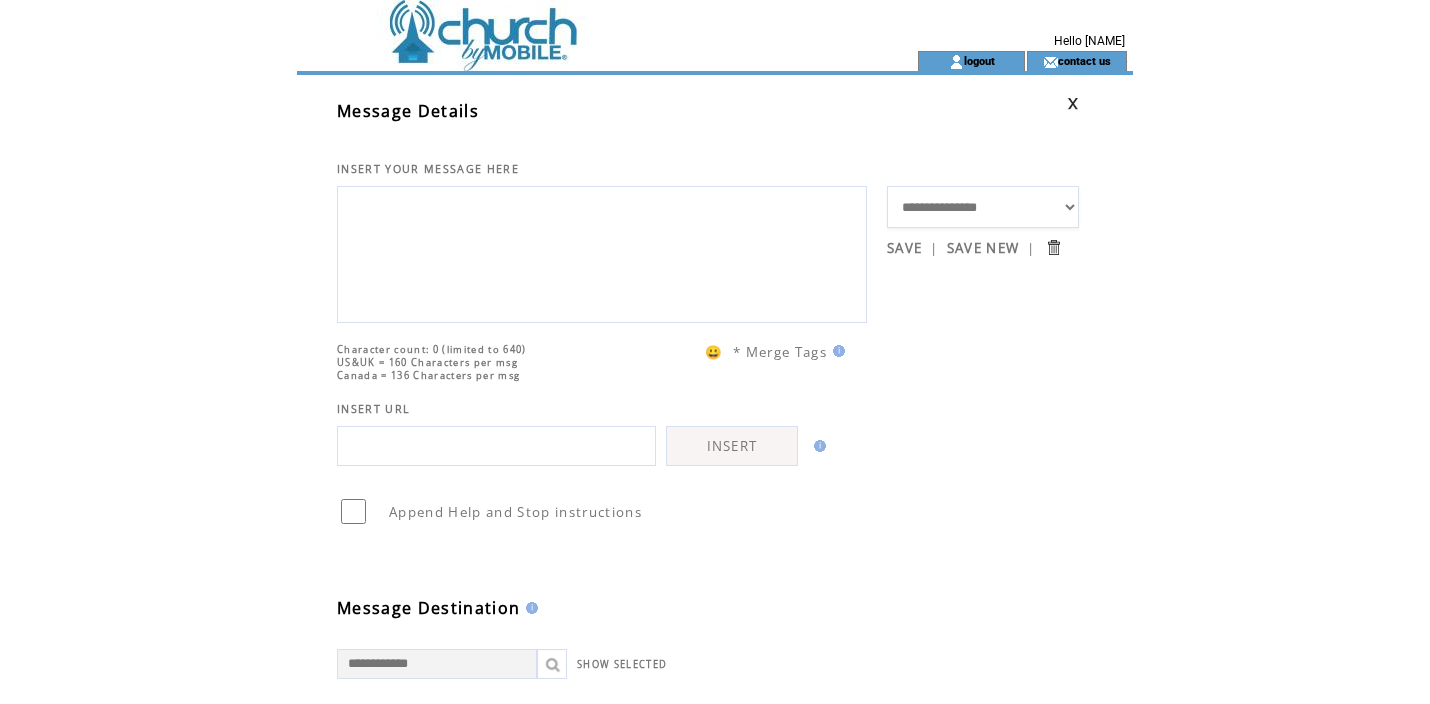scroll, scrollTop: 0, scrollLeft: 0, axis: both 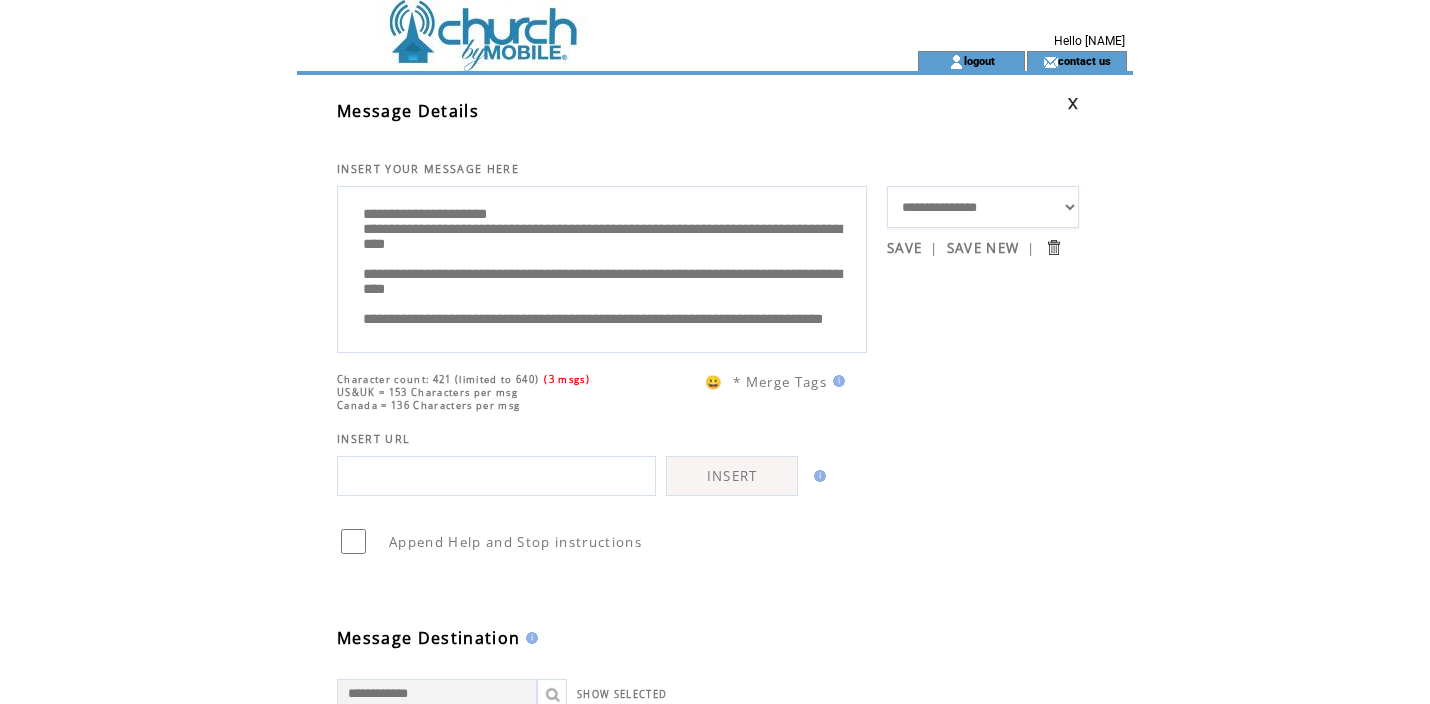 click on "**********" at bounding box center (602, 267) 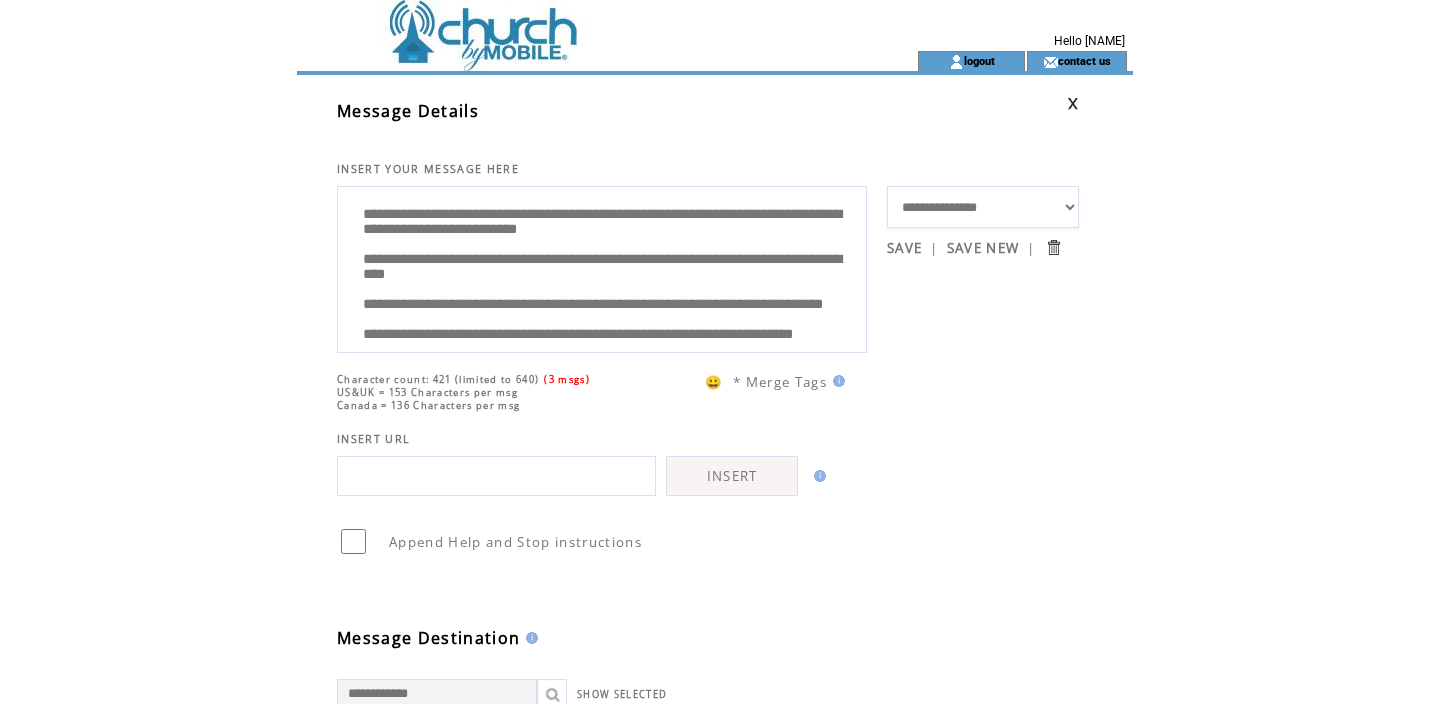 click on "**********" at bounding box center (602, 267) 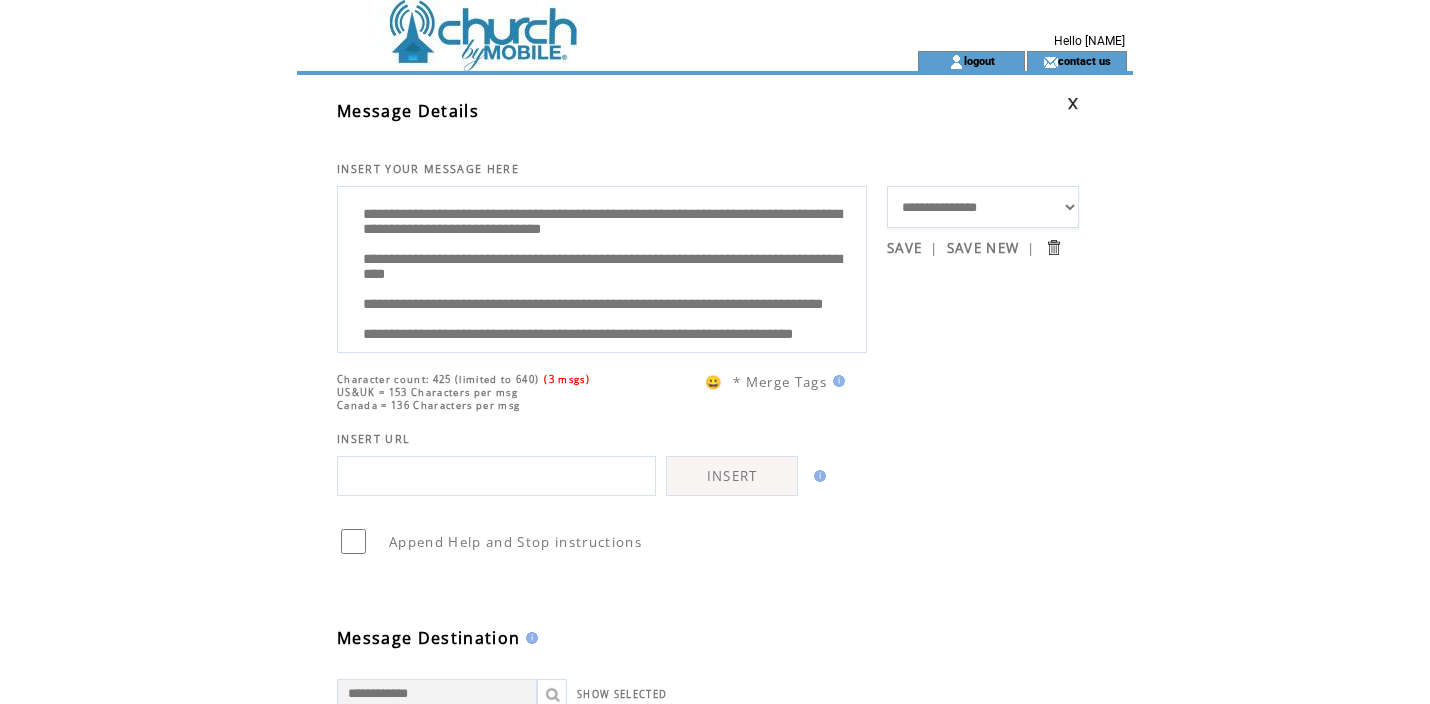 click on "**********" at bounding box center [602, 267] 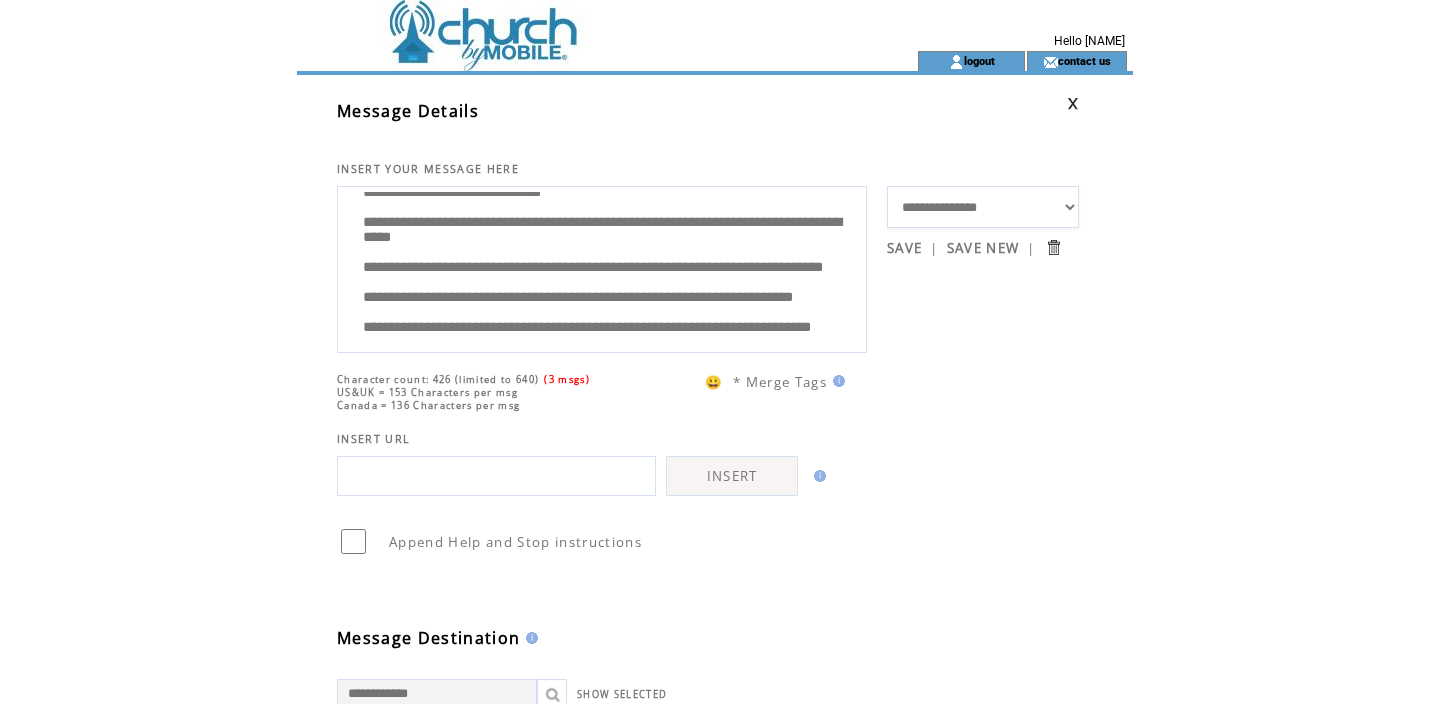 scroll, scrollTop: 38, scrollLeft: 0, axis: vertical 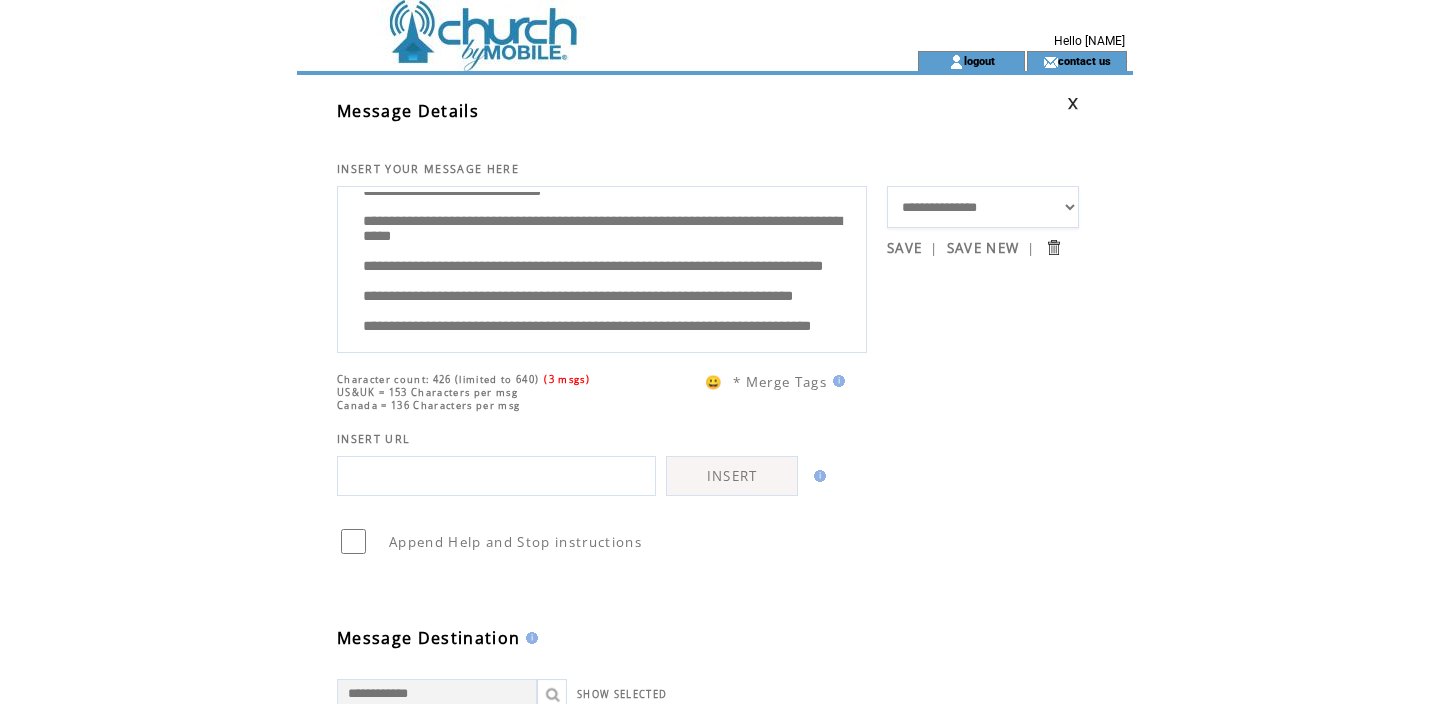 click on "**********" at bounding box center (602, 267) 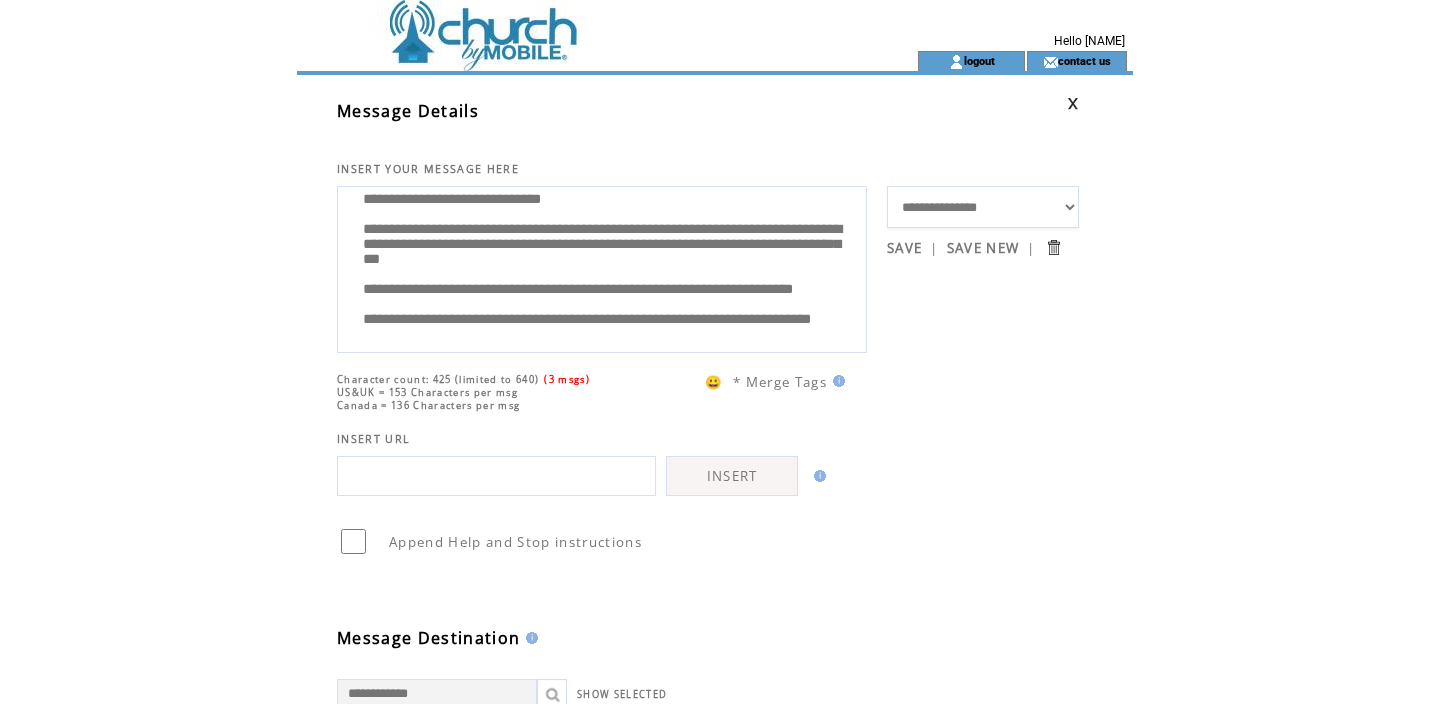drag, startPoint x: 620, startPoint y: 259, endPoint x: 713, endPoint y: 261, distance: 93.0215 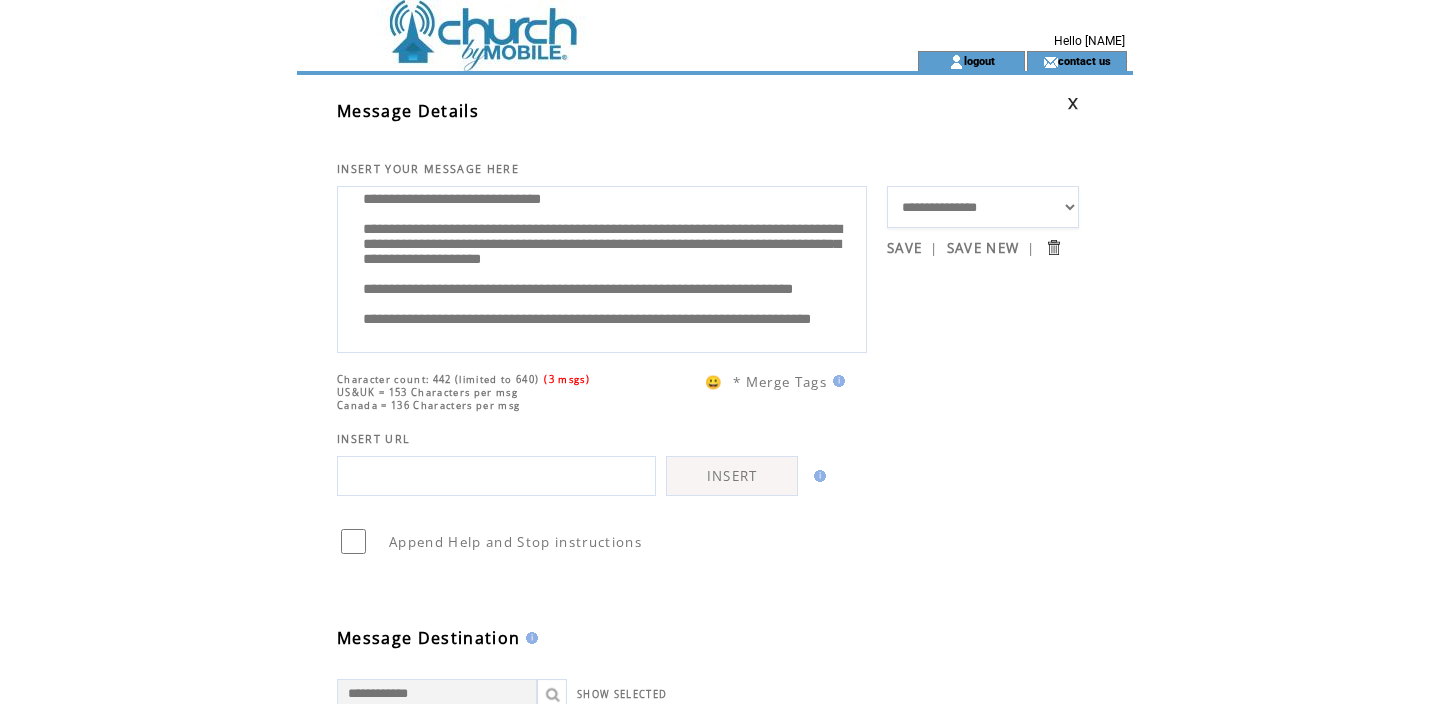 drag, startPoint x: 563, startPoint y: 279, endPoint x: 376, endPoint y: 280, distance: 187.00267 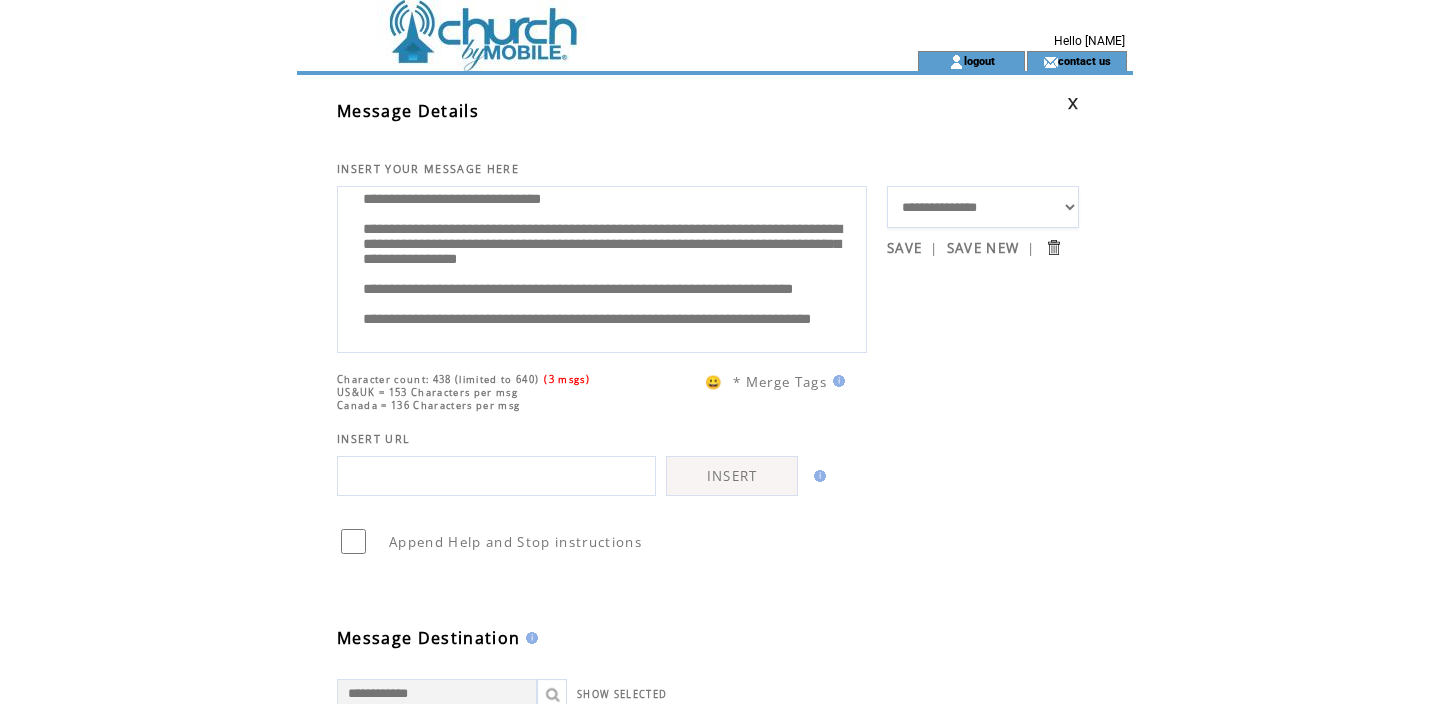 scroll, scrollTop: 78, scrollLeft: 0, axis: vertical 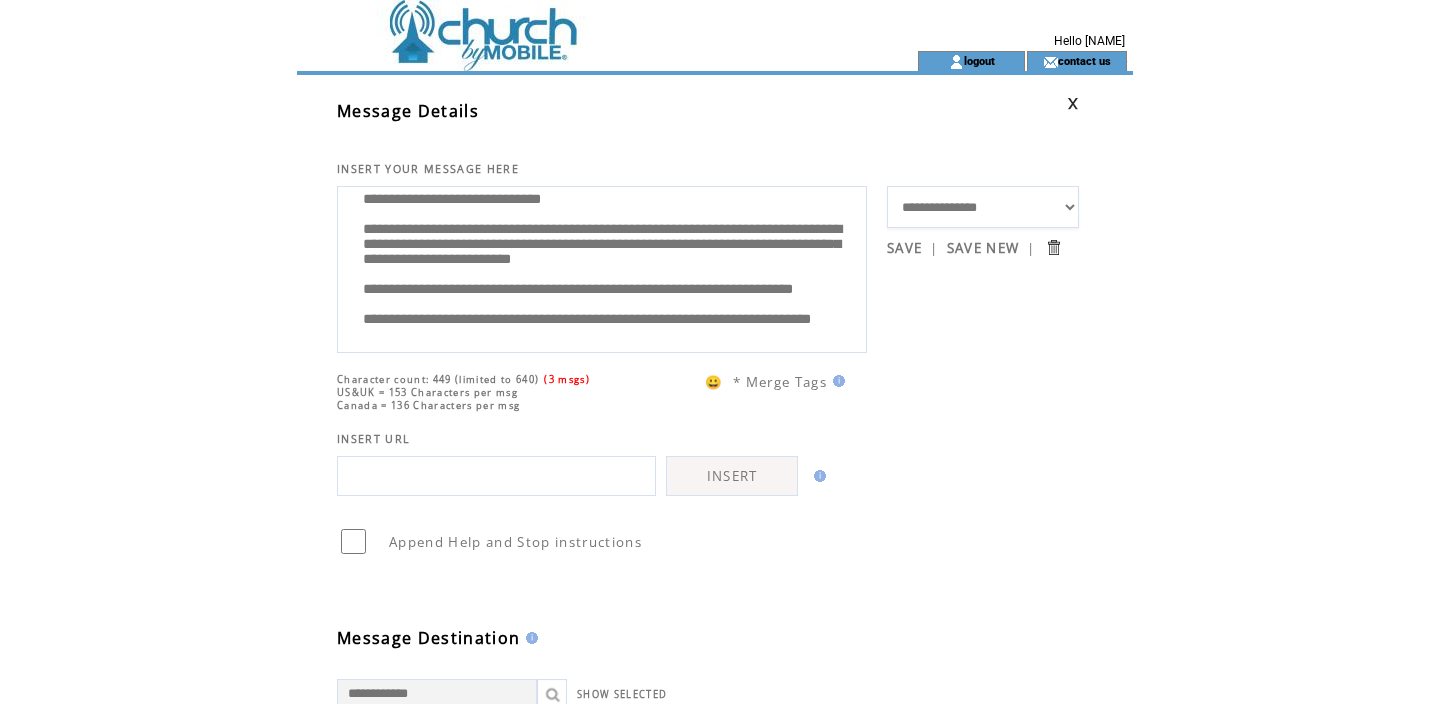 click on "**********" at bounding box center [602, 267] 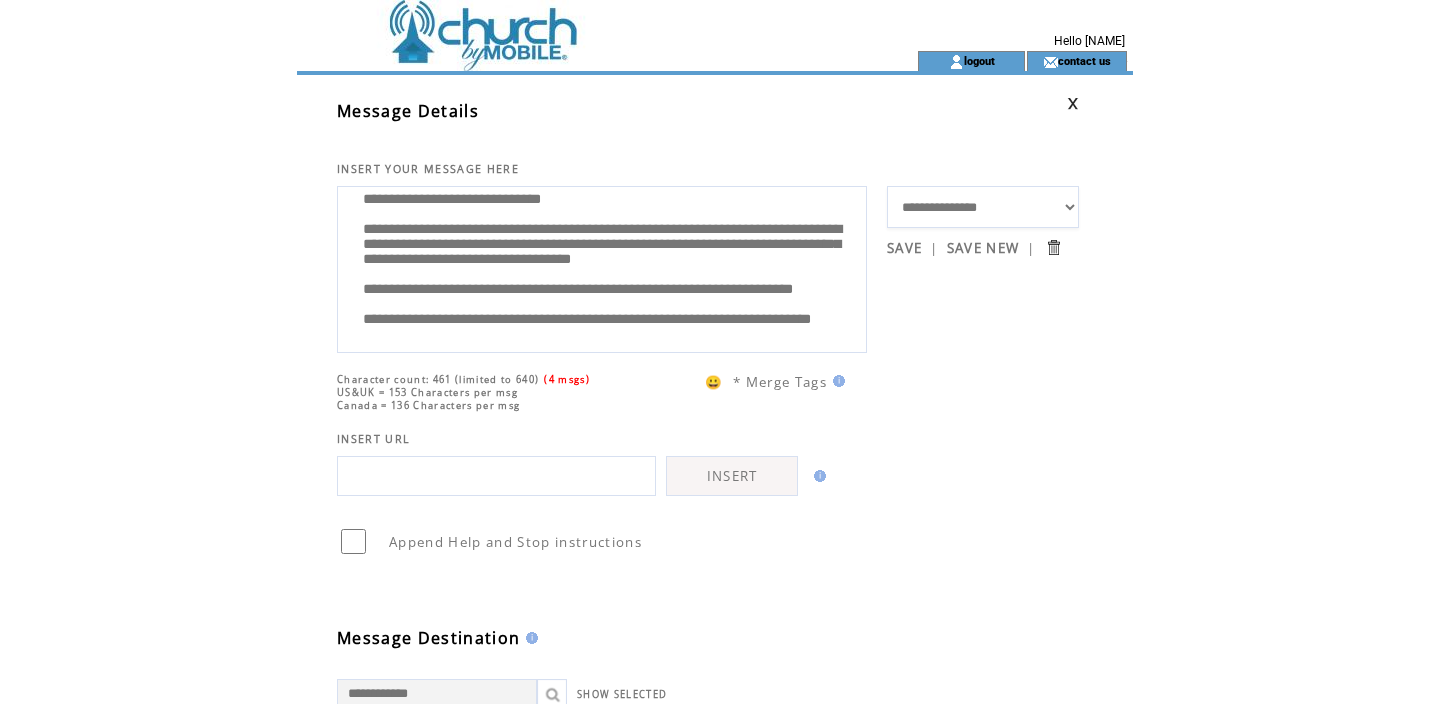 scroll, scrollTop: 122, scrollLeft: 0, axis: vertical 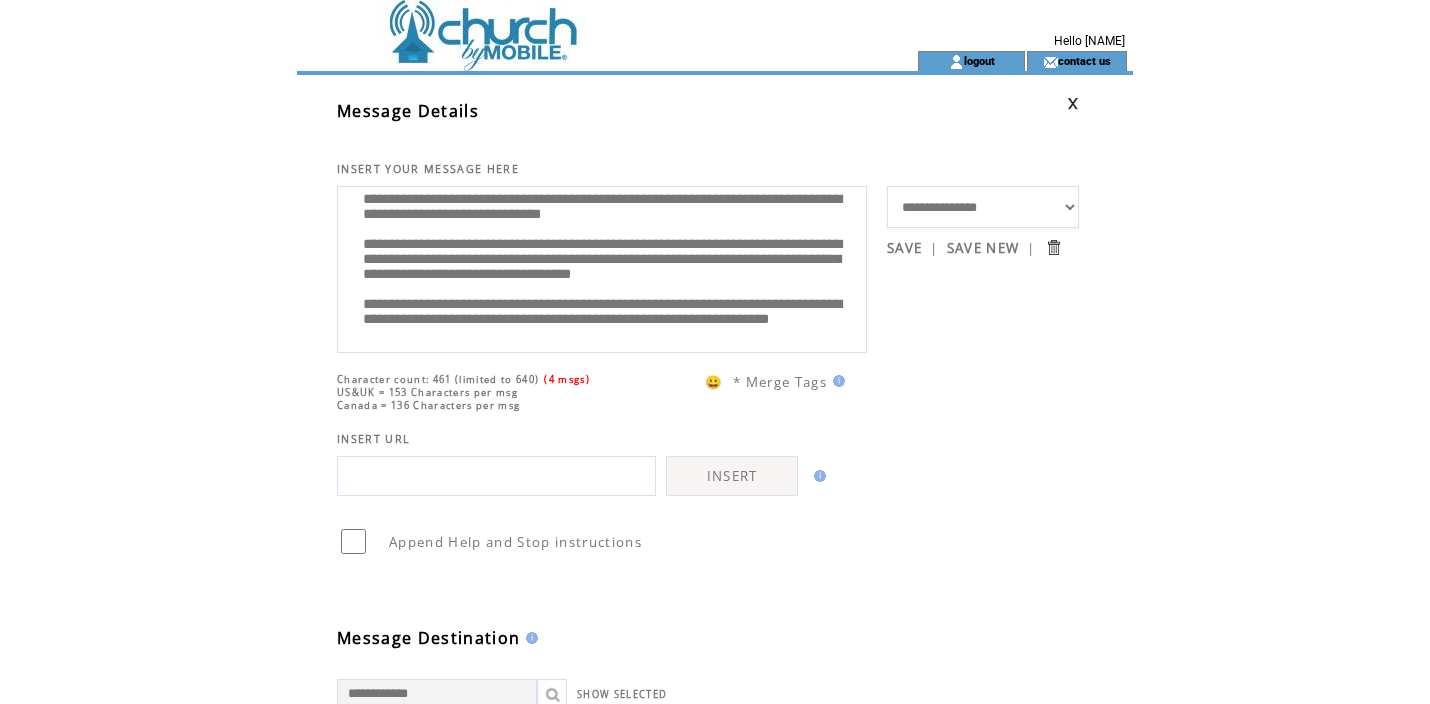 click on "**********" at bounding box center (602, 267) 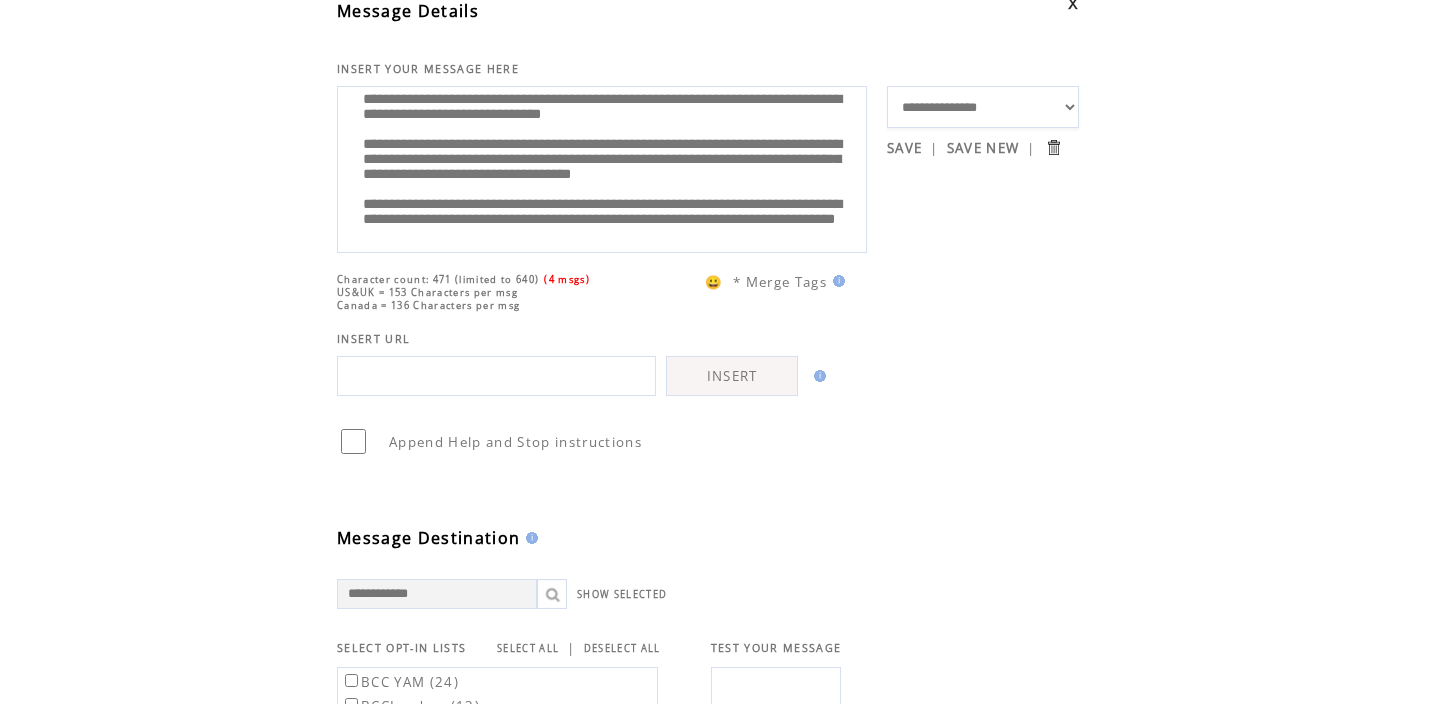 scroll, scrollTop: 0, scrollLeft: 0, axis: both 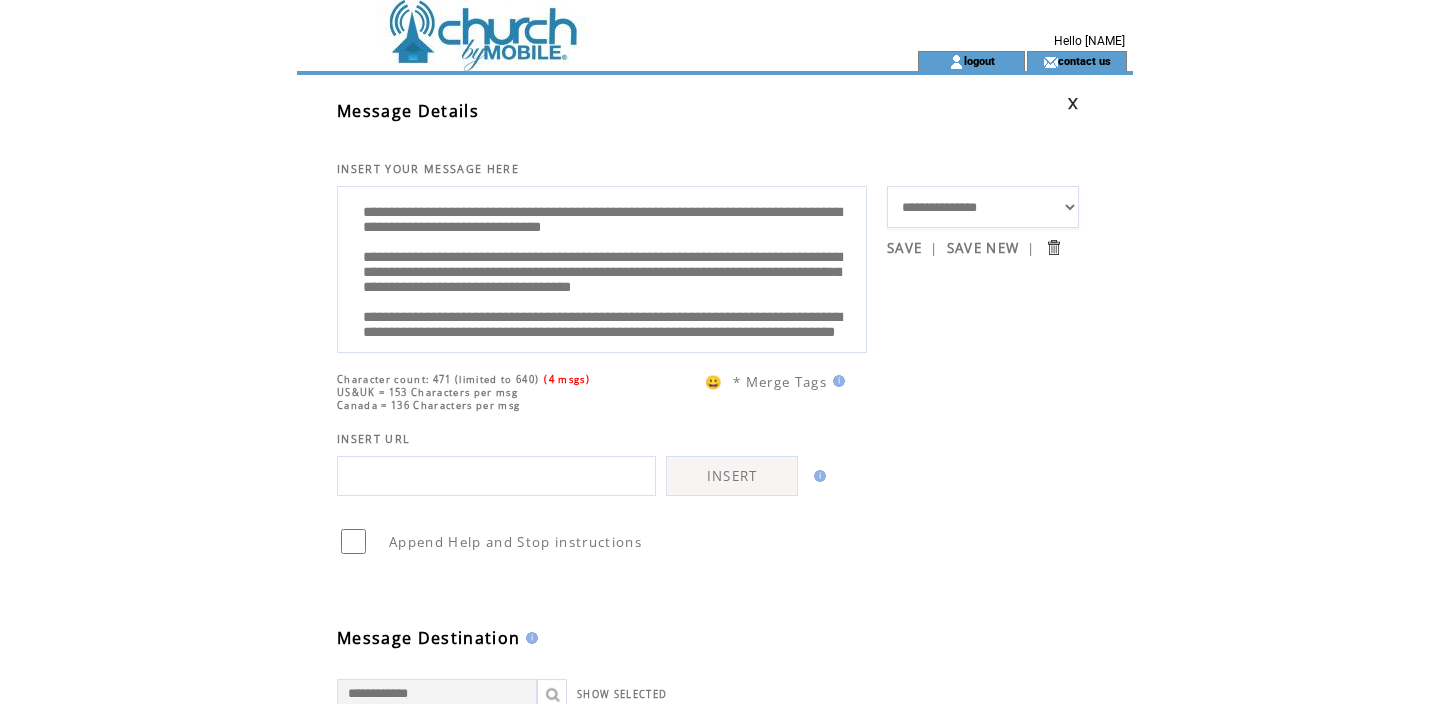 click on "**********" at bounding box center (602, 267) 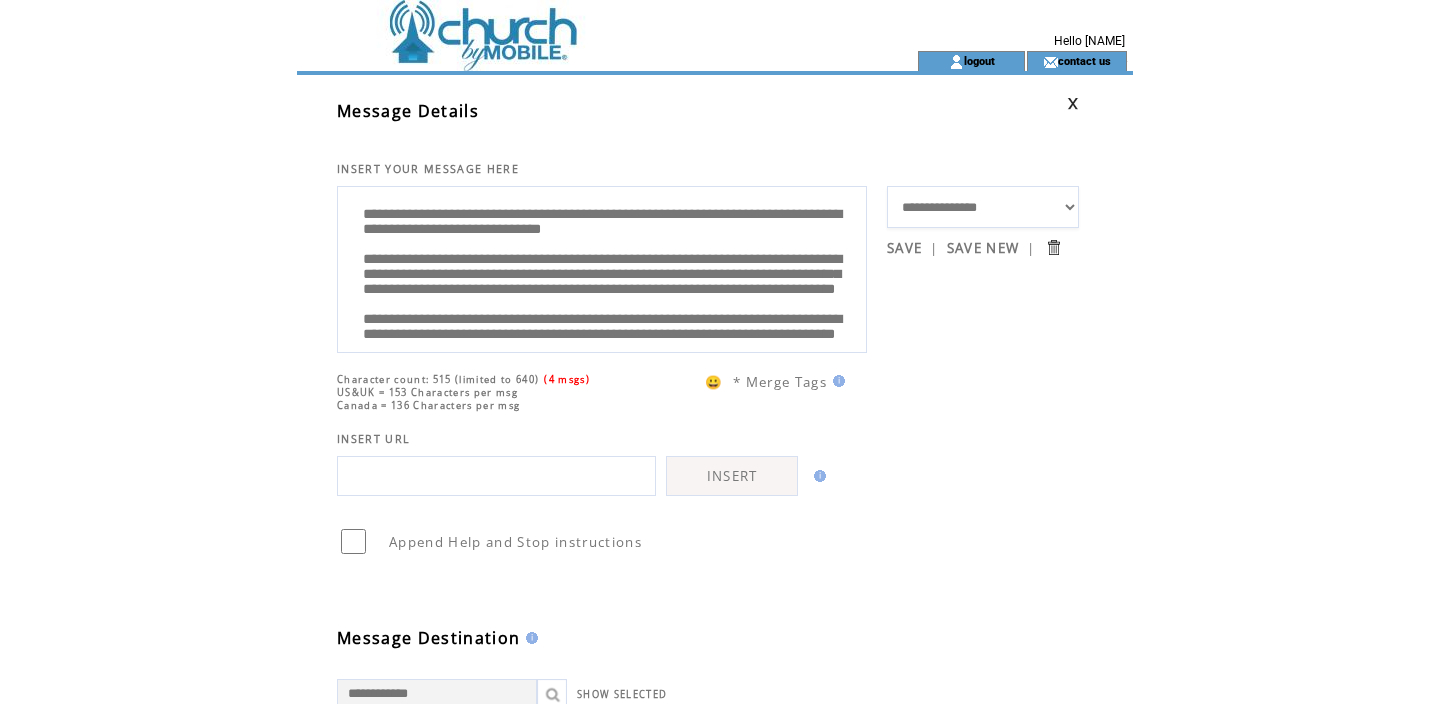 scroll, scrollTop: 1, scrollLeft: 0, axis: vertical 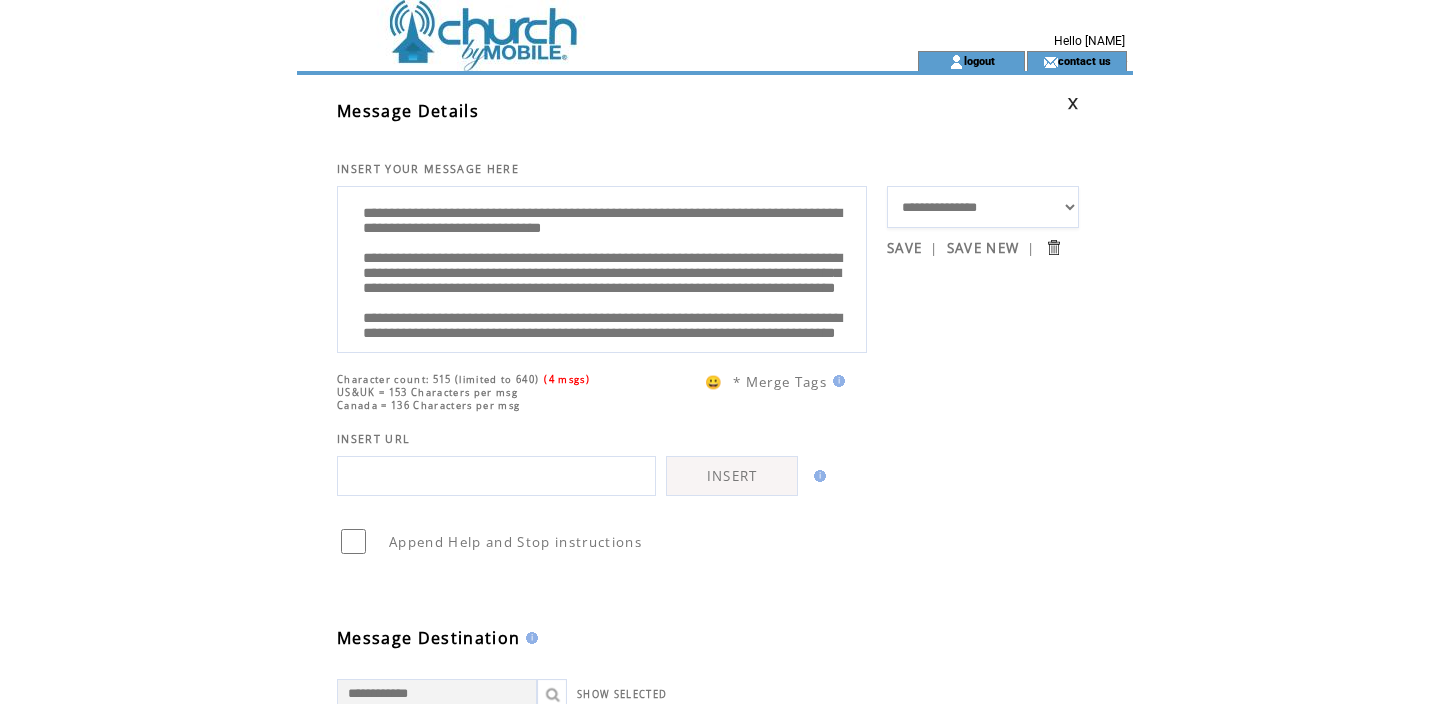 click on "**********" at bounding box center (602, 267) 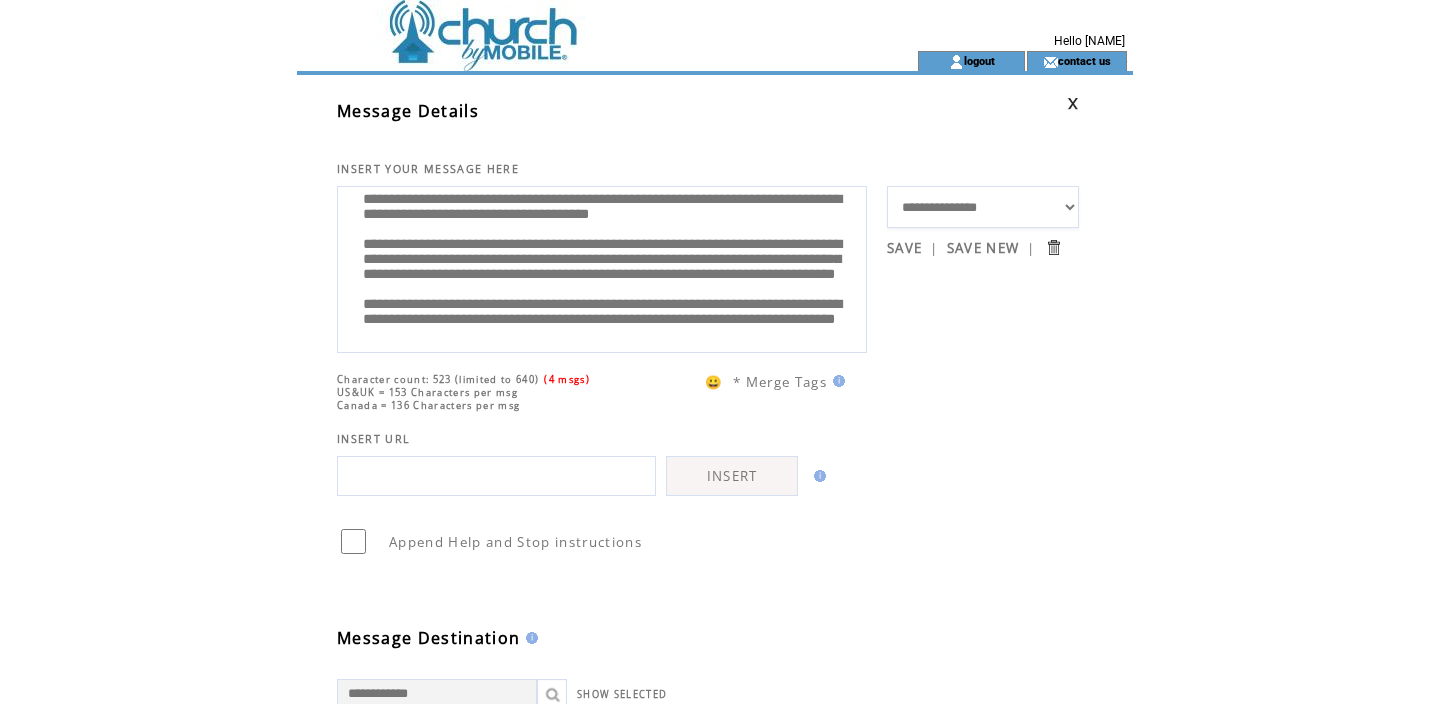 scroll, scrollTop: 140, scrollLeft: 0, axis: vertical 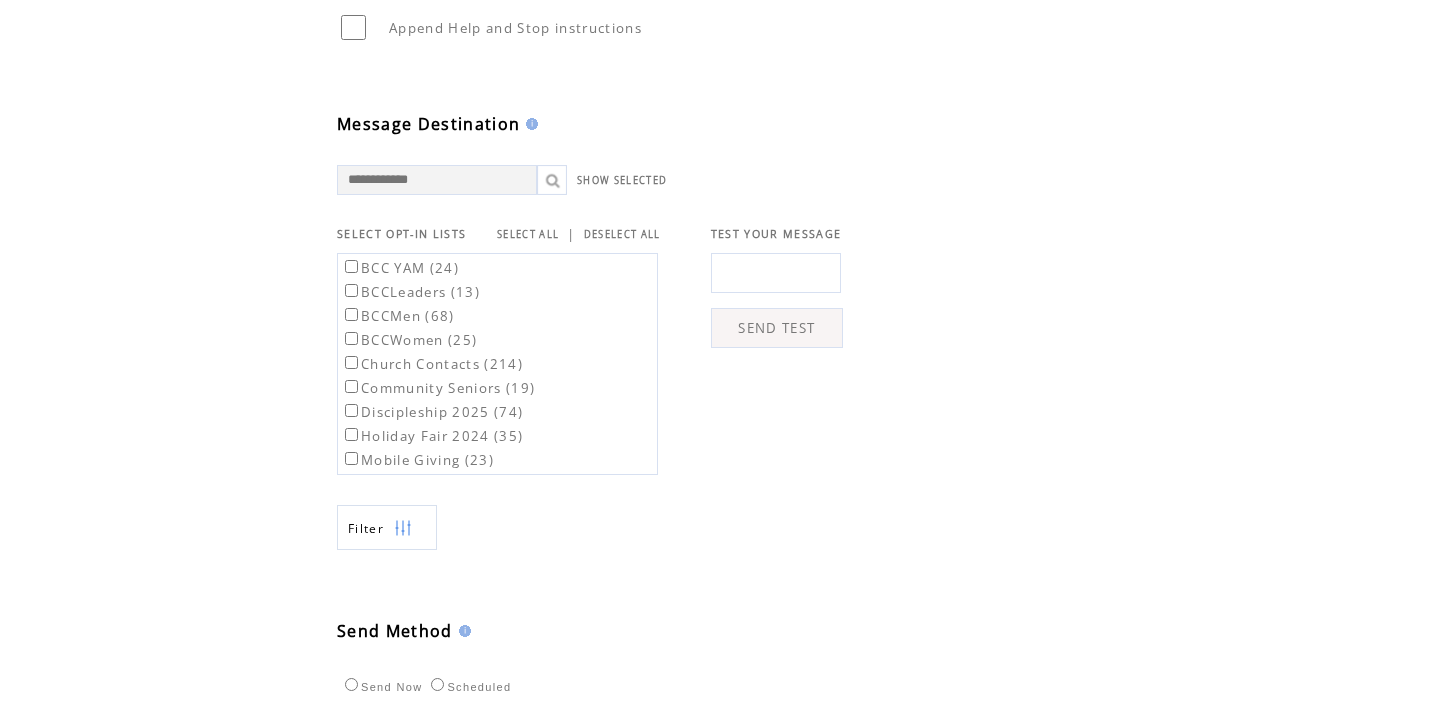 click on "SELECT ALL" at bounding box center [528, 234] 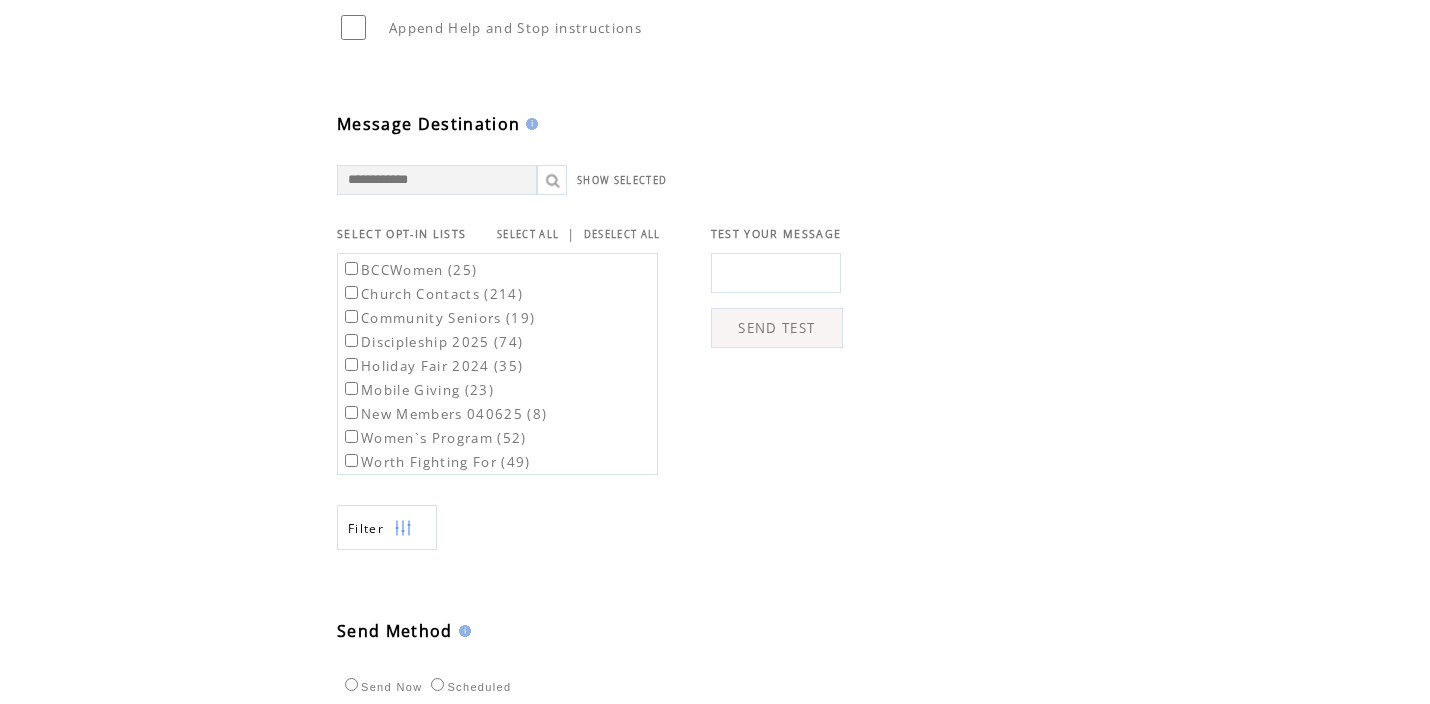 scroll, scrollTop: 0, scrollLeft: 0, axis: both 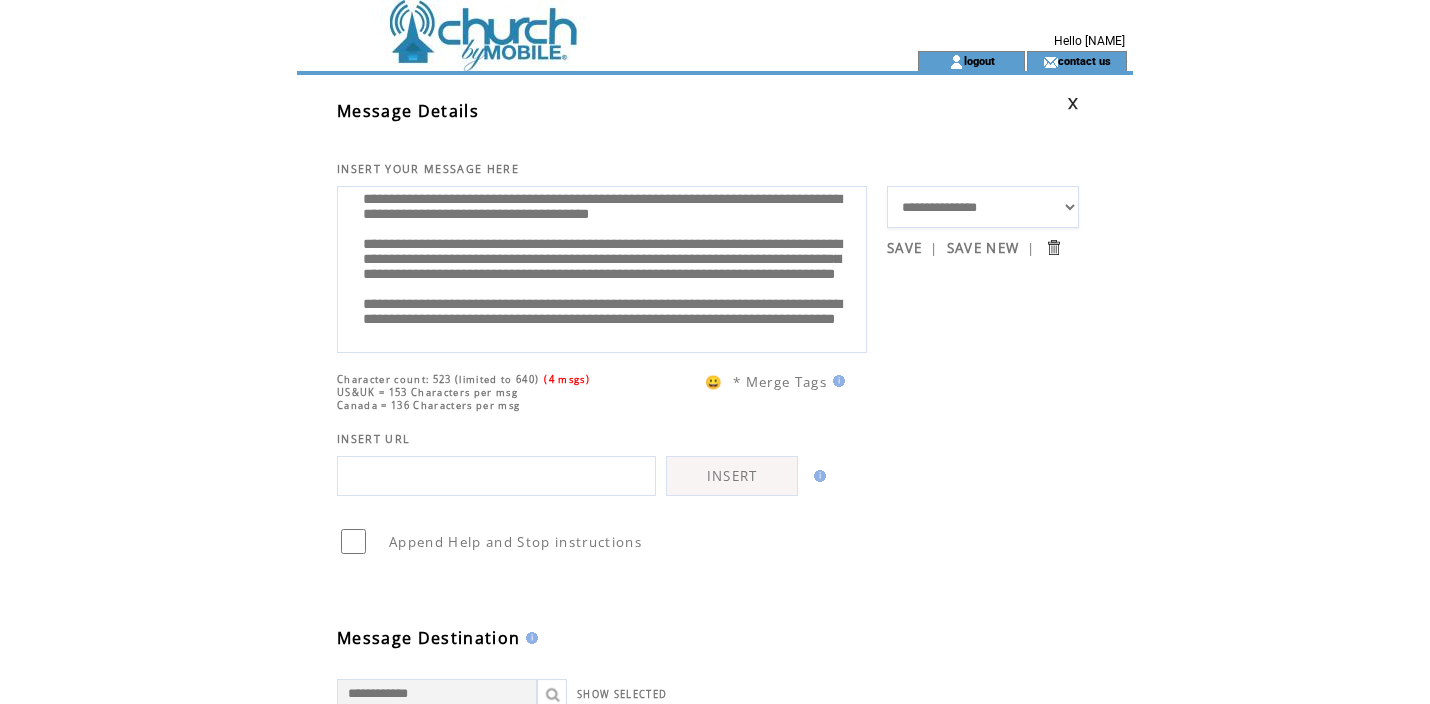click on "**********" at bounding box center (602, 267) 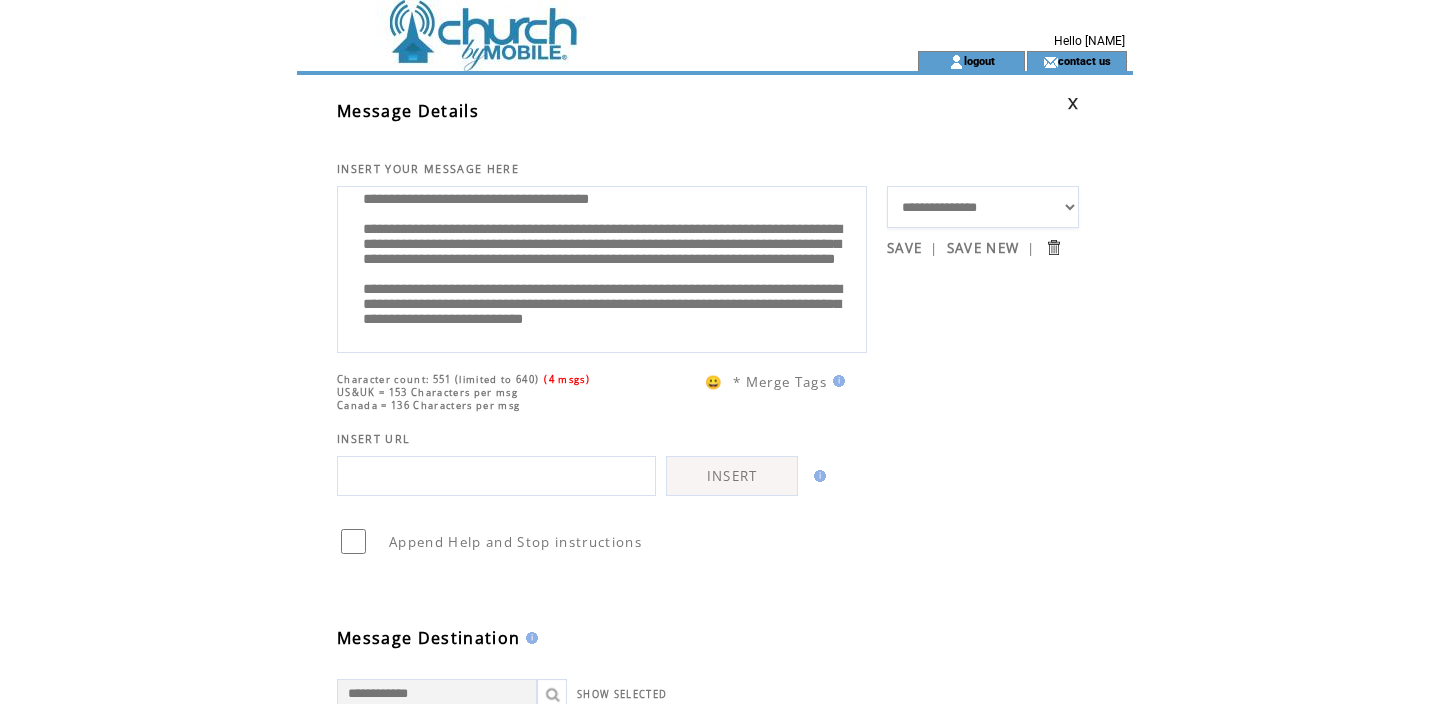 scroll, scrollTop: 160, scrollLeft: 0, axis: vertical 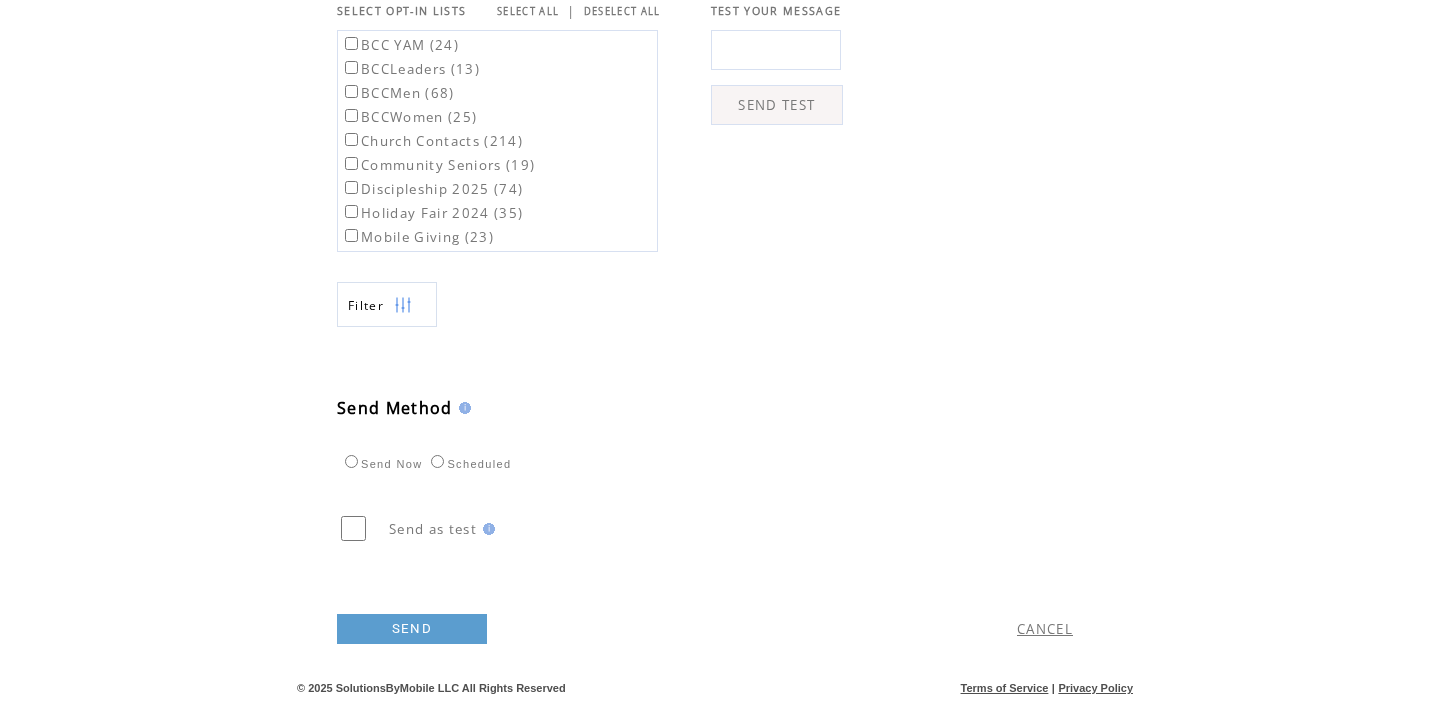 type on "**********" 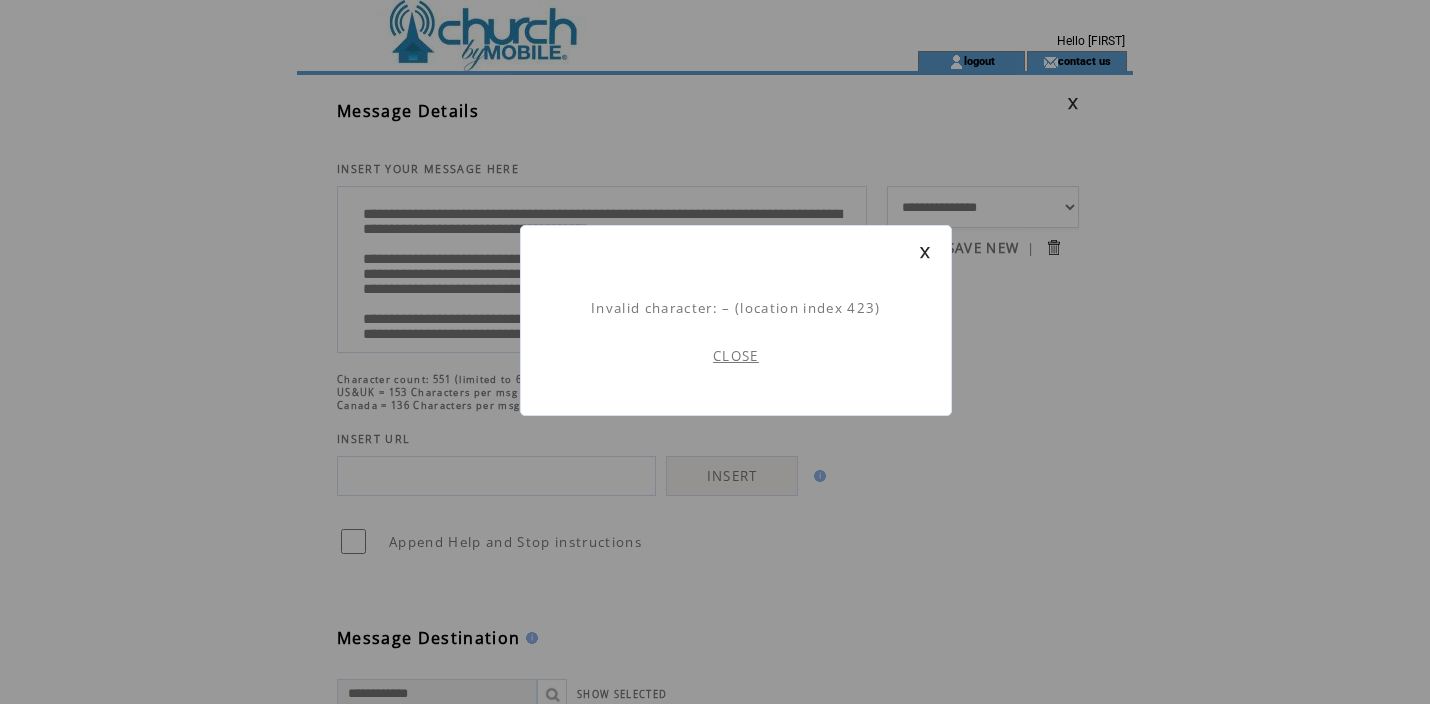 scroll, scrollTop: 1, scrollLeft: 0, axis: vertical 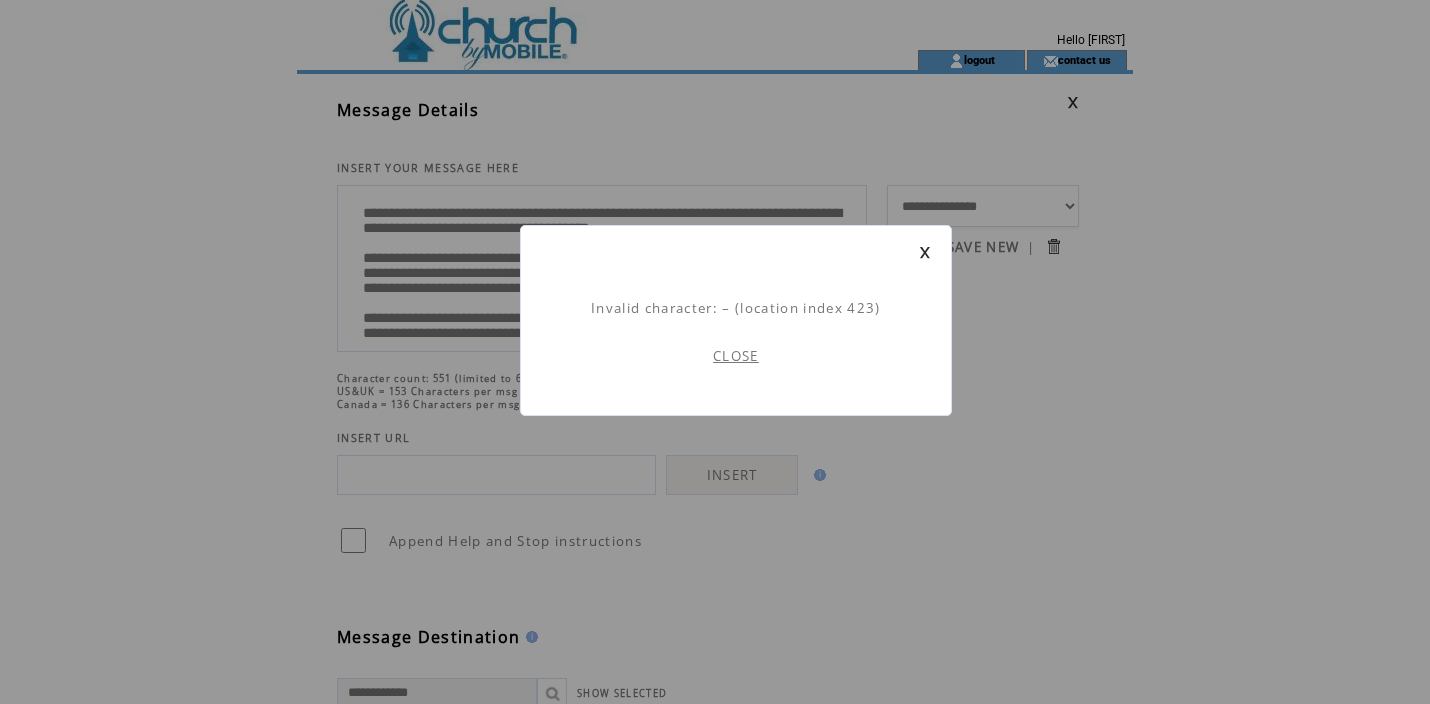 click on "CLOSE" at bounding box center [736, 356] 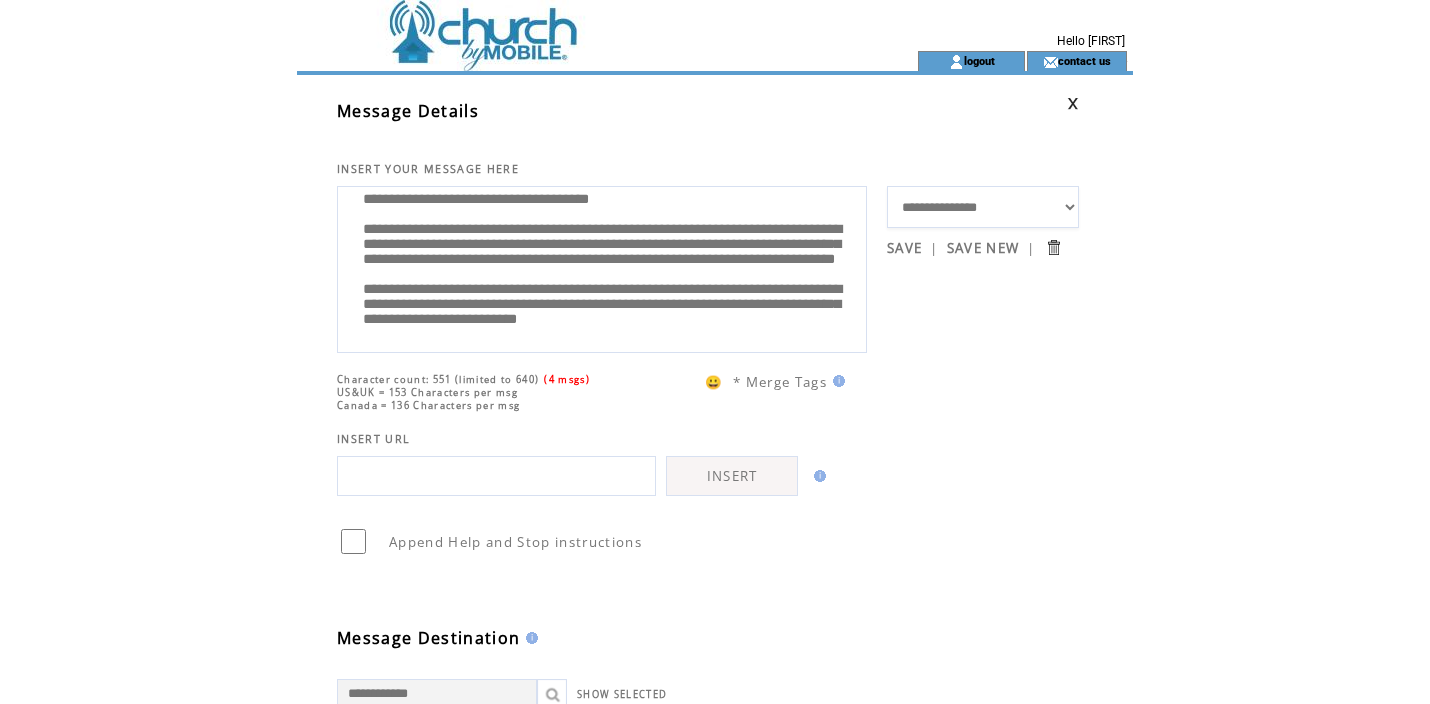 scroll, scrollTop: 160, scrollLeft: 0, axis: vertical 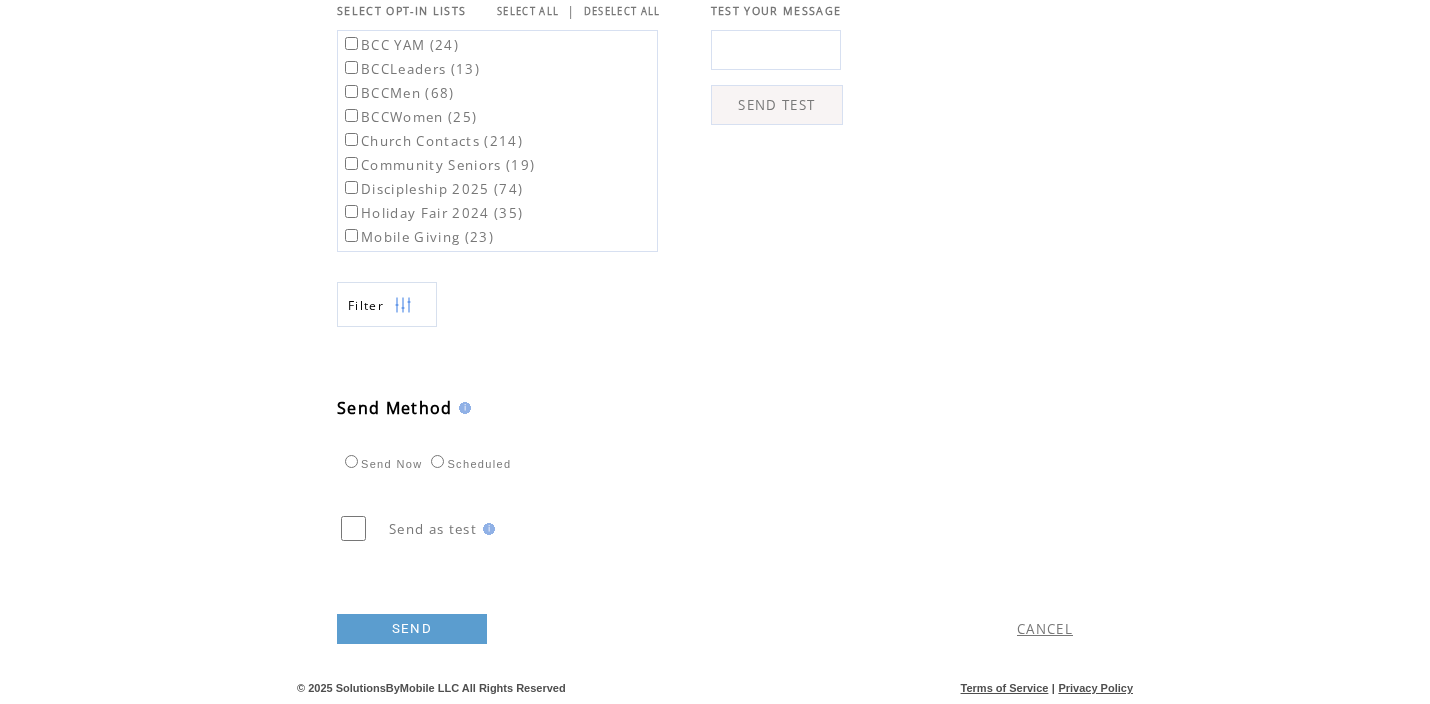 type on "**********" 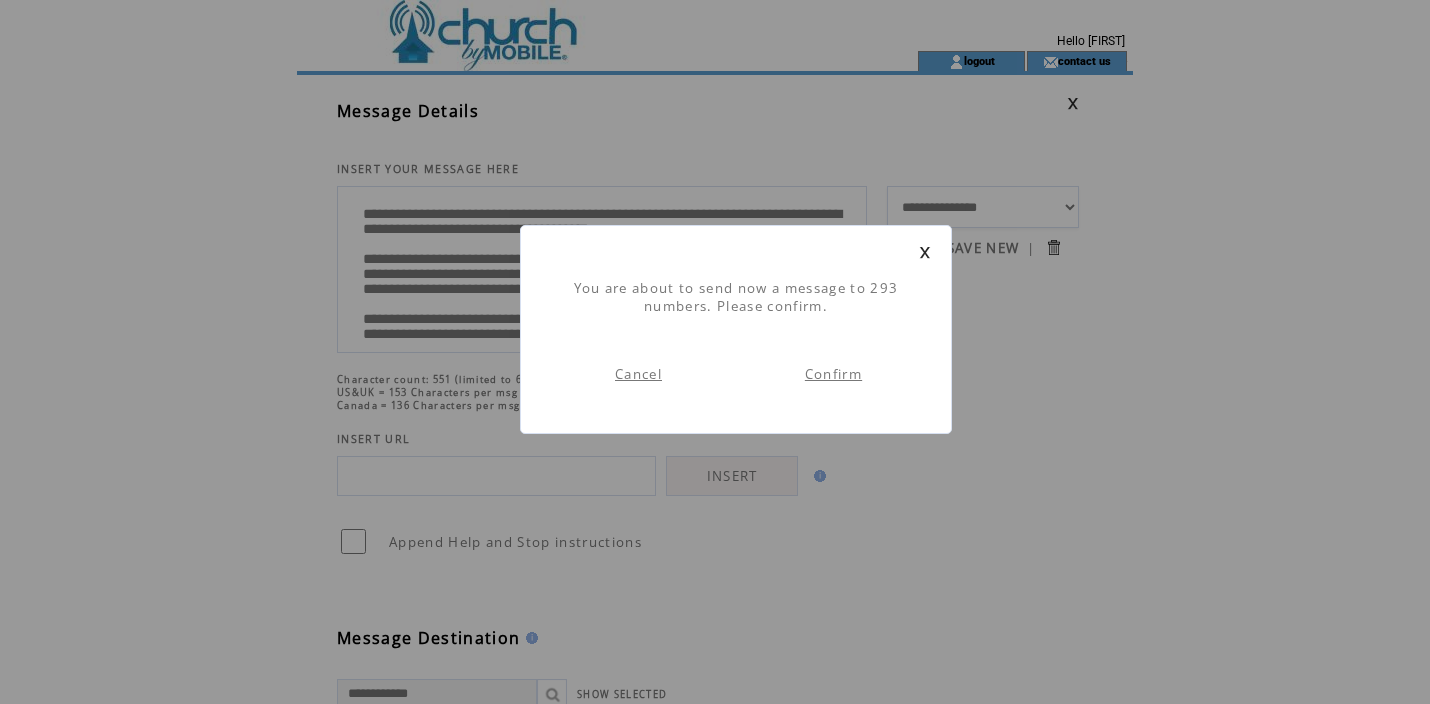 scroll, scrollTop: 1, scrollLeft: 0, axis: vertical 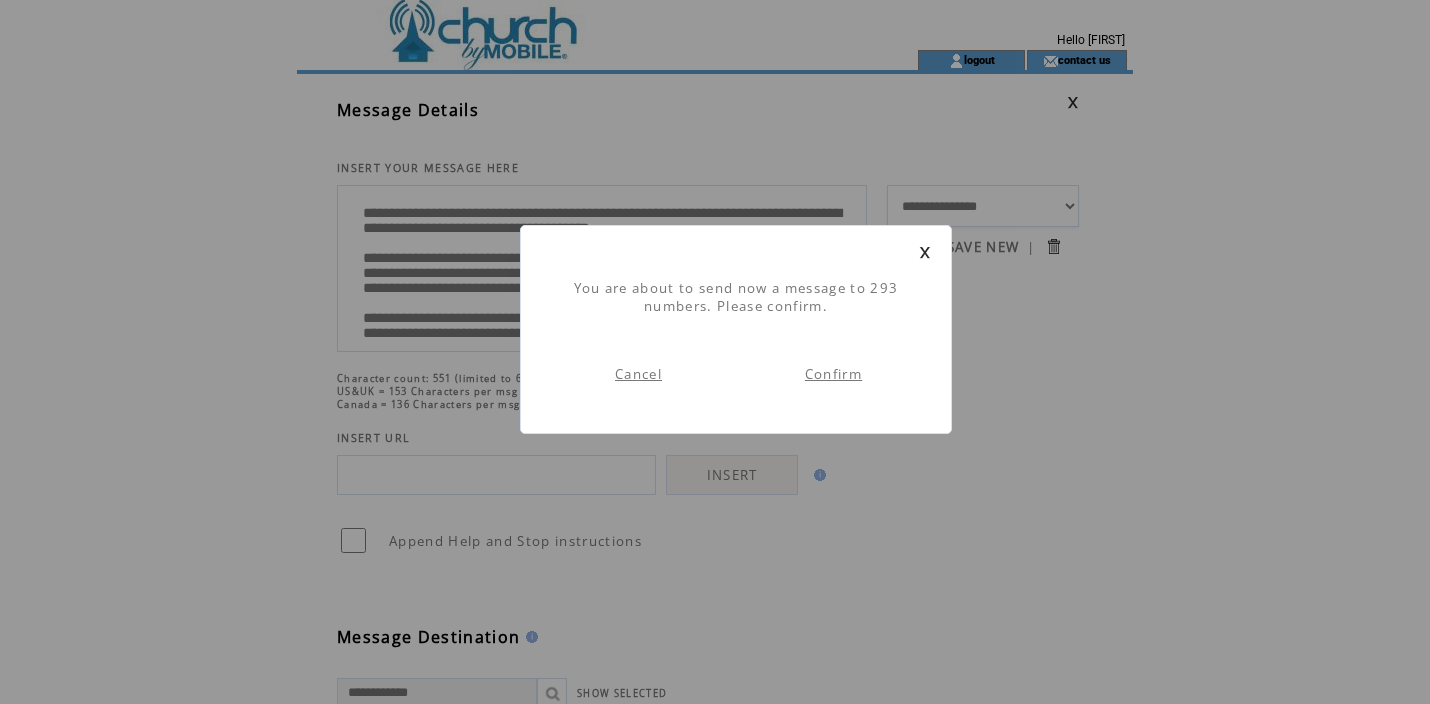 click on "Confirm" at bounding box center (833, 374) 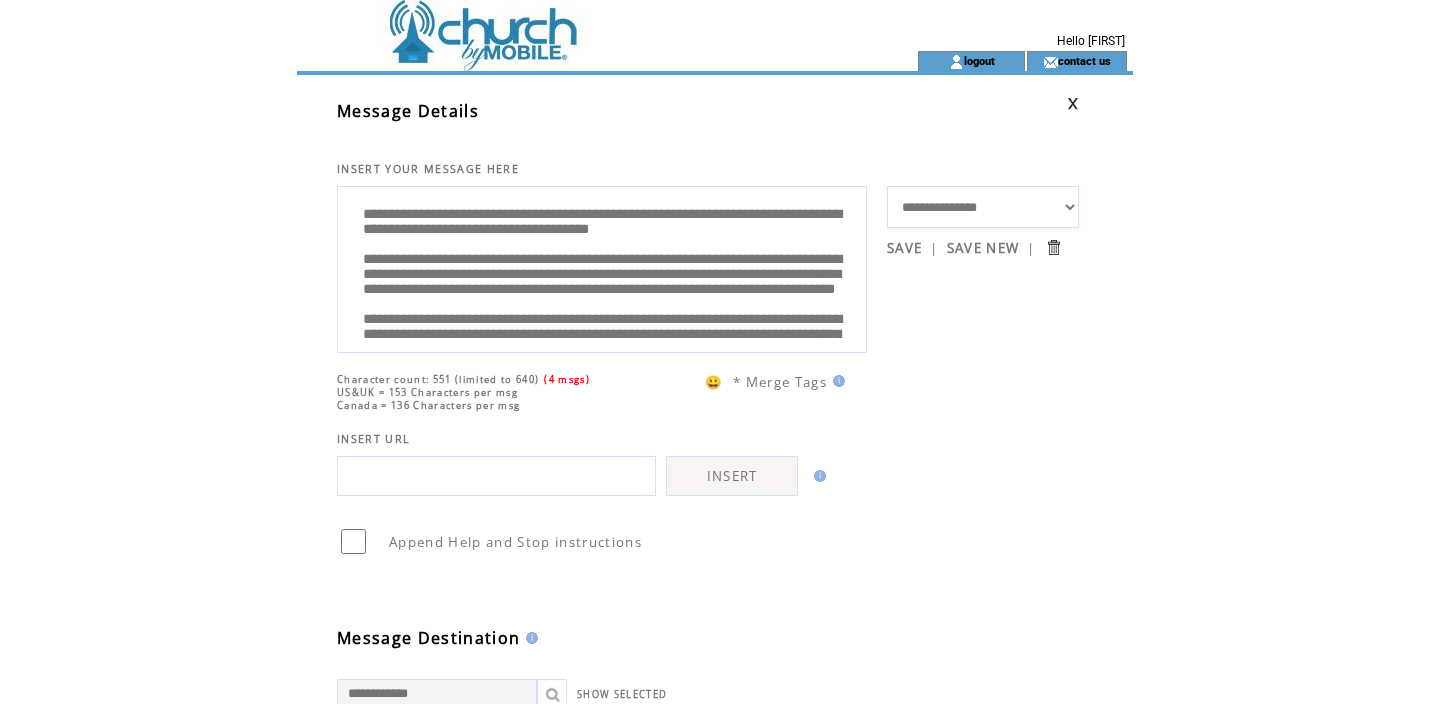 scroll, scrollTop: 1, scrollLeft: 0, axis: vertical 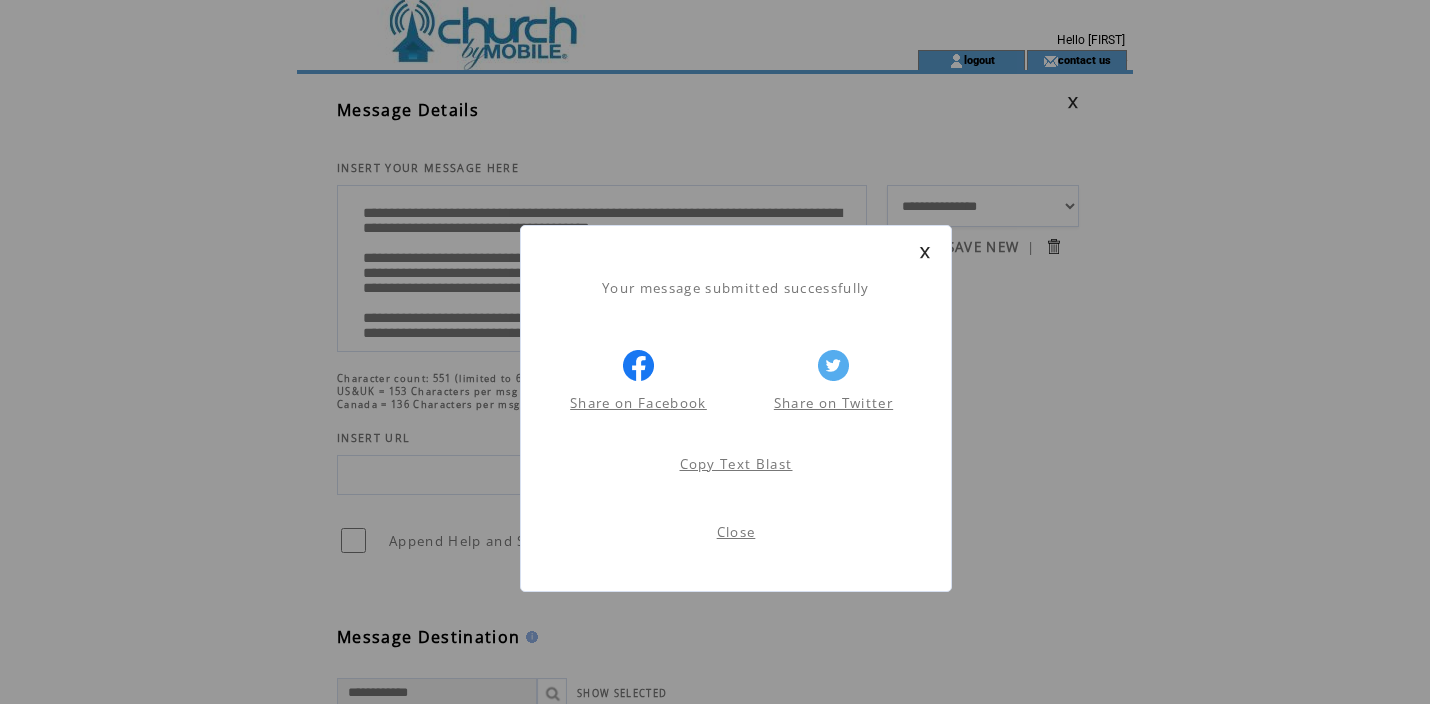 click on "Close" at bounding box center [736, 532] 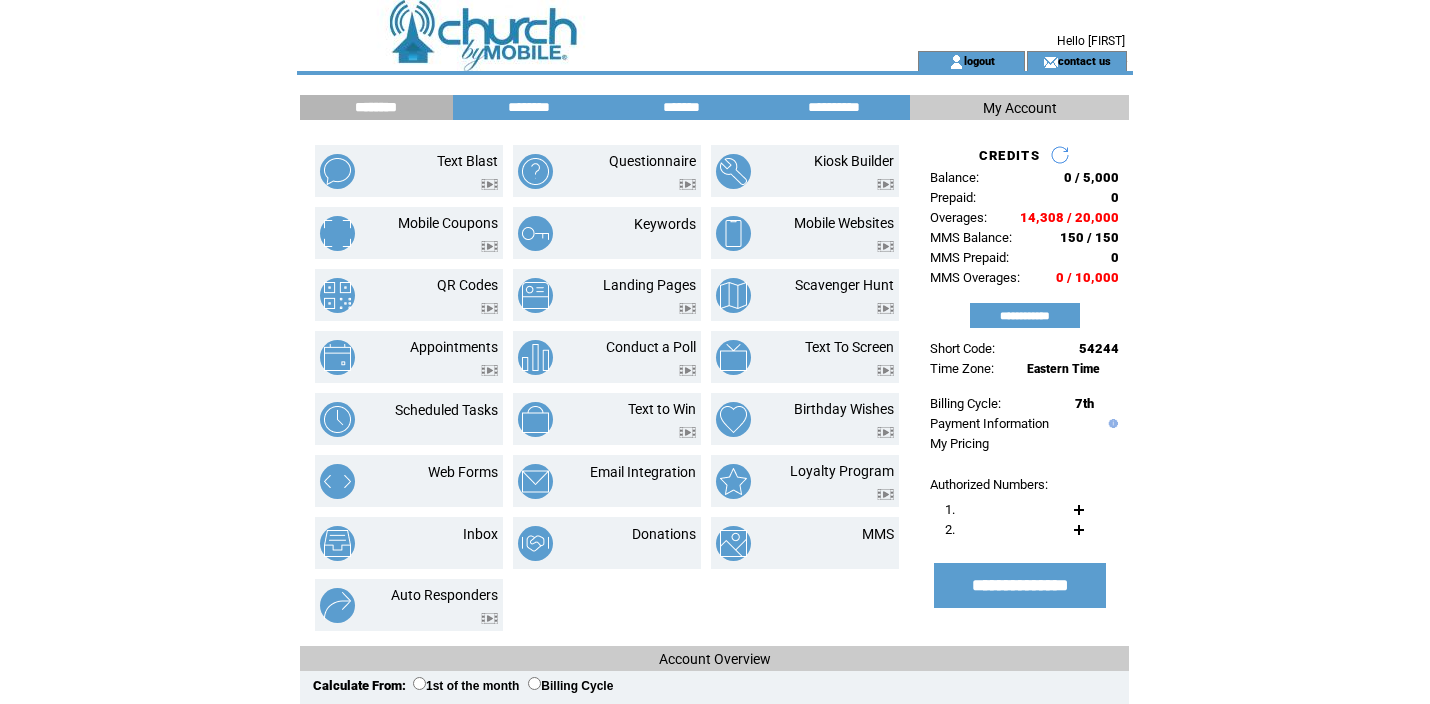 scroll, scrollTop: 0, scrollLeft: 0, axis: both 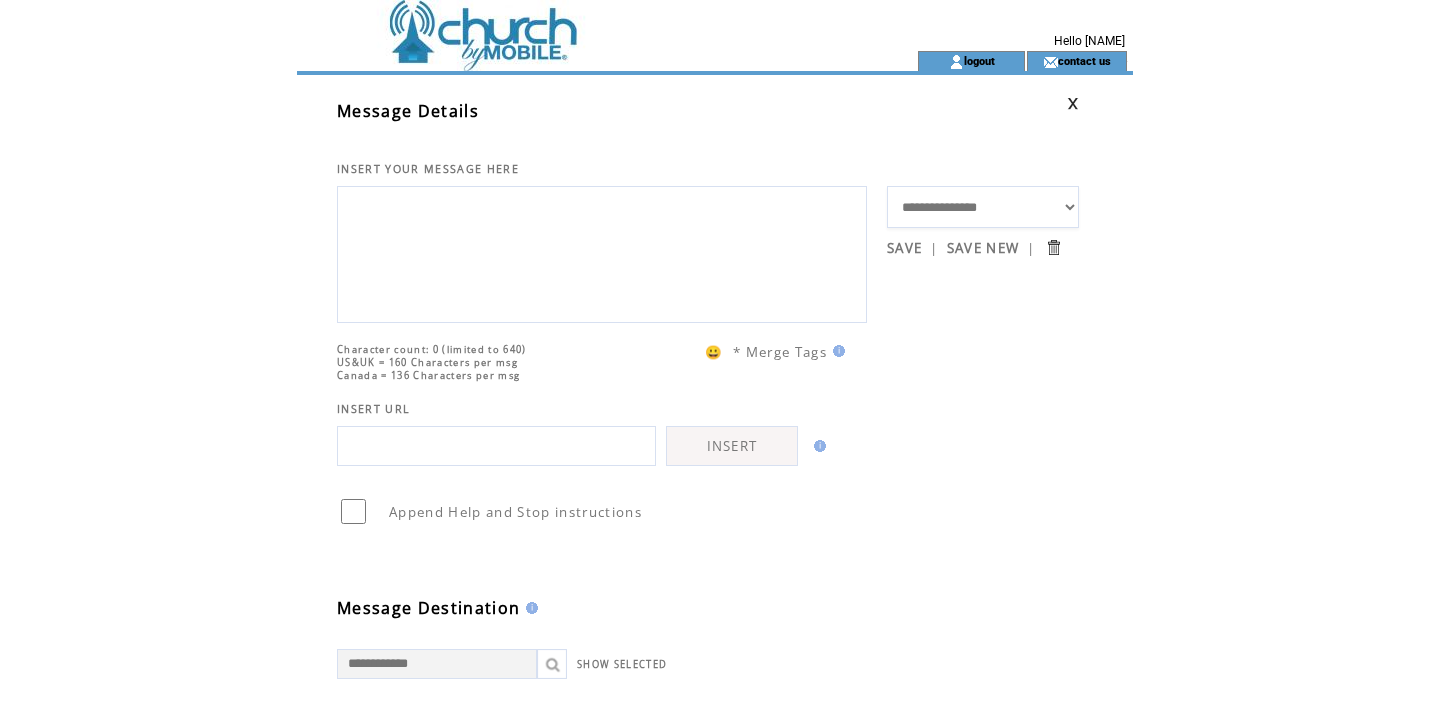 click at bounding box center [602, 252] 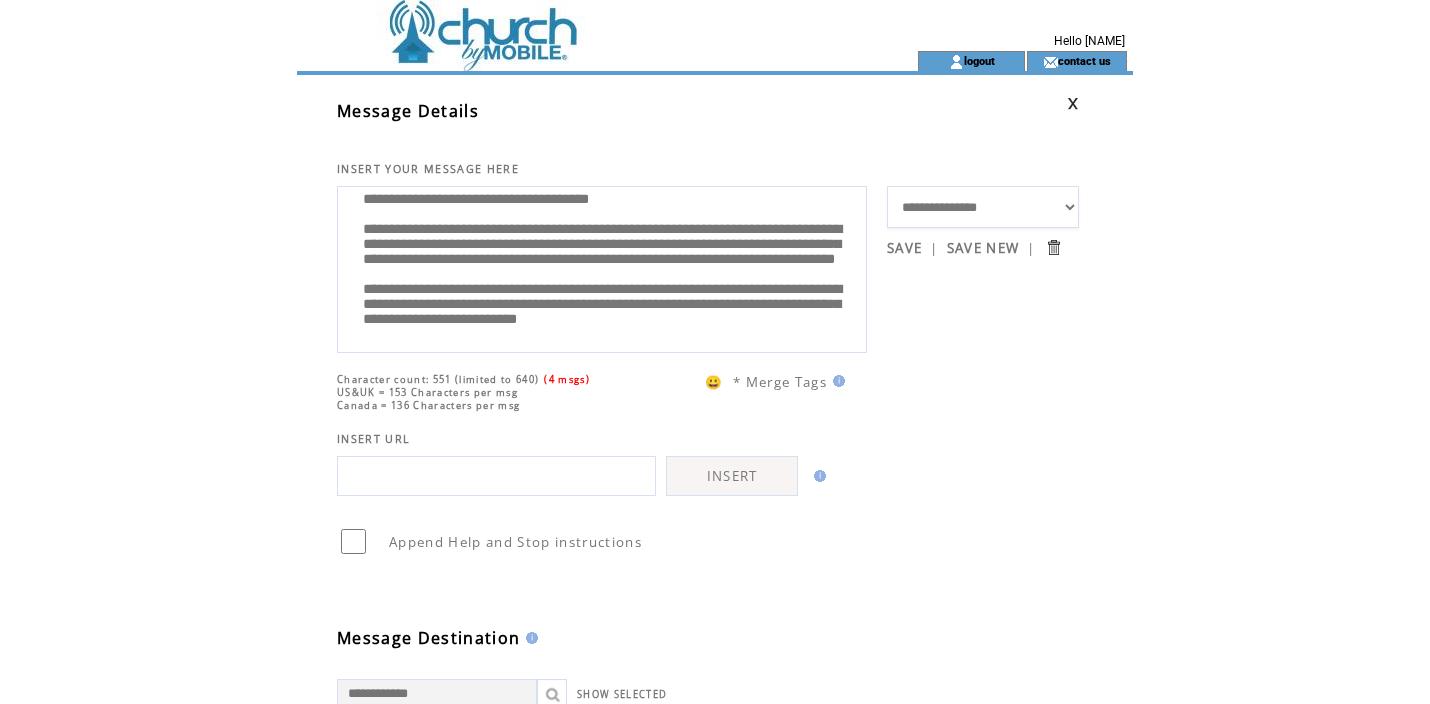 scroll, scrollTop: 0, scrollLeft: 0, axis: both 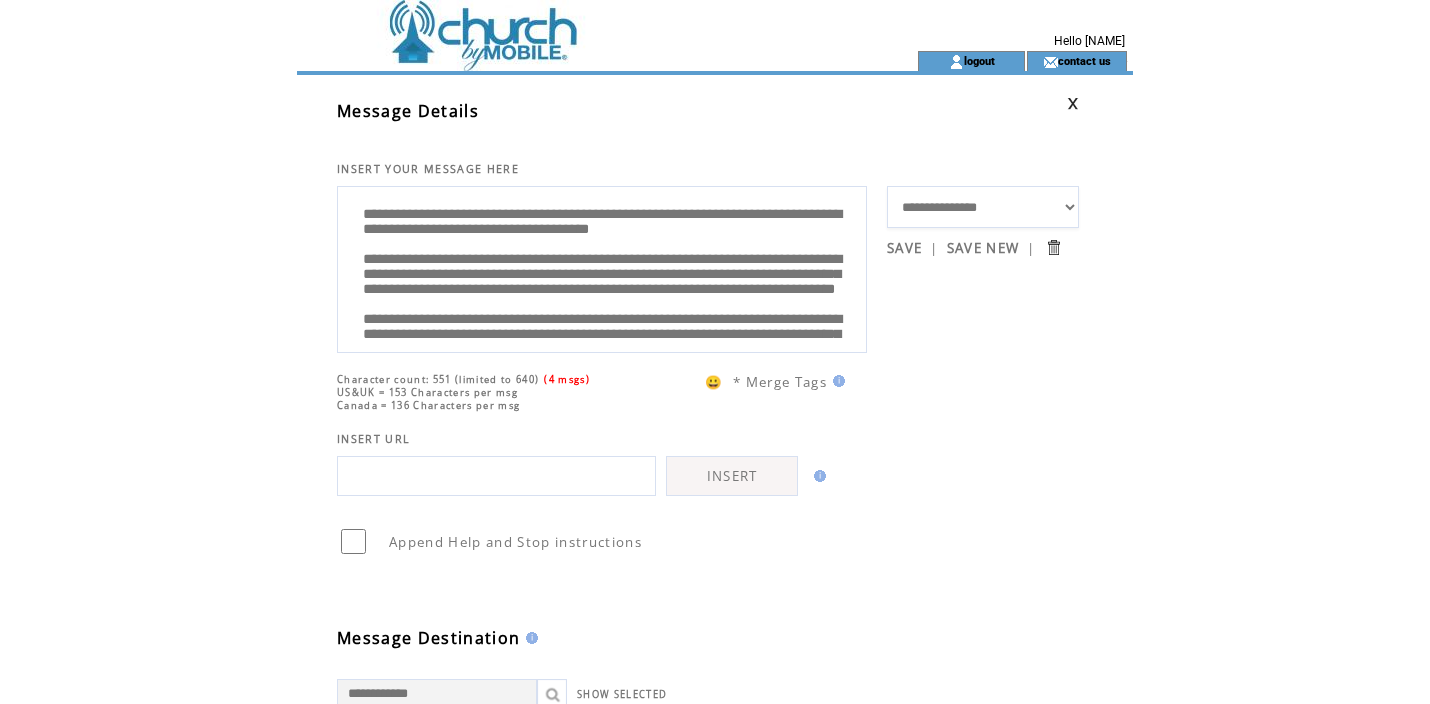 drag, startPoint x: 565, startPoint y: 216, endPoint x: 493, endPoint y: 220, distance: 72.11102 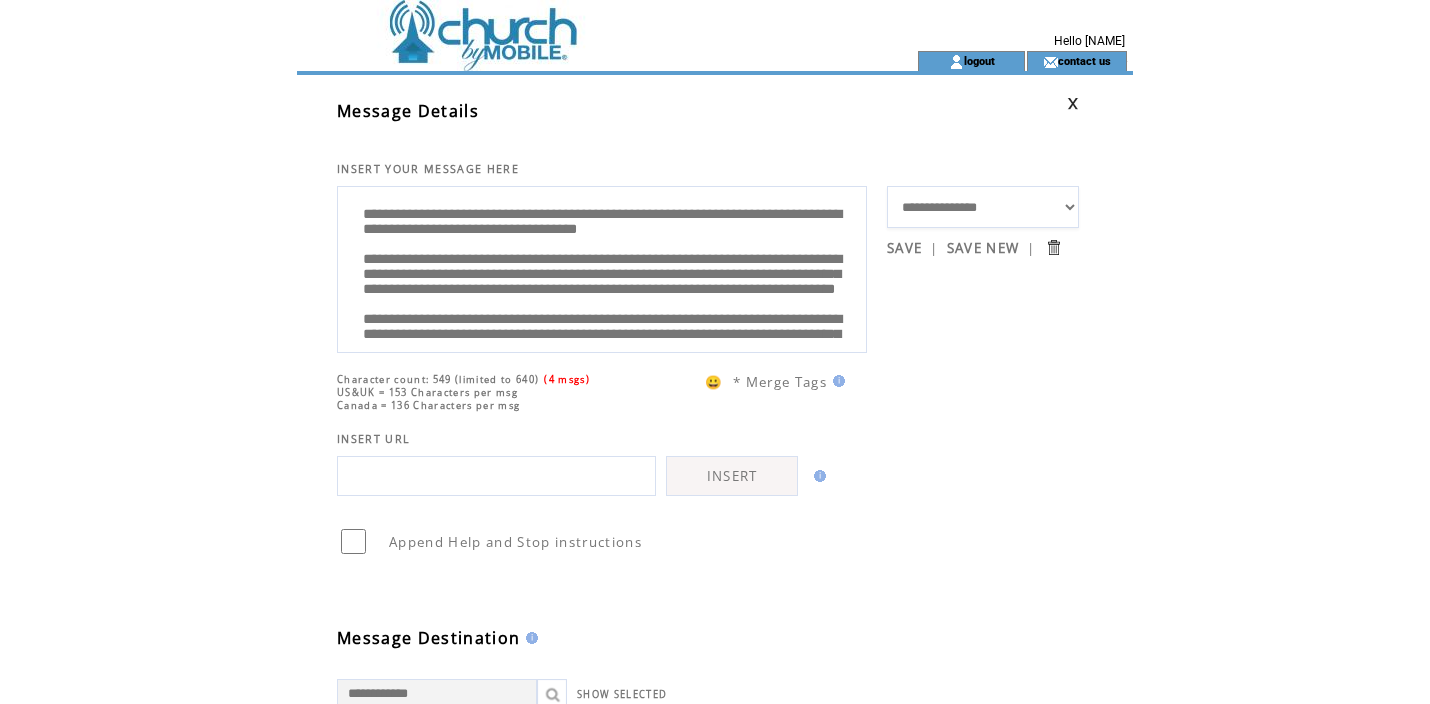 scroll, scrollTop: 6, scrollLeft: 0, axis: vertical 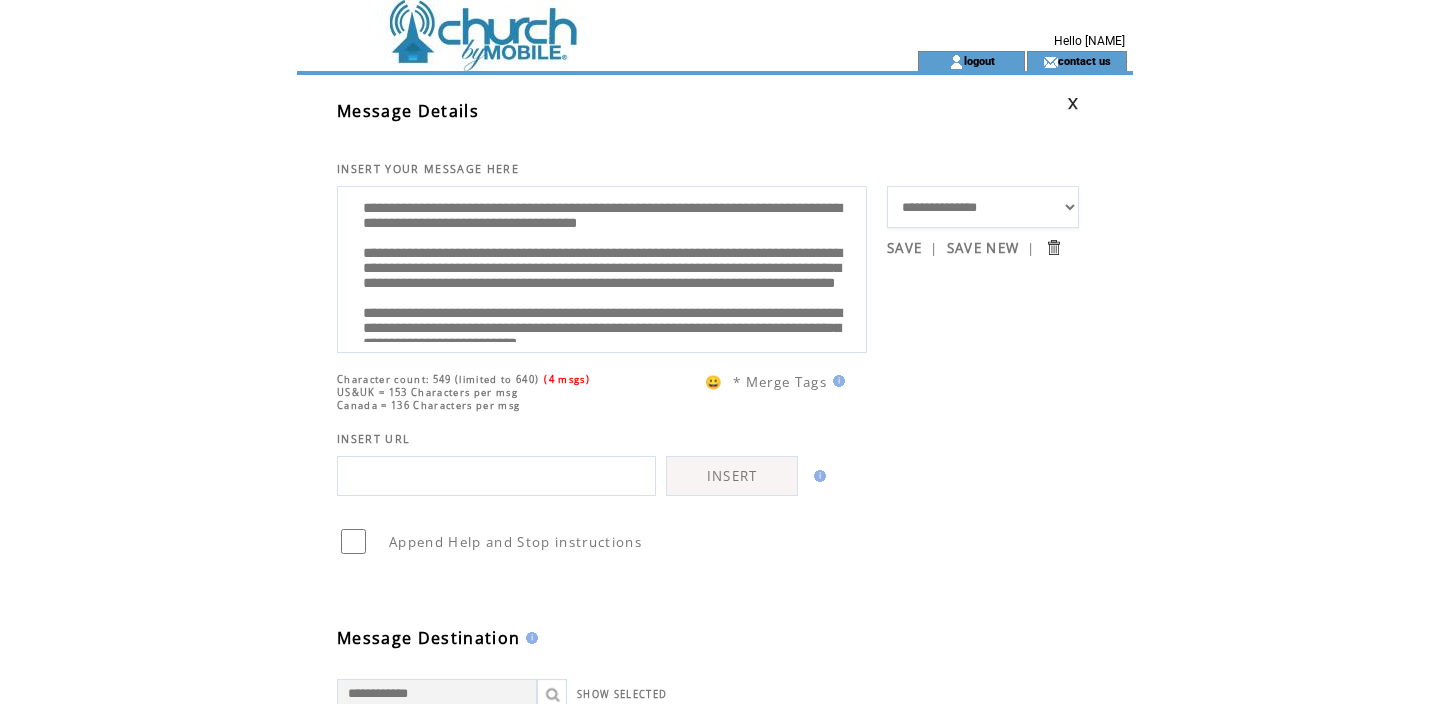 drag, startPoint x: 559, startPoint y: 212, endPoint x: 609, endPoint y: 248, distance: 61.611687 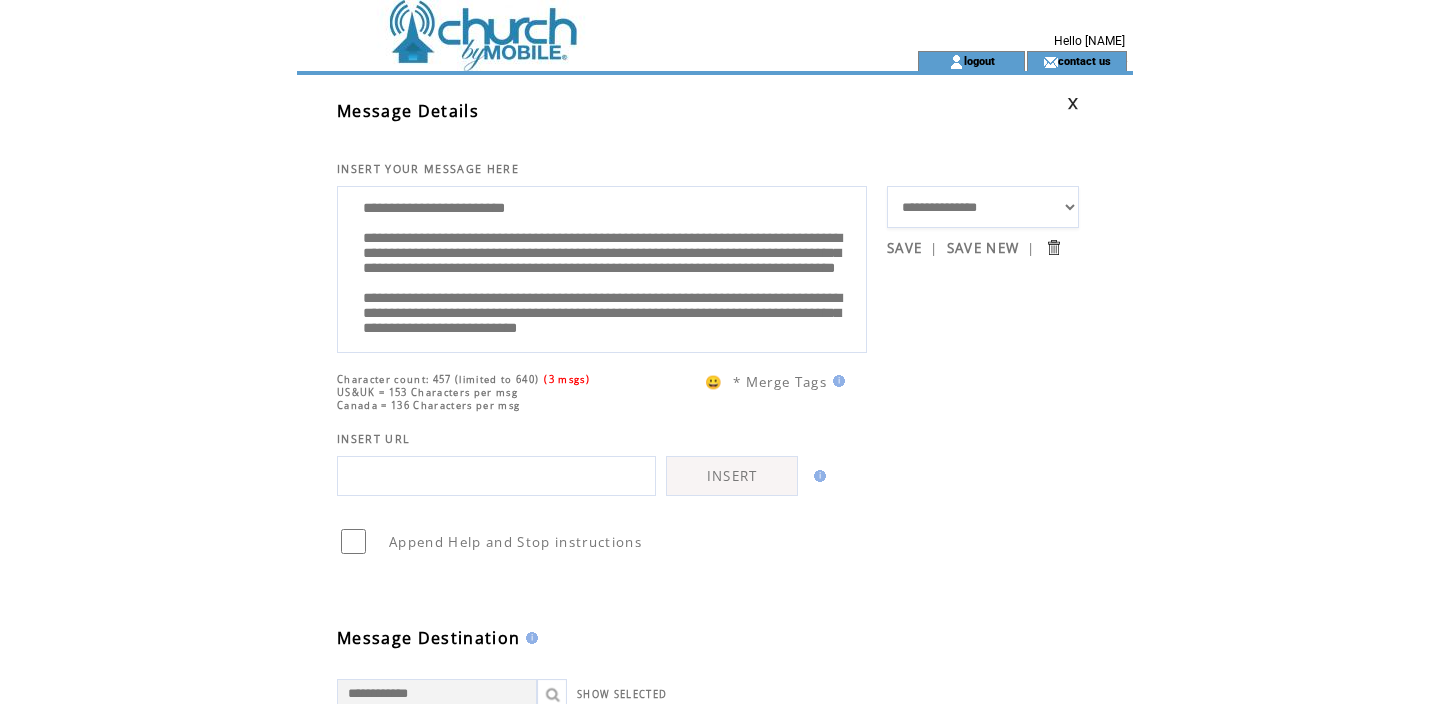 click on "**********" at bounding box center [602, 267] 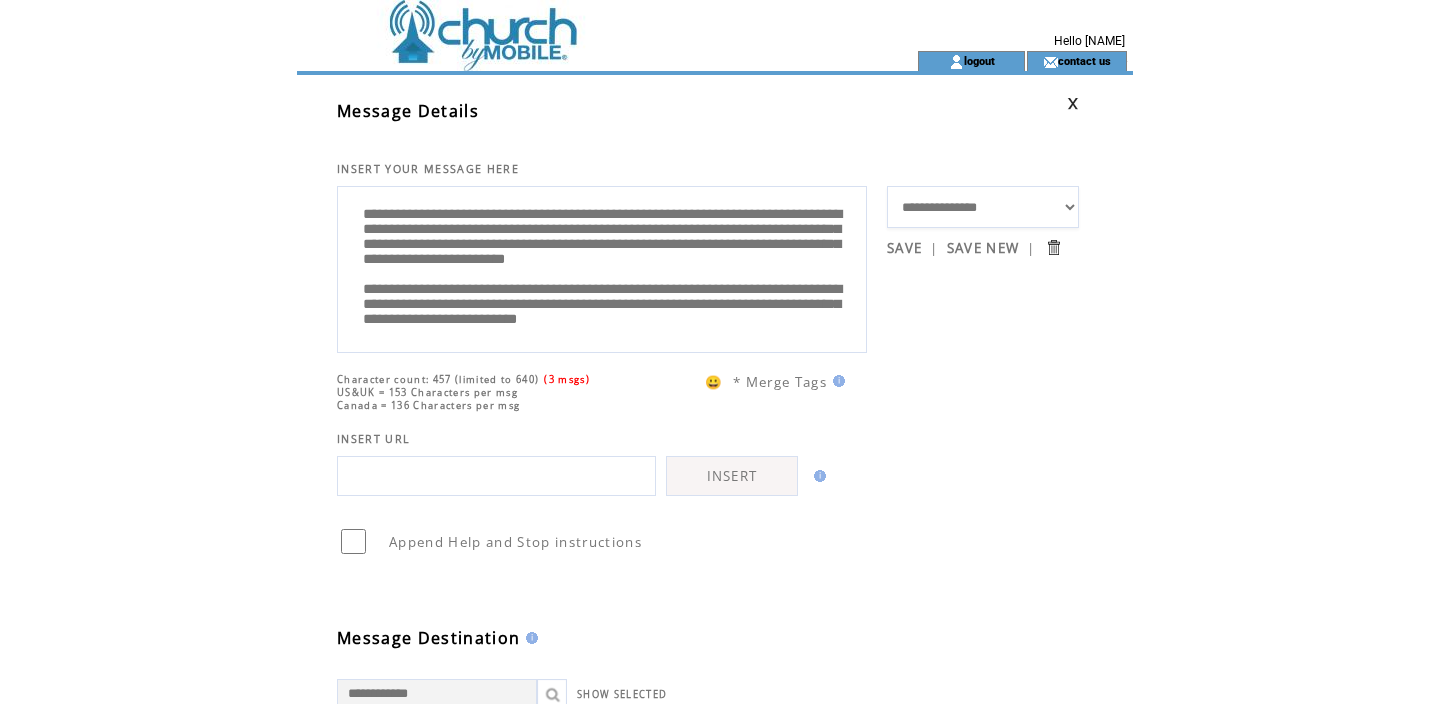 scroll, scrollTop: 0, scrollLeft: 0, axis: both 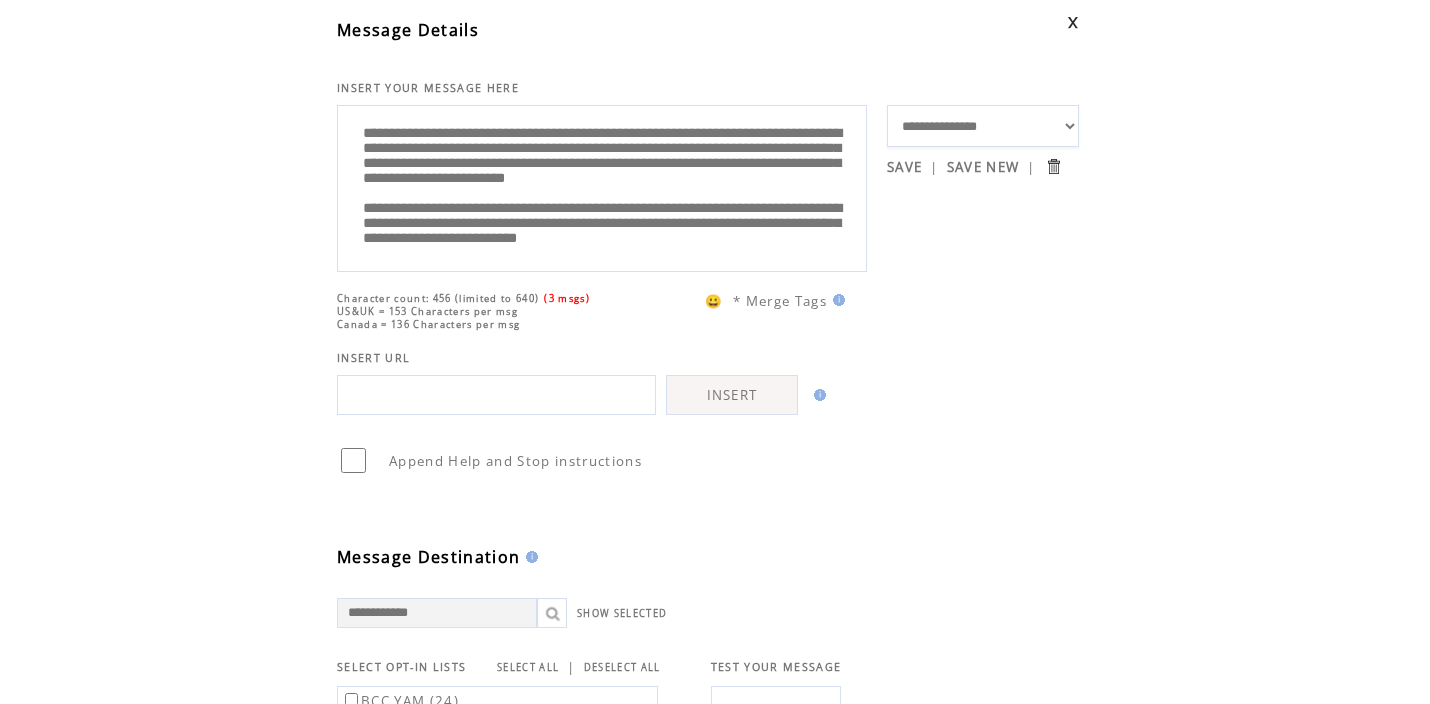 drag, startPoint x: 674, startPoint y: 155, endPoint x: 685, endPoint y: 196, distance: 42.44997 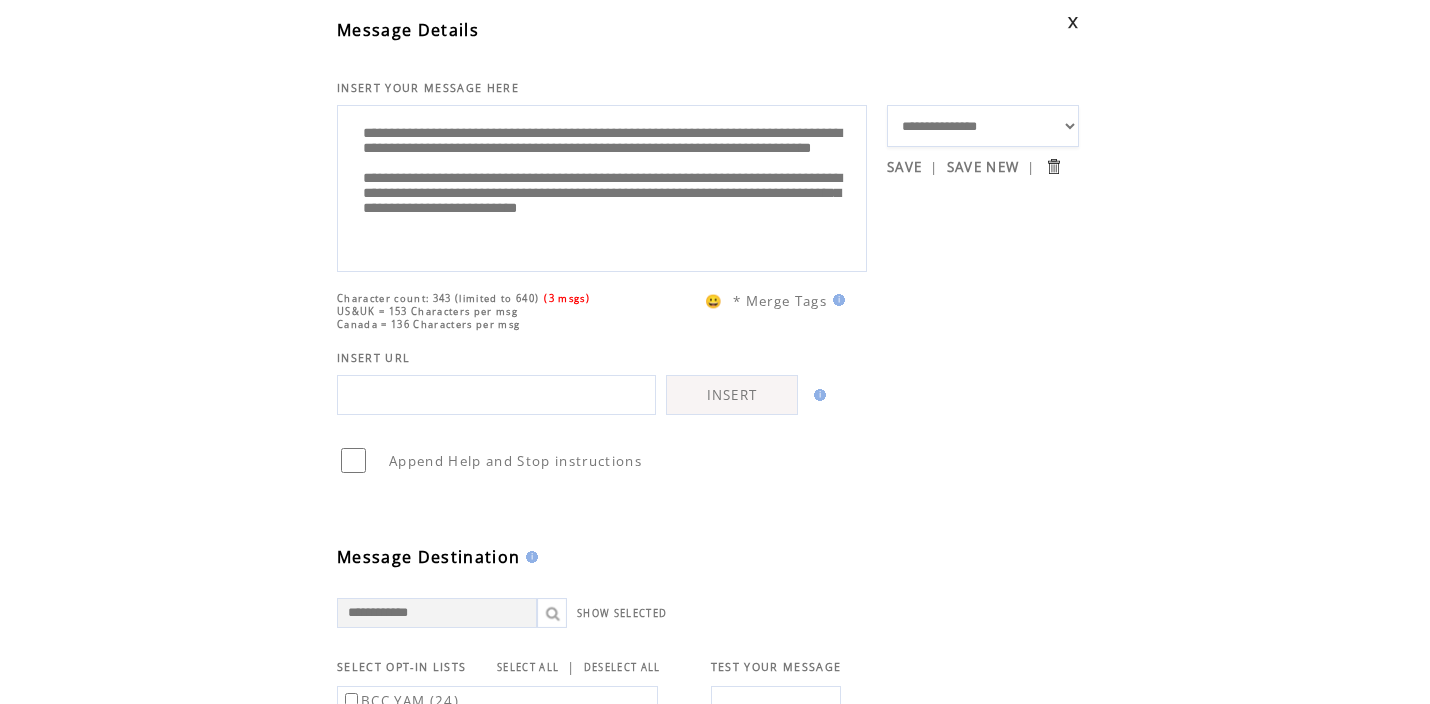 scroll, scrollTop: 2, scrollLeft: 0, axis: vertical 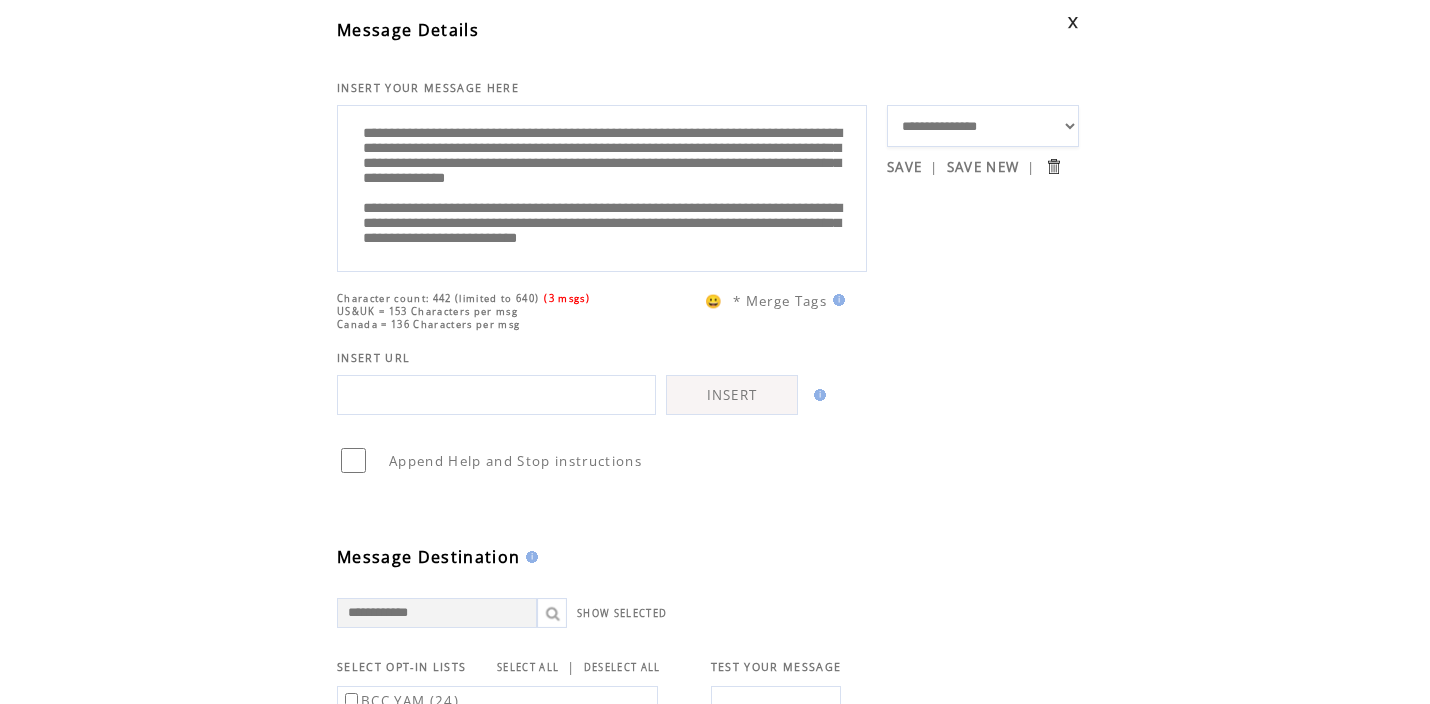 click on "**********" at bounding box center [602, 186] 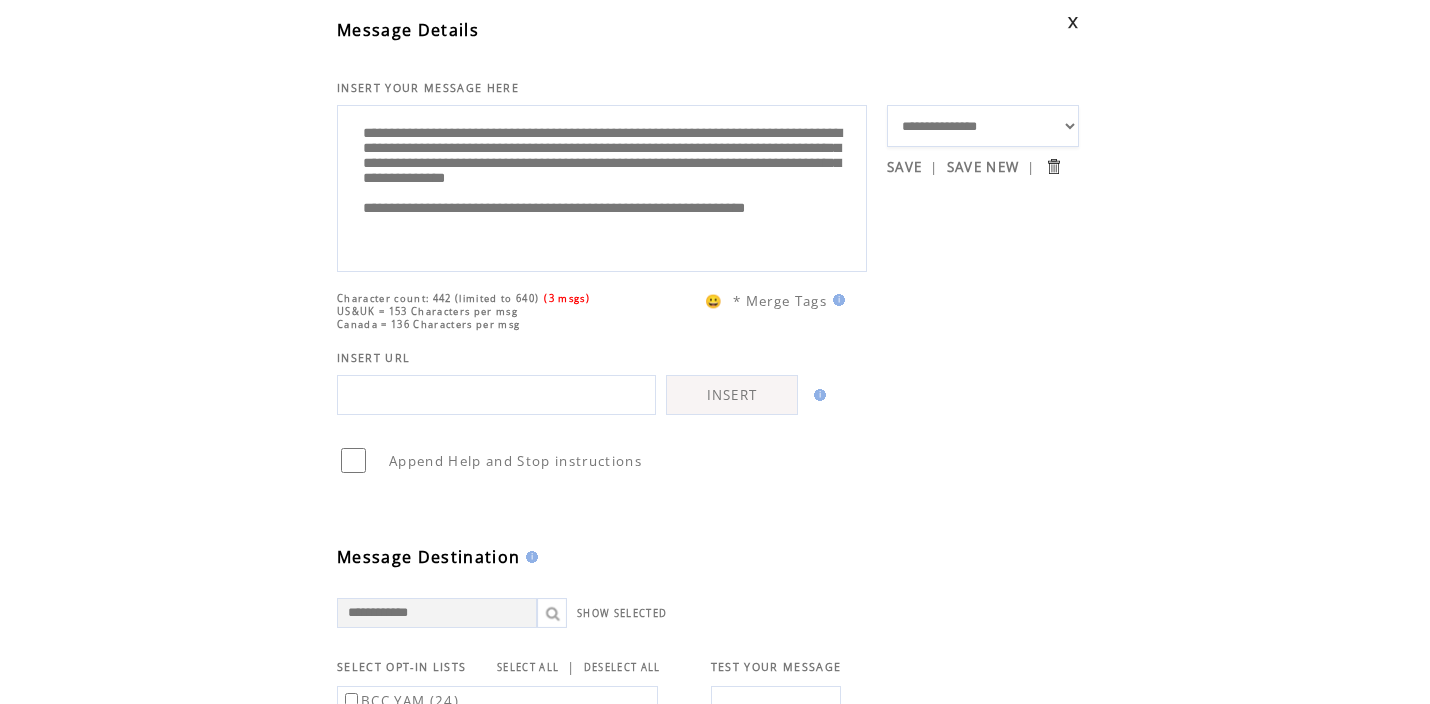 scroll, scrollTop: 40, scrollLeft: 0, axis: vertical 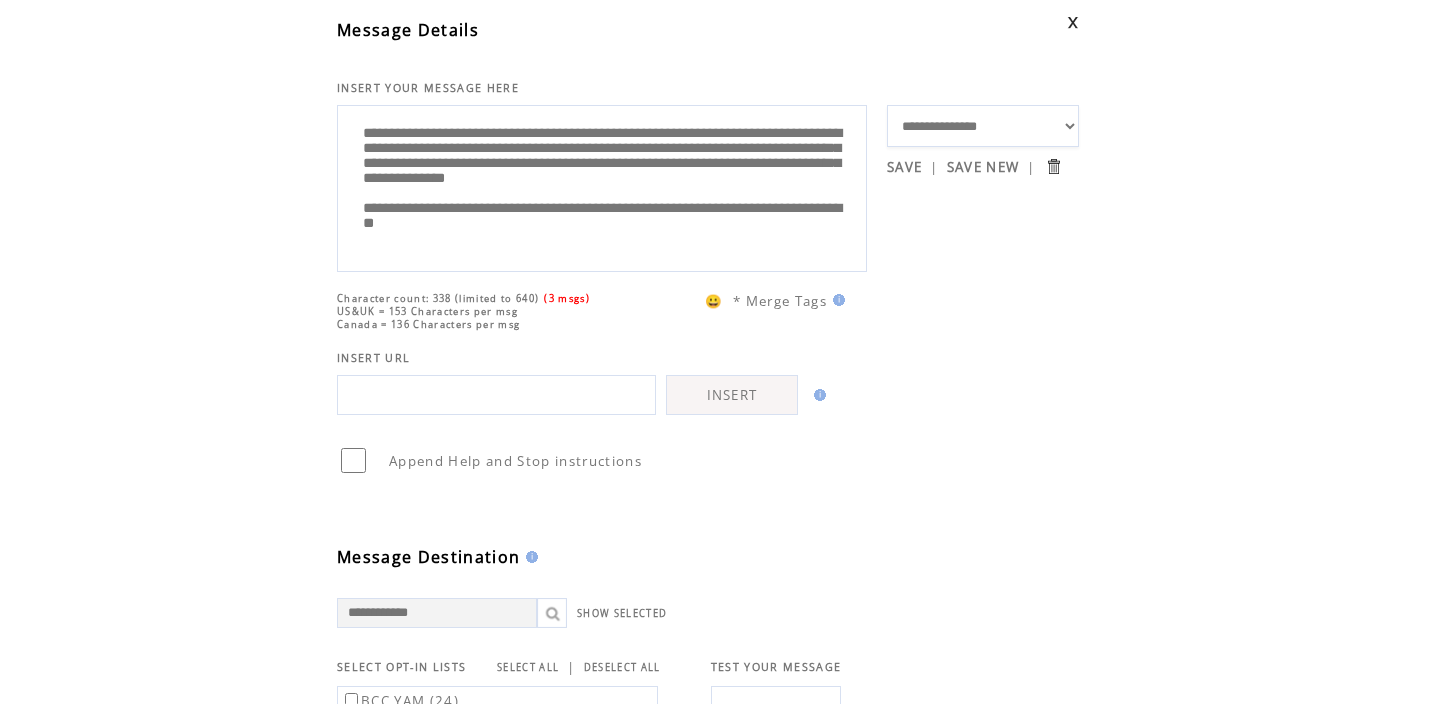 type on "**********" 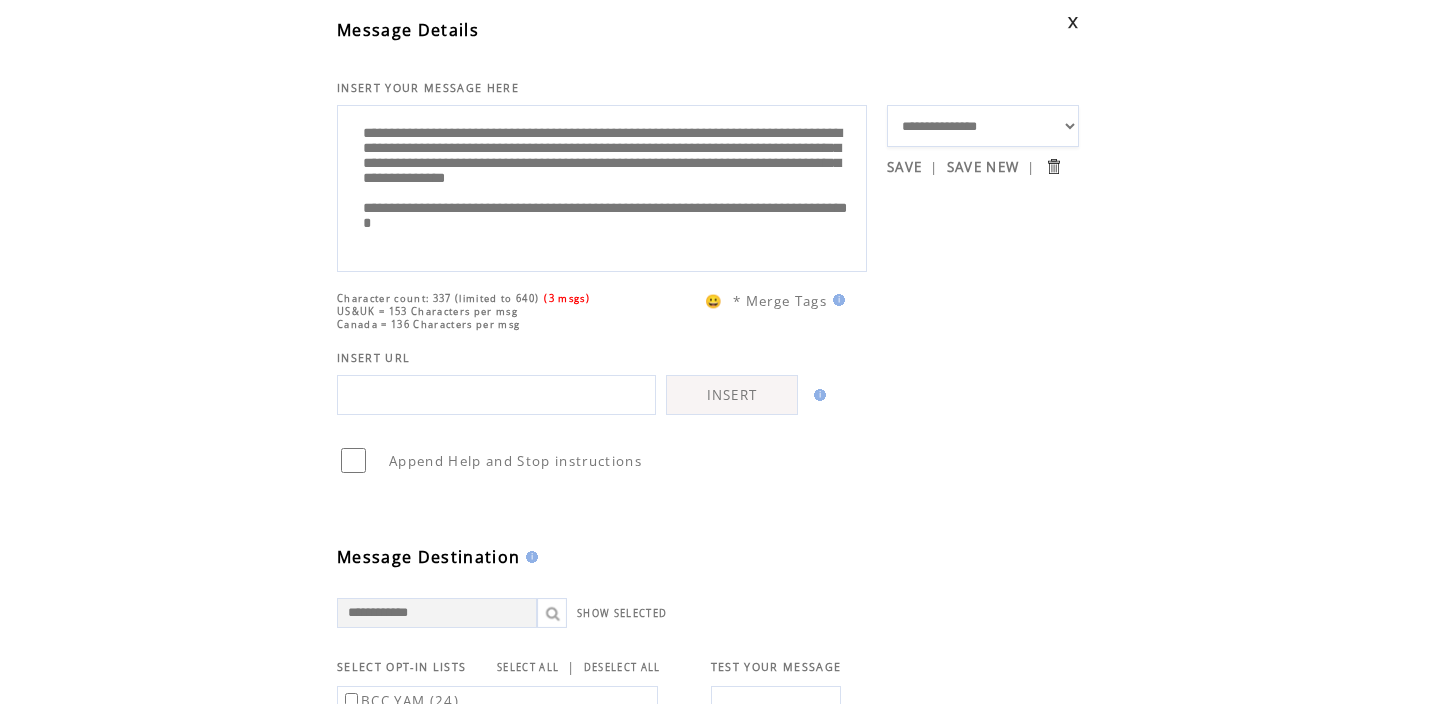 scroll, scrollTop: 40, scrollLeft: 0, axis: vertical 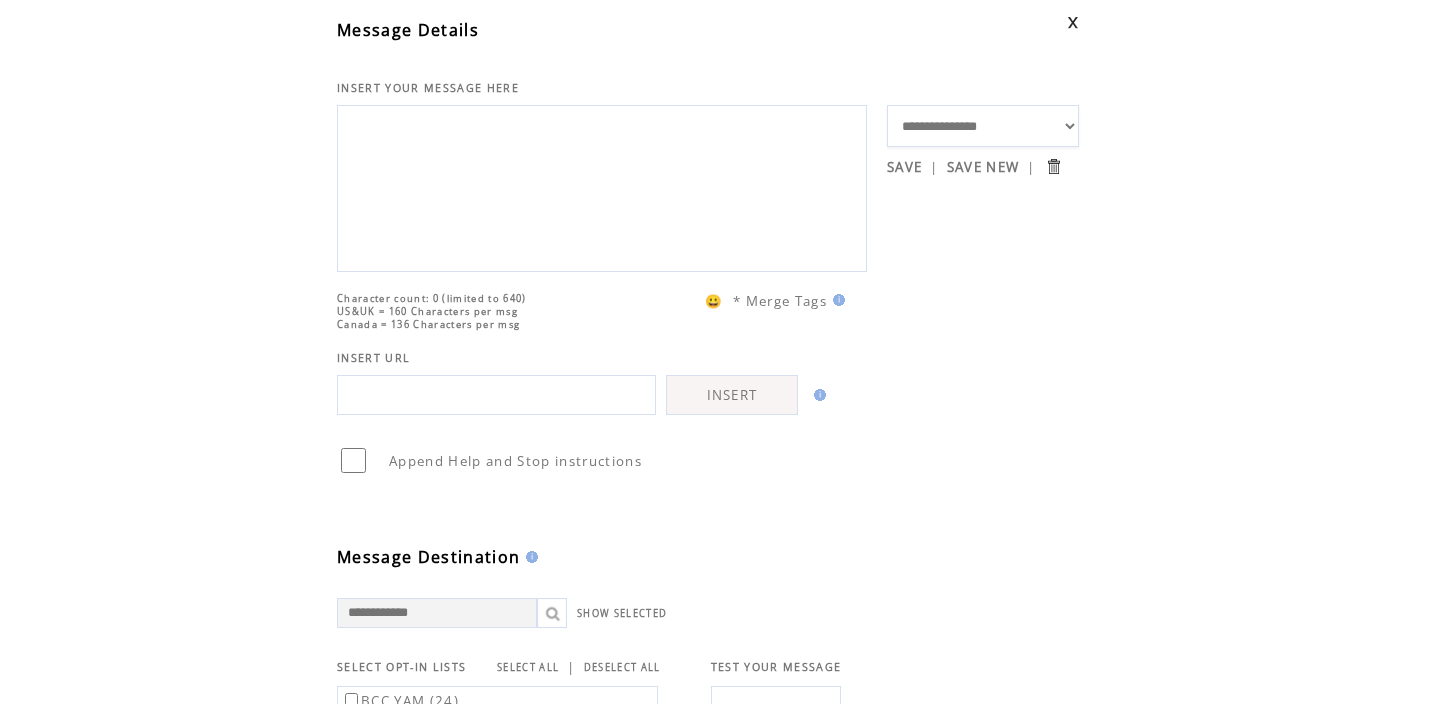 paste on "**********" 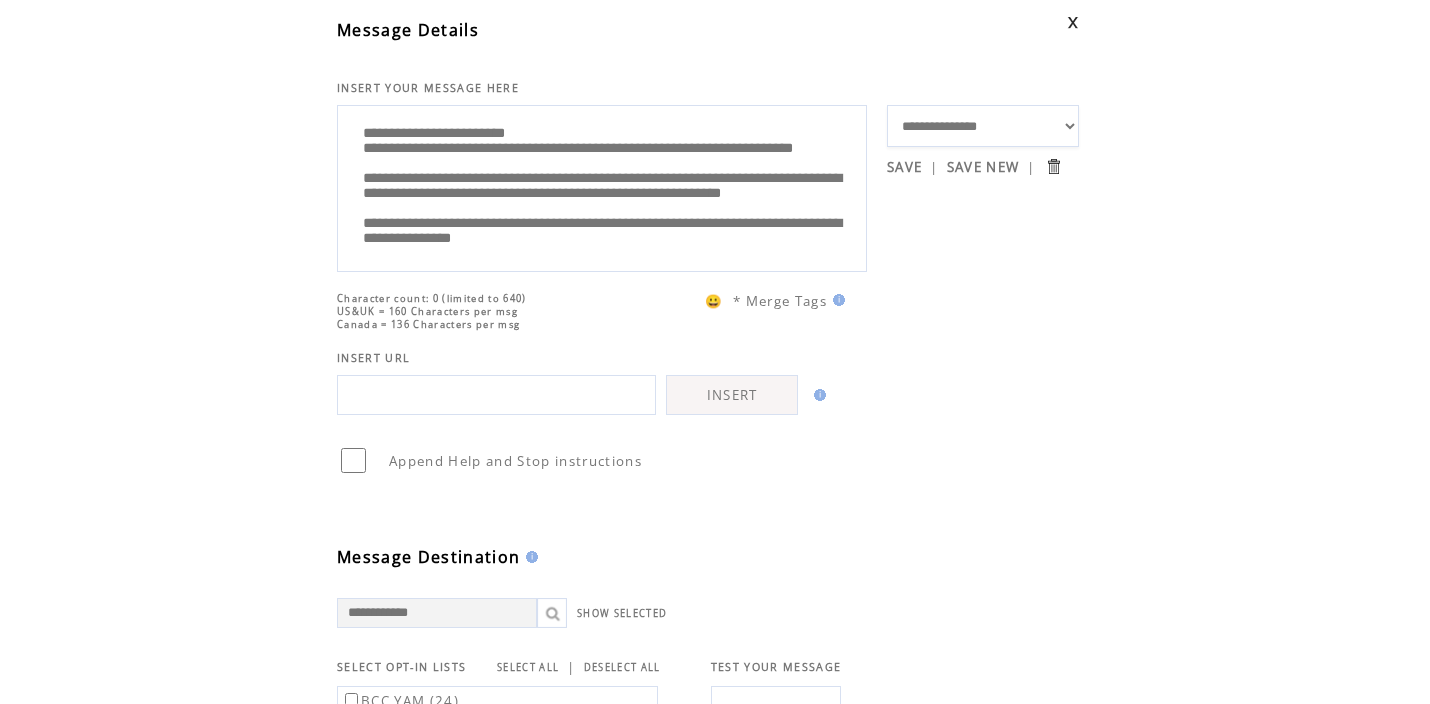 scroll, scrollTop: 125, scrollLeft: 0, axis: vertical 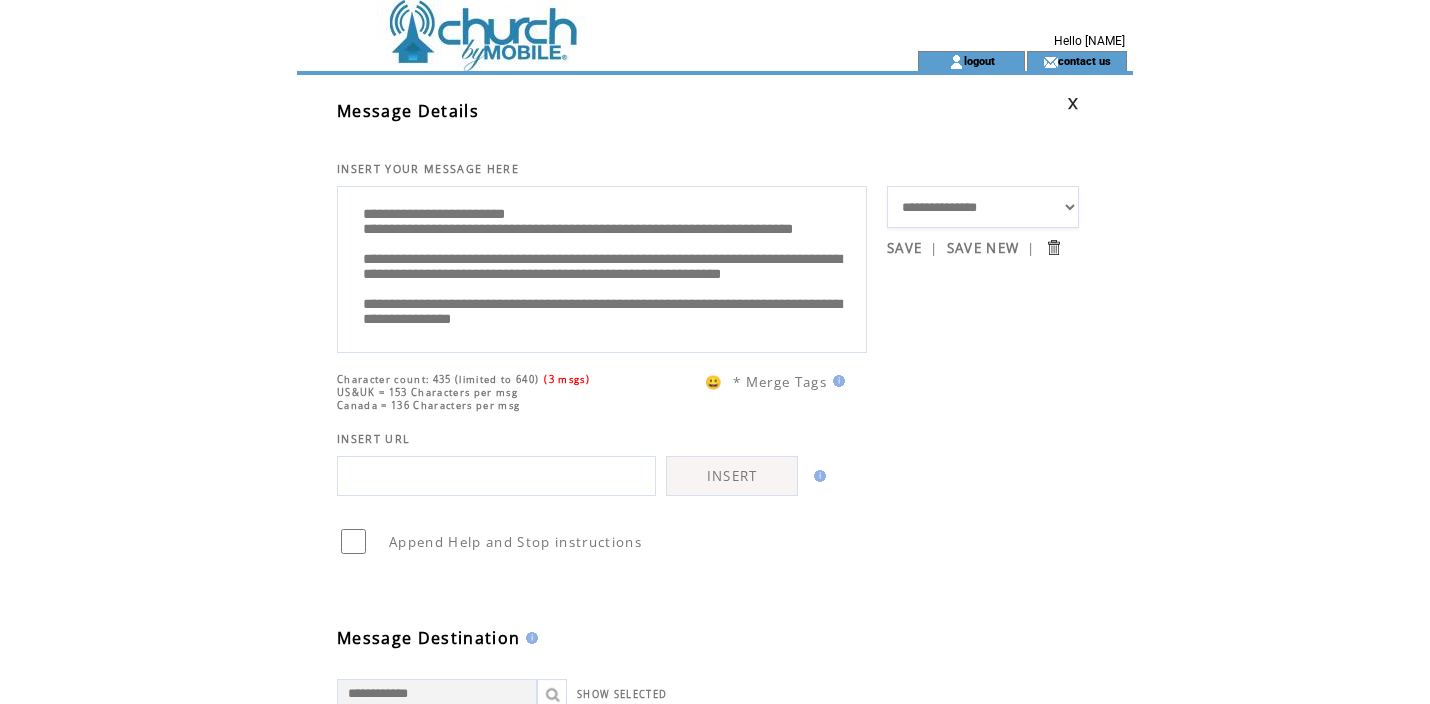 click on "**********" at bounding box center [602, 267] 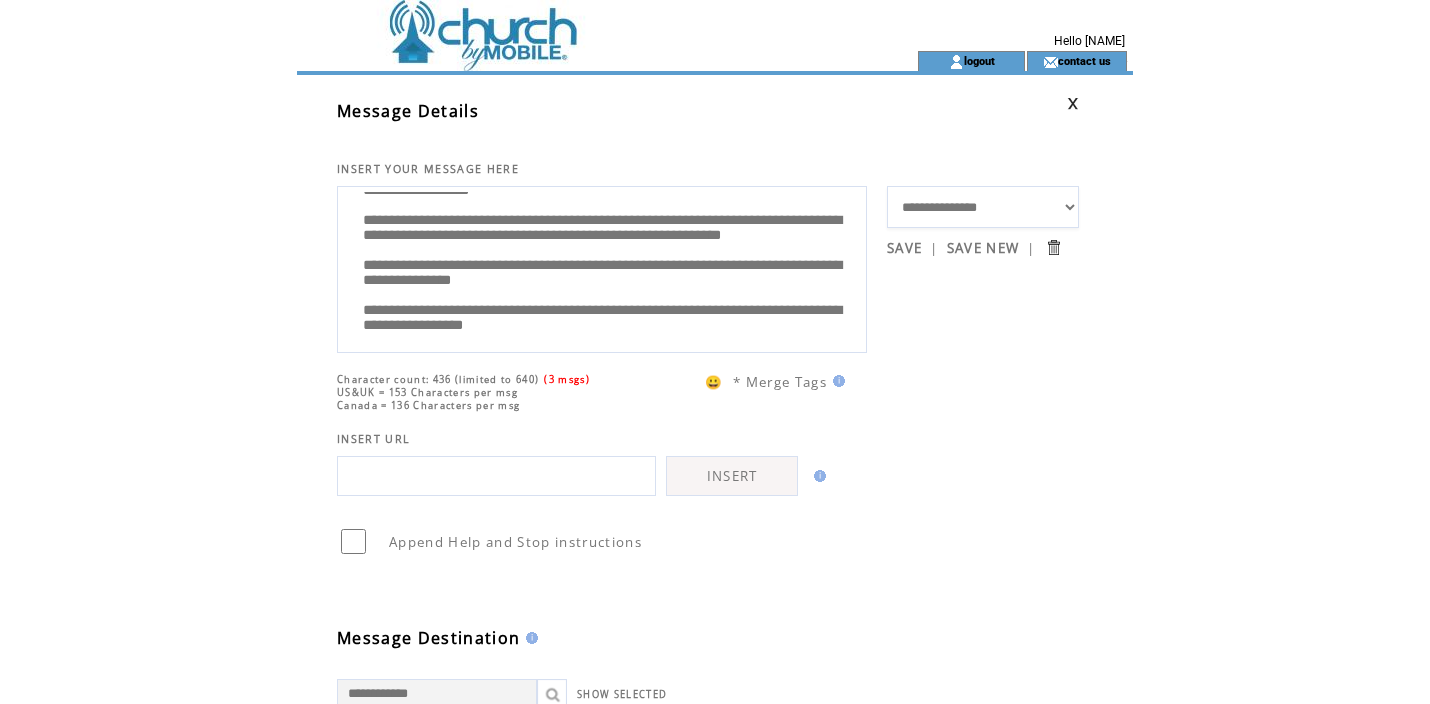 scroll, scrollTop: 40, scrollLeft: 0, axis: vertical 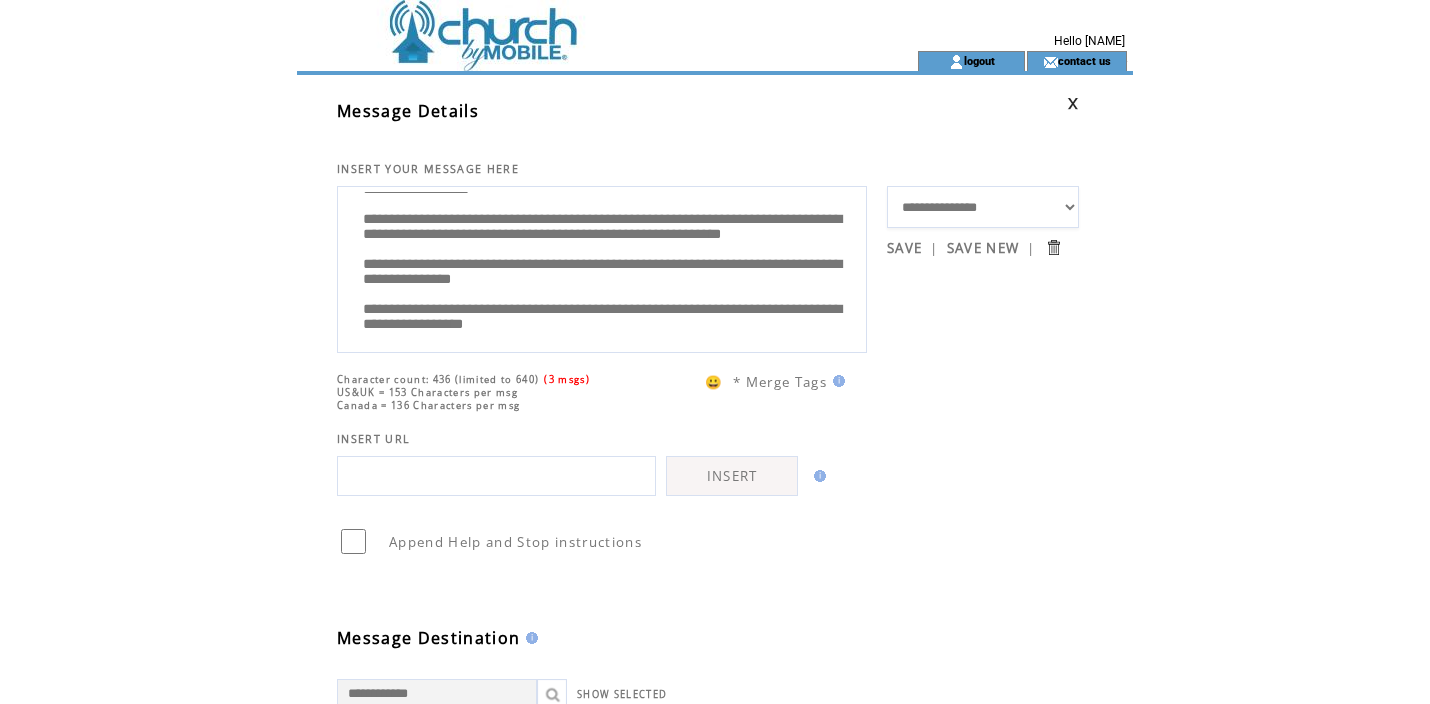 click on "**********" at bounding box center [602, 267] 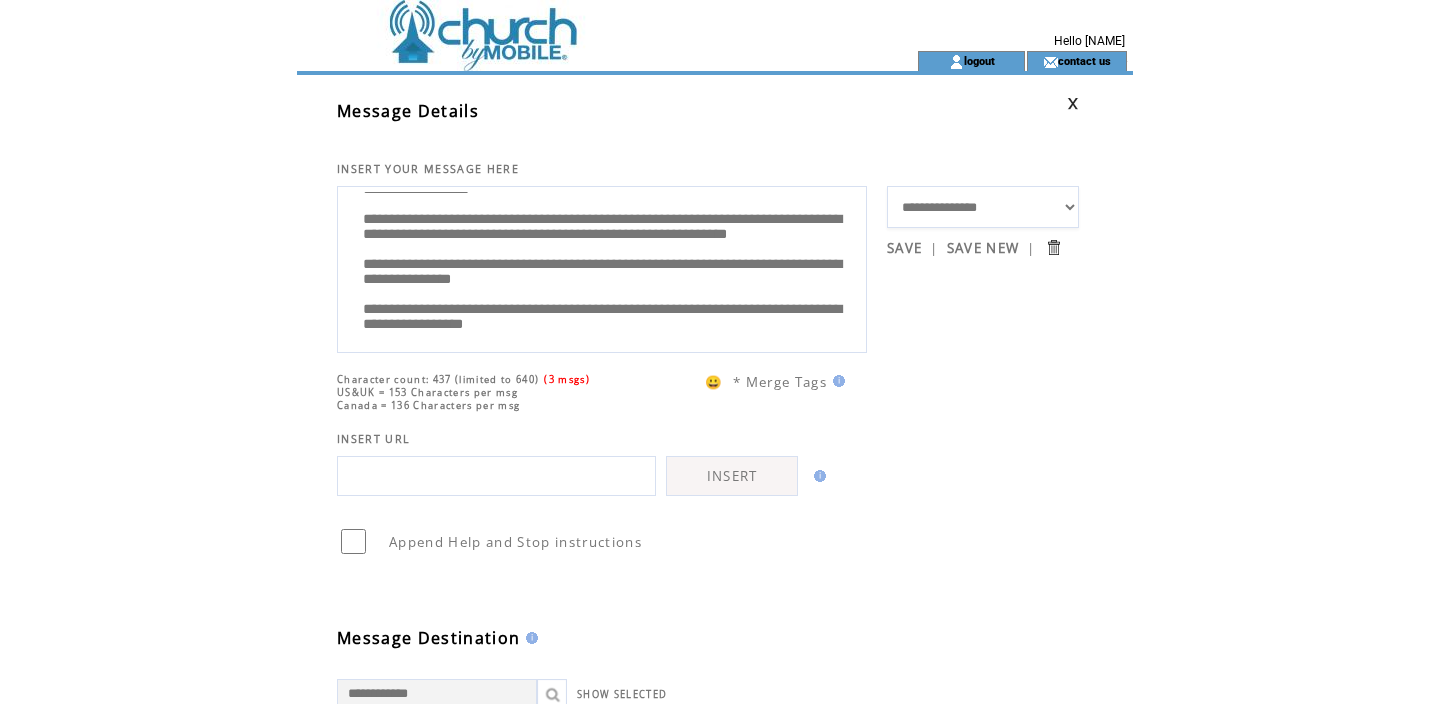 click on "**********" at bounding box center [602, 267] 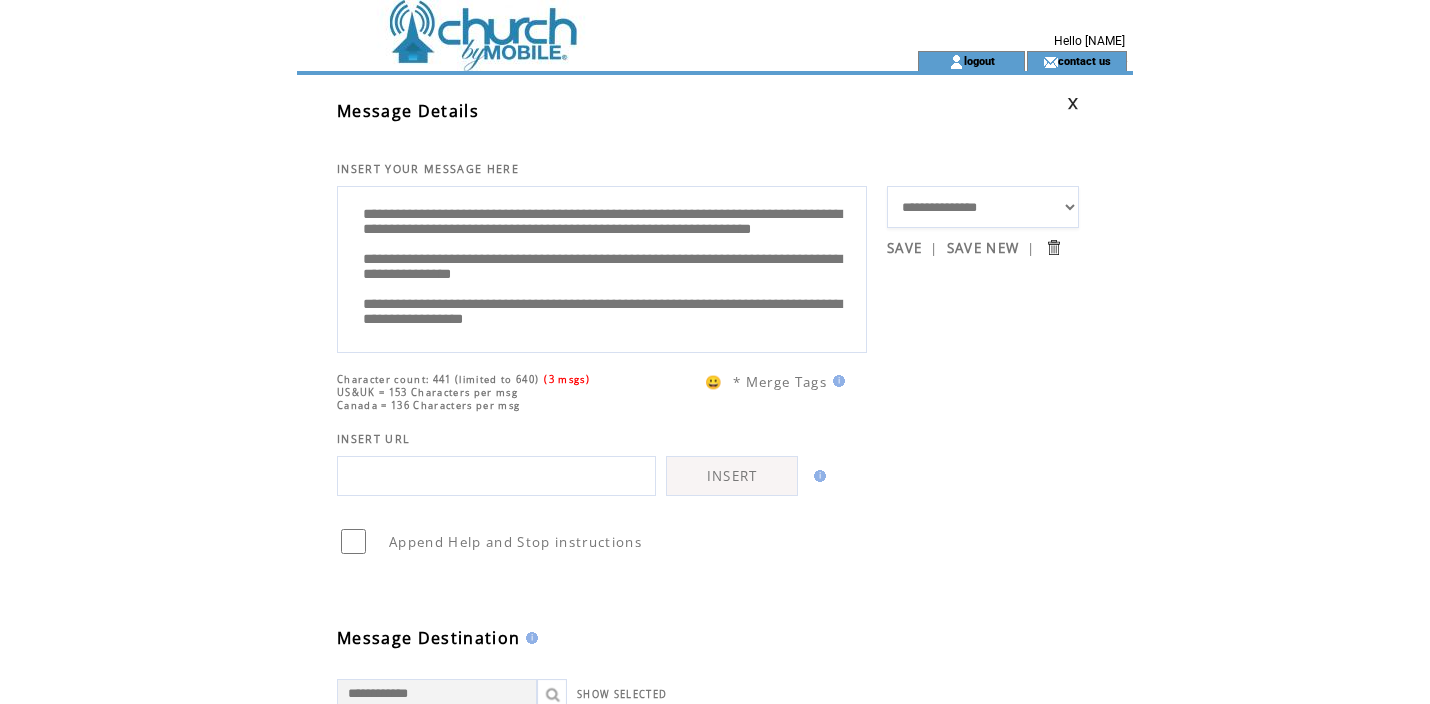 scroll, scrollTop: 120, scrollLeft: 0, axis: vertical 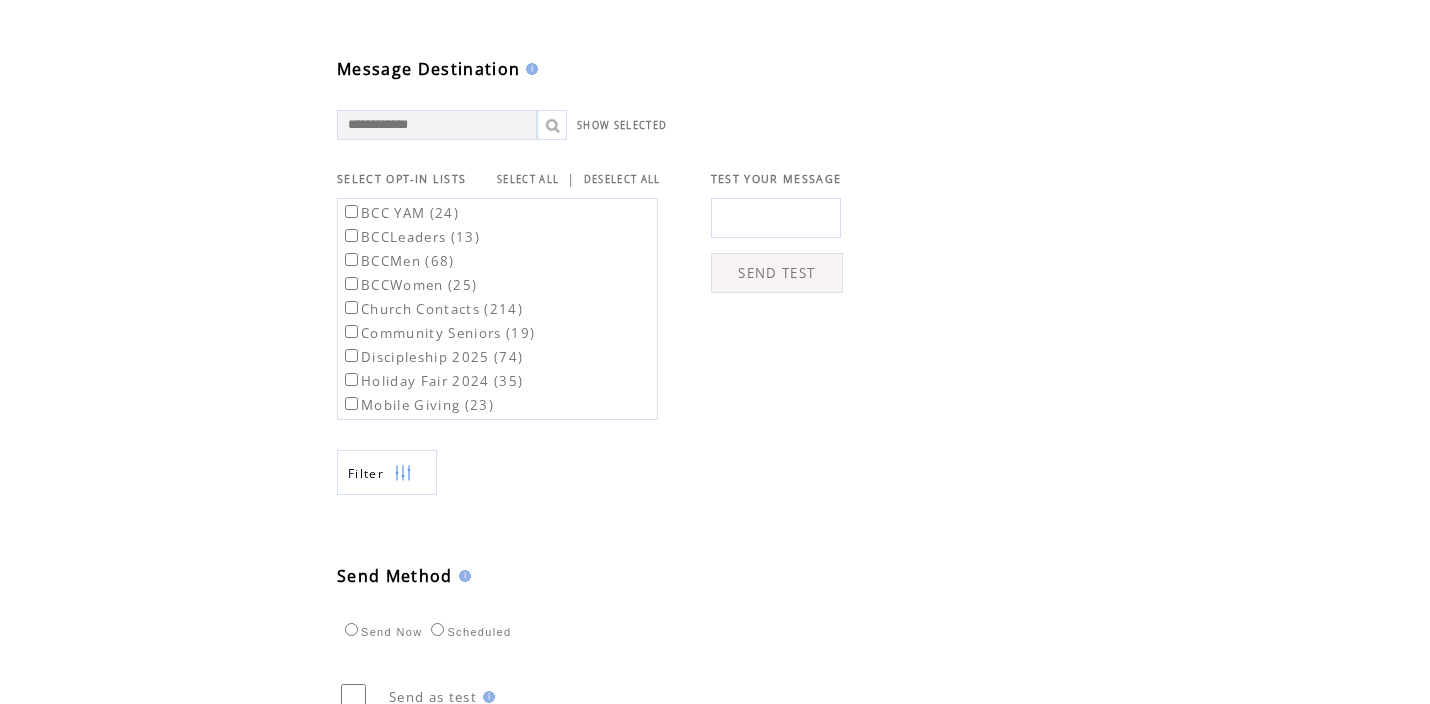 type on "**********" 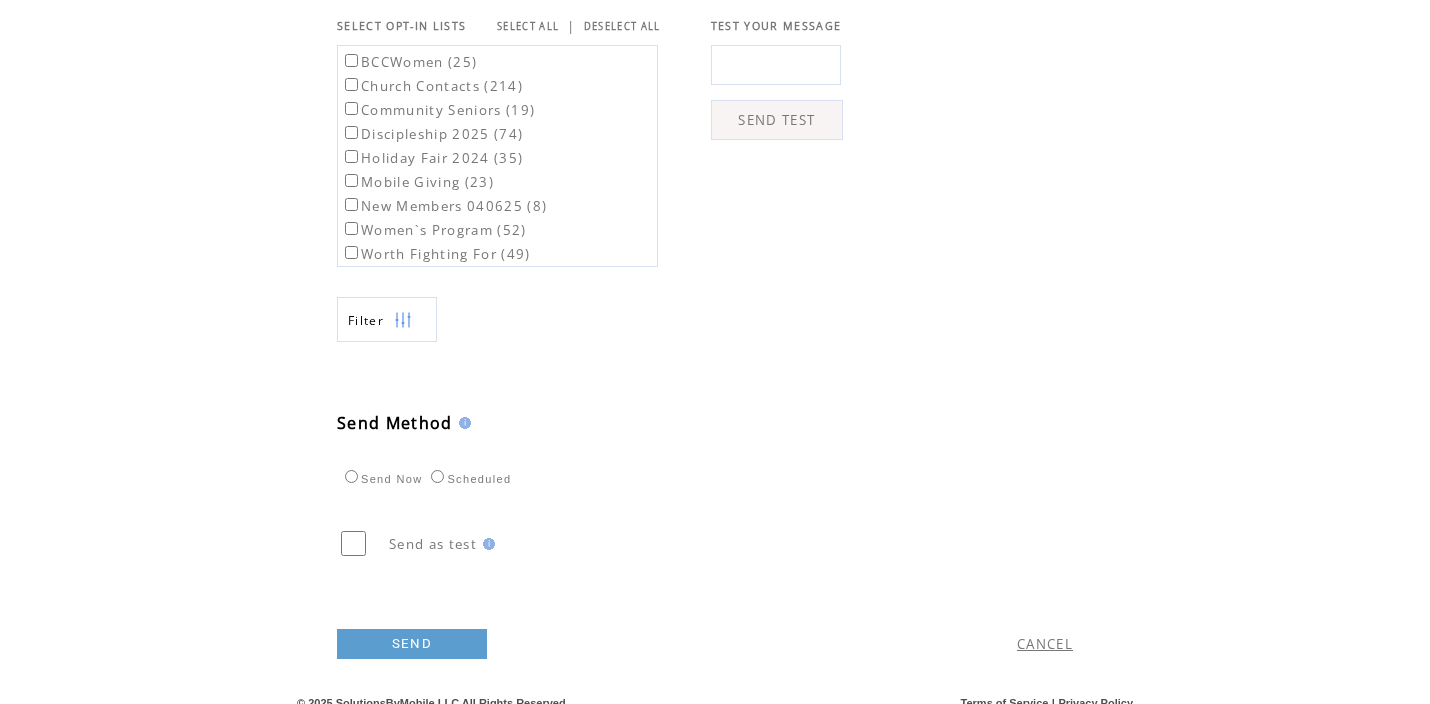 scroll, scrollTop: 737, scrollLeft: 0, axis: vertical 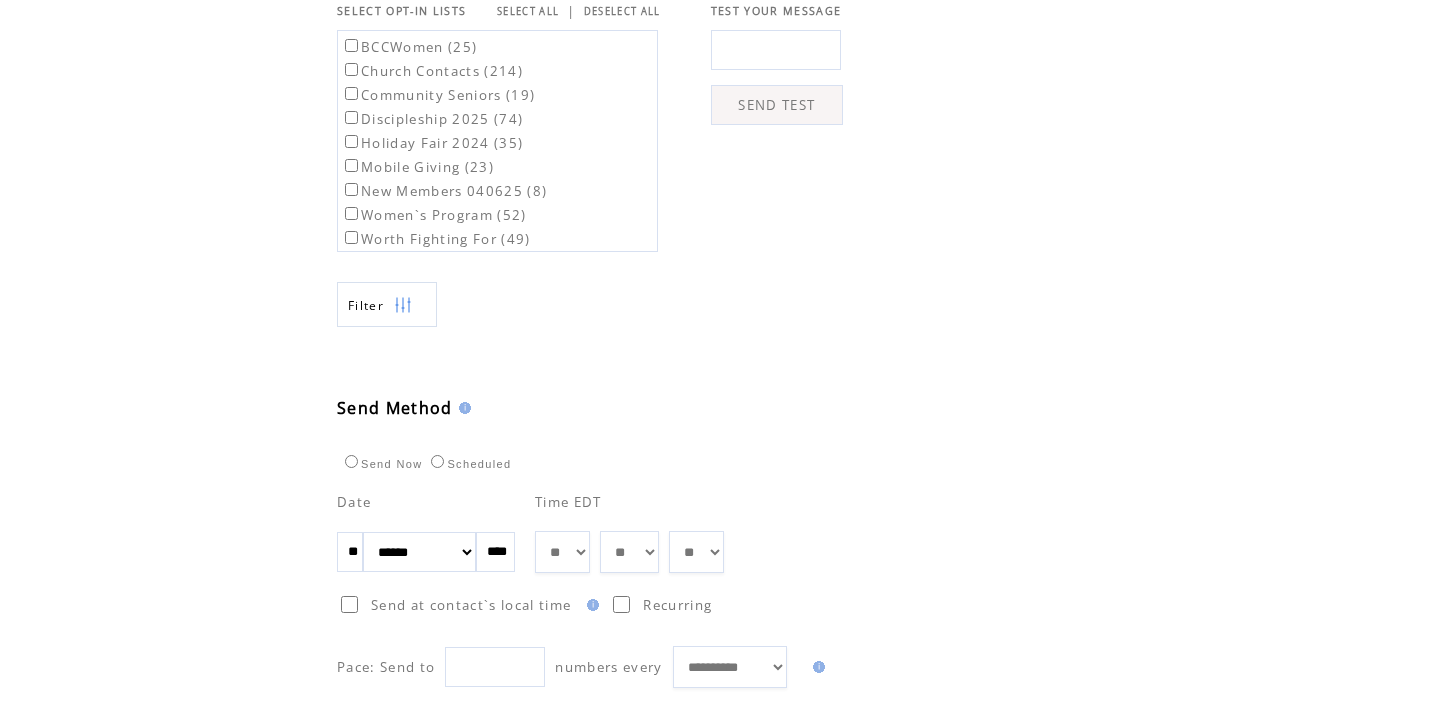 click on "**" at bounding box center [350, 552] 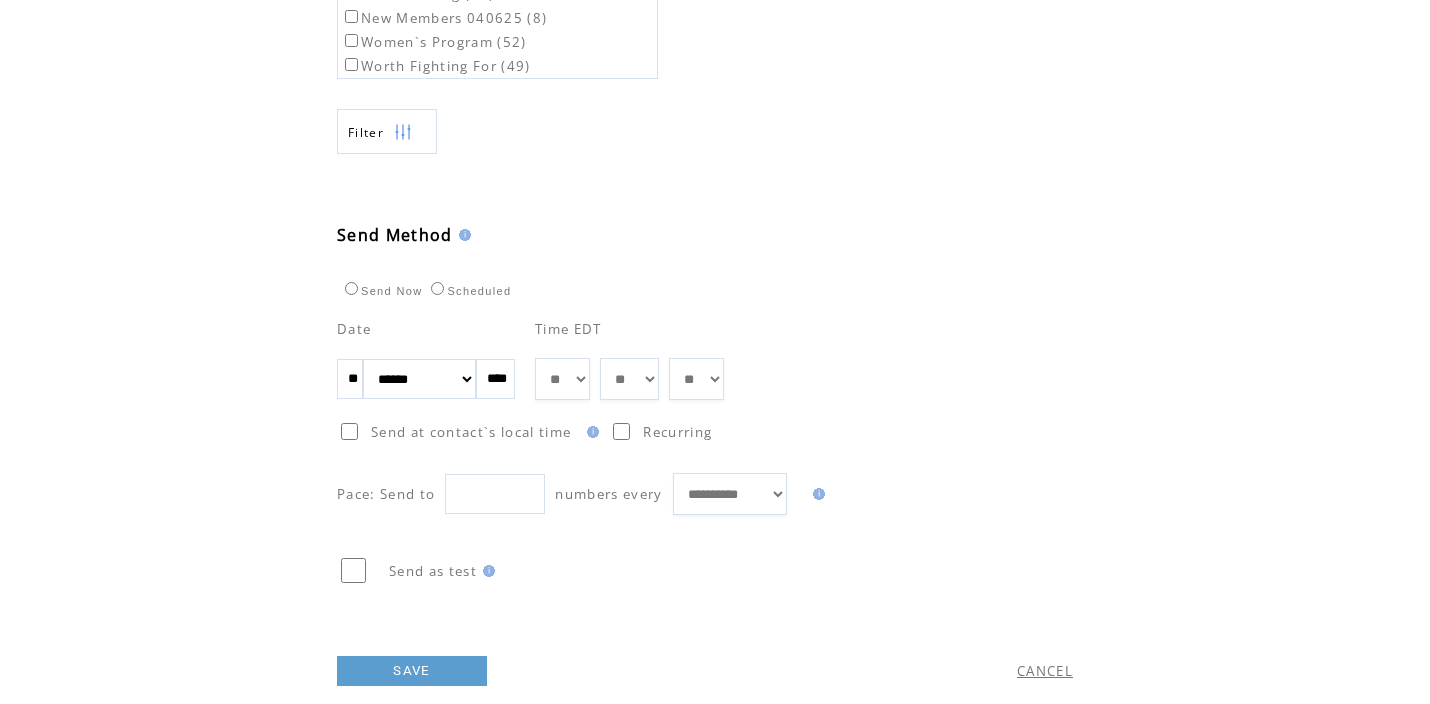 scroll, scrollTop: 952, scrollLeft: 0, axis: vertical 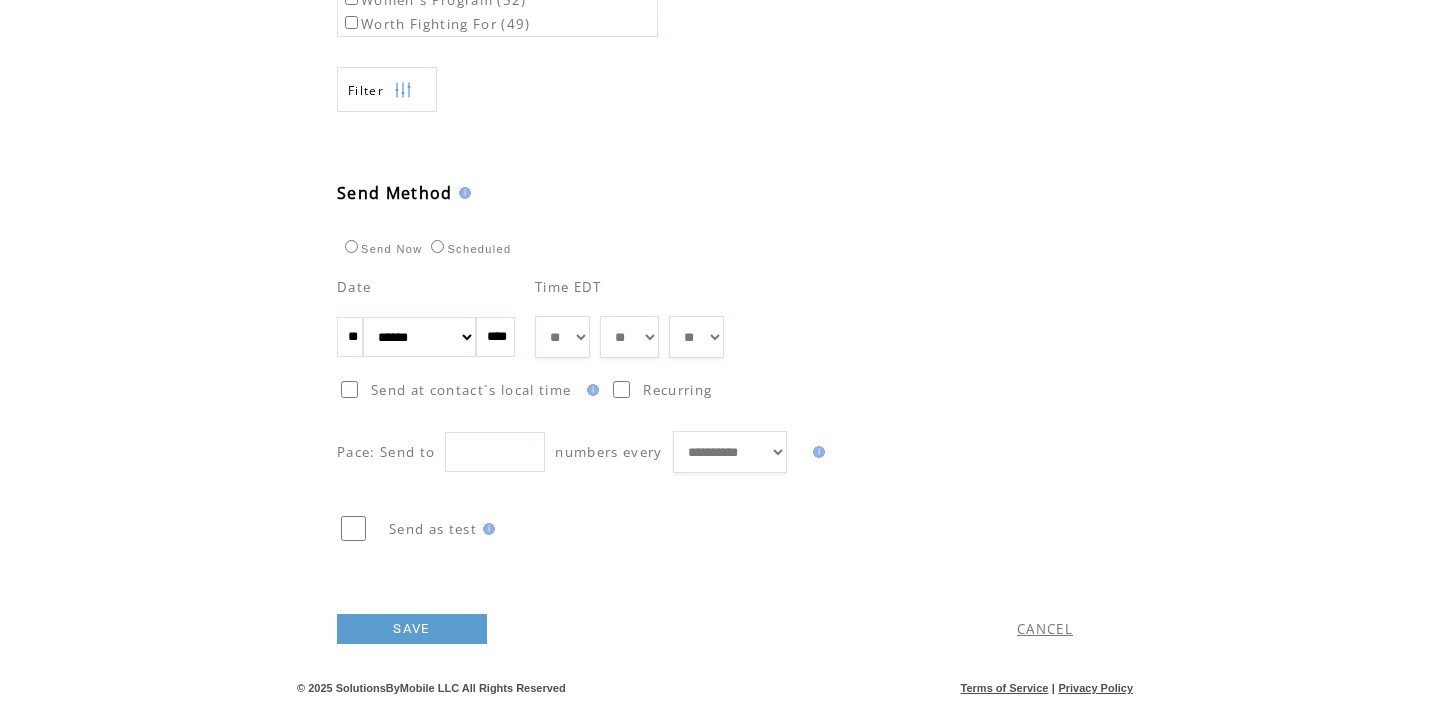 click on "SAVE" at bounding box center (412, 629) 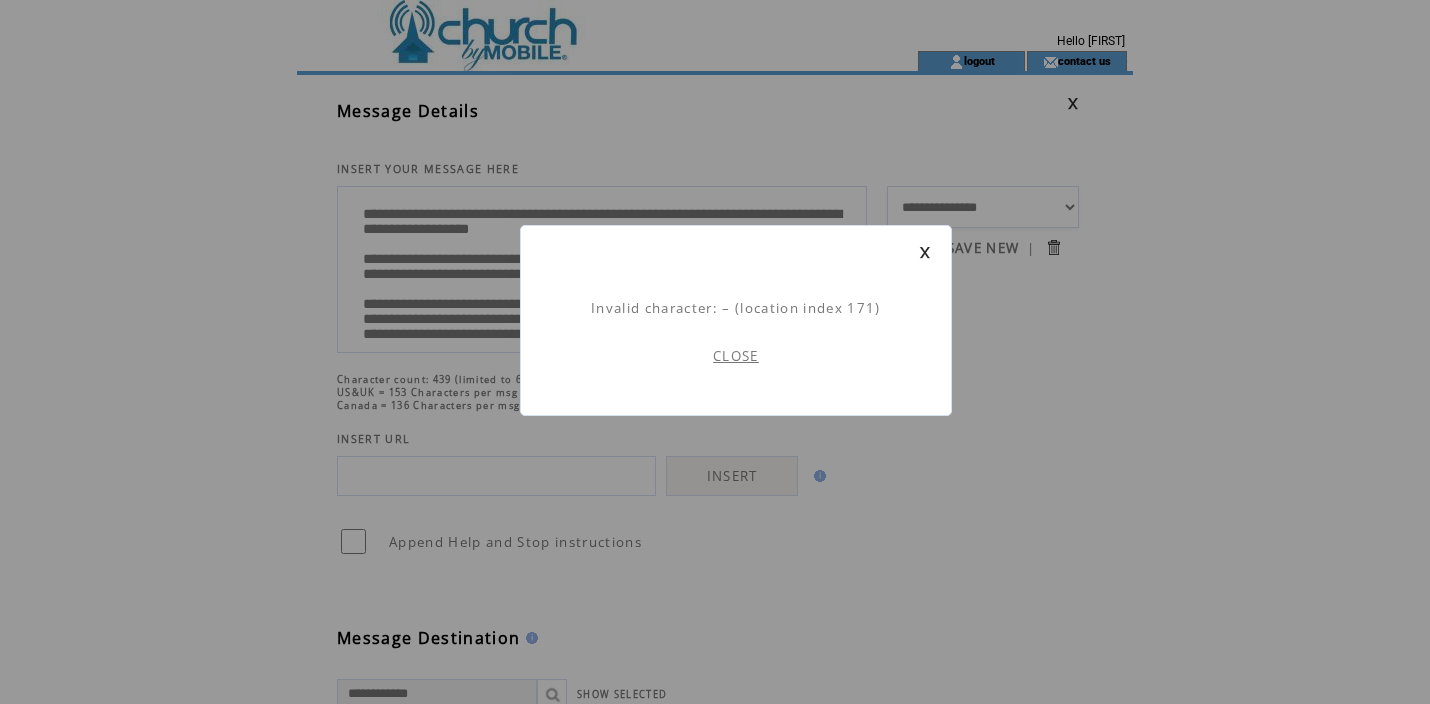 scroll, scrollTop: 1, scrollLeft: 0, axis: vertical 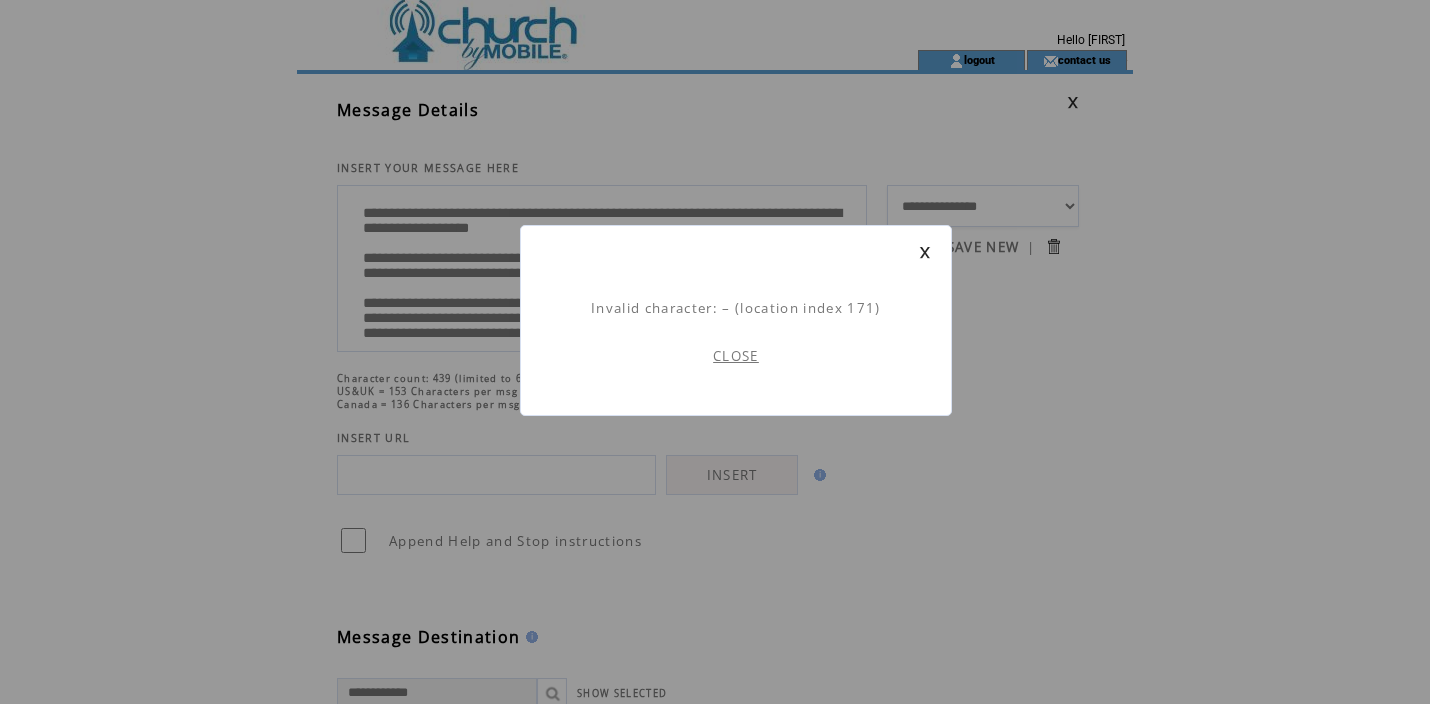 click on "CLOSE" at bounding box center (736, 356) 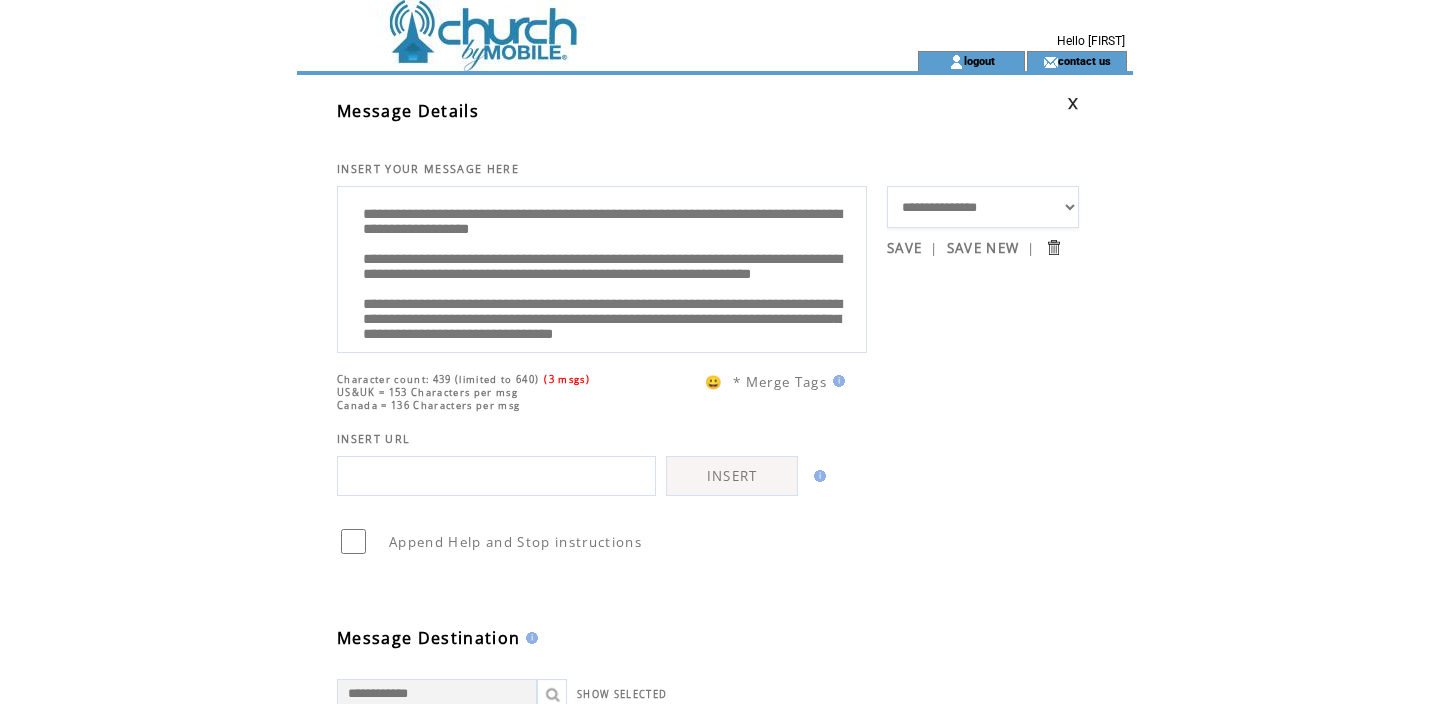 click on "**********" at bounding box center [602, 267] 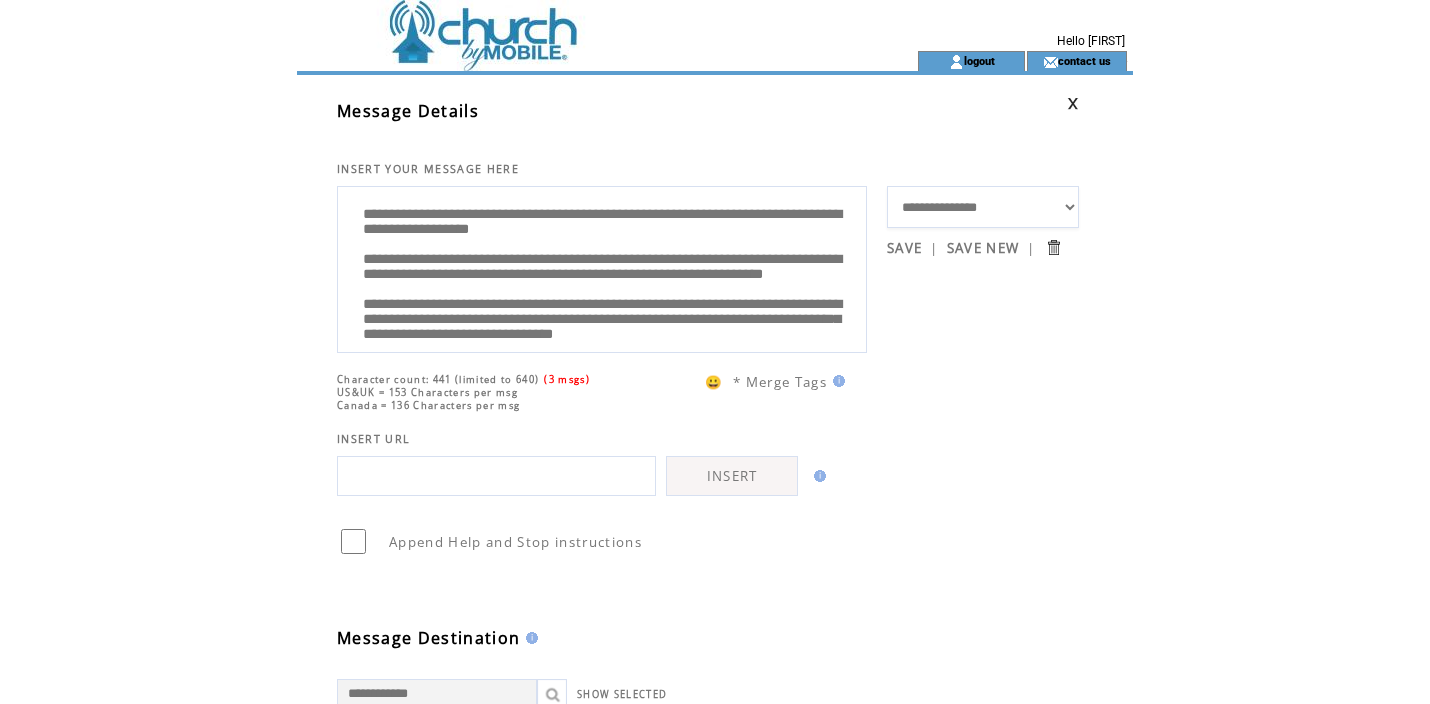 click on "**********" at bounding box center [602, 267] 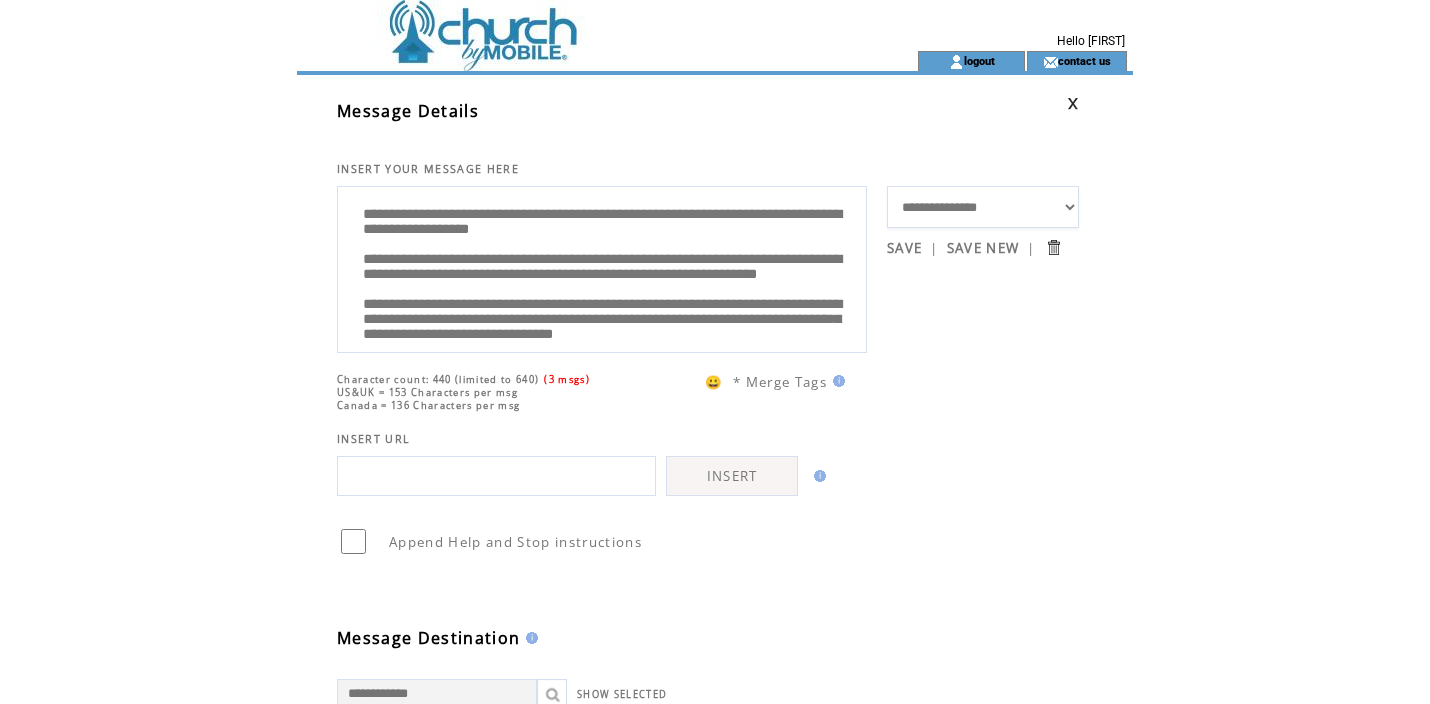 scroll, scrollTop: 100, scrollLeft: 0, axis: vertical 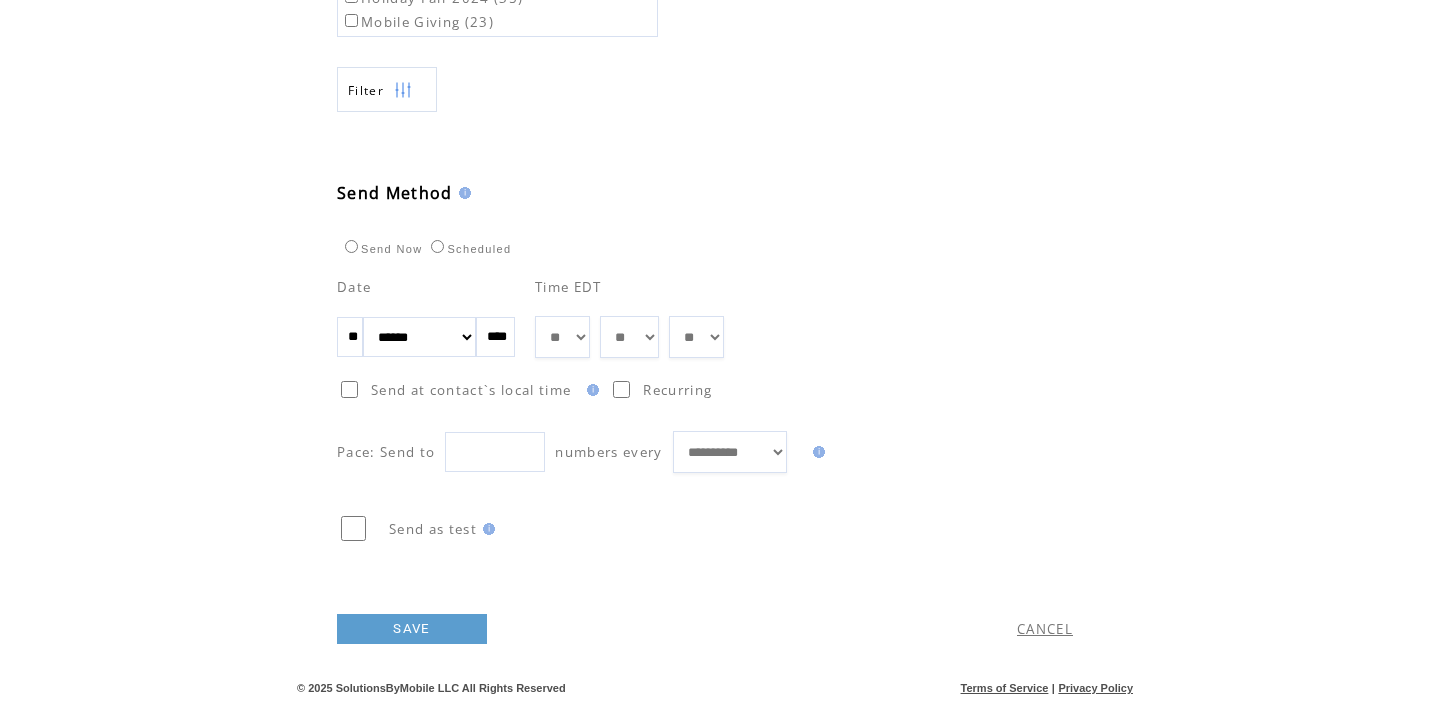 type on "**********" 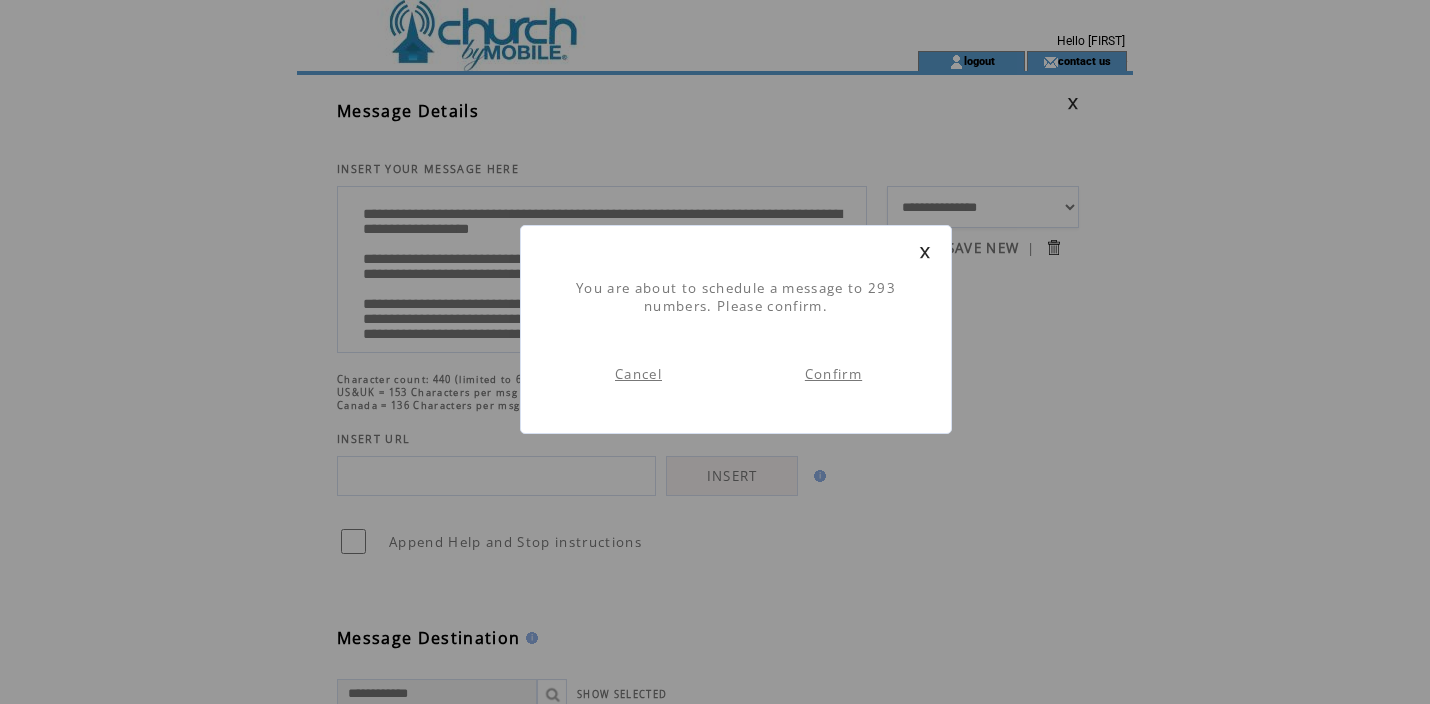 scroll, scrollTop: 1, scrollLeft: 0, axis: vertical 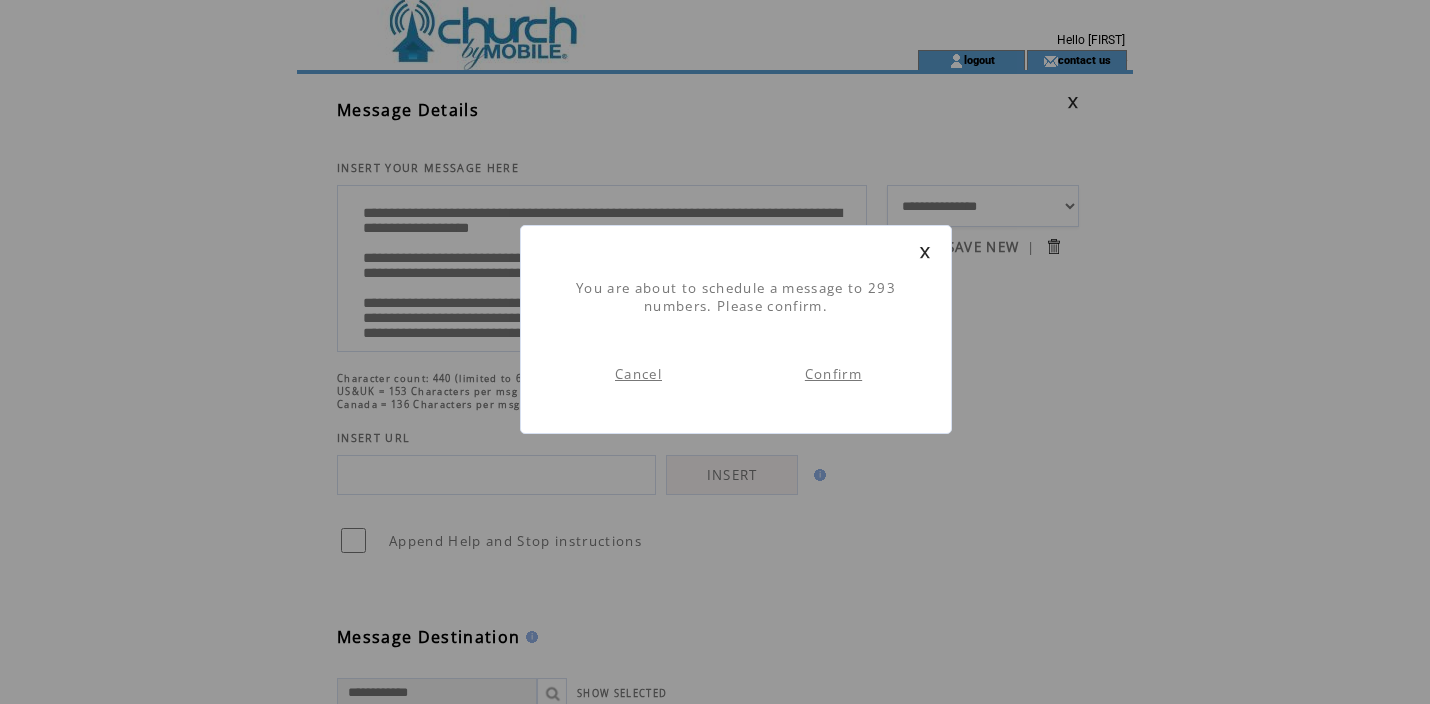 click on "Confirm" at bounding box center (833, 374) 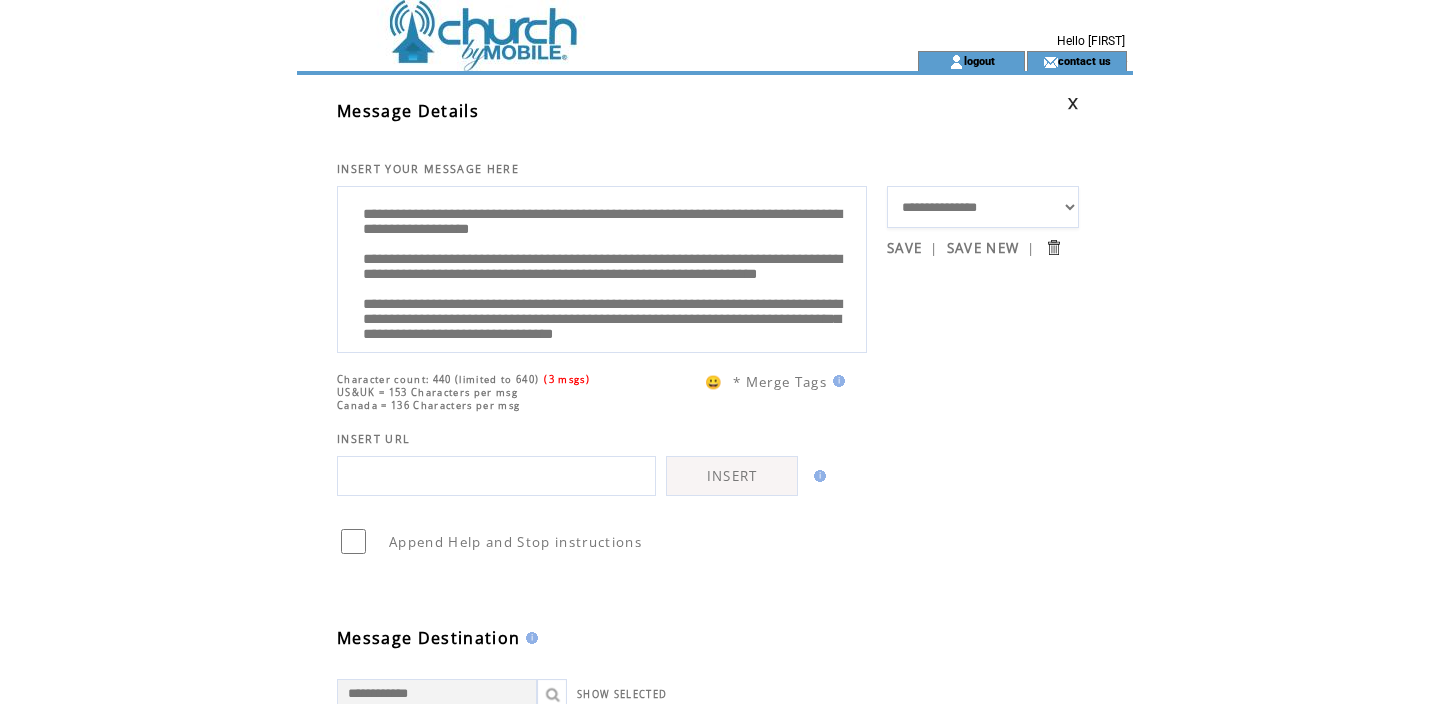 scroll, scrollTop: 1, scrollLeft: 0, axis: vertical 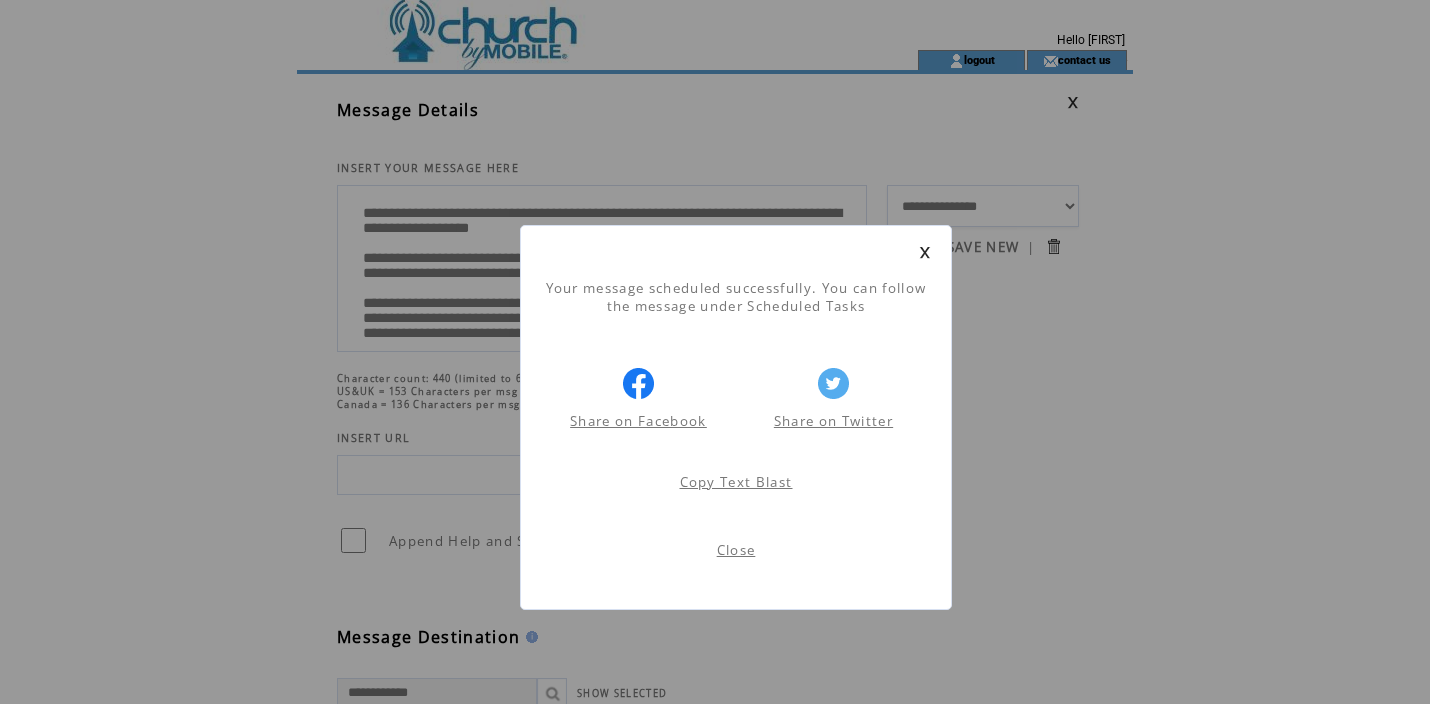 click on "Close" at bounding box center (736, 550) 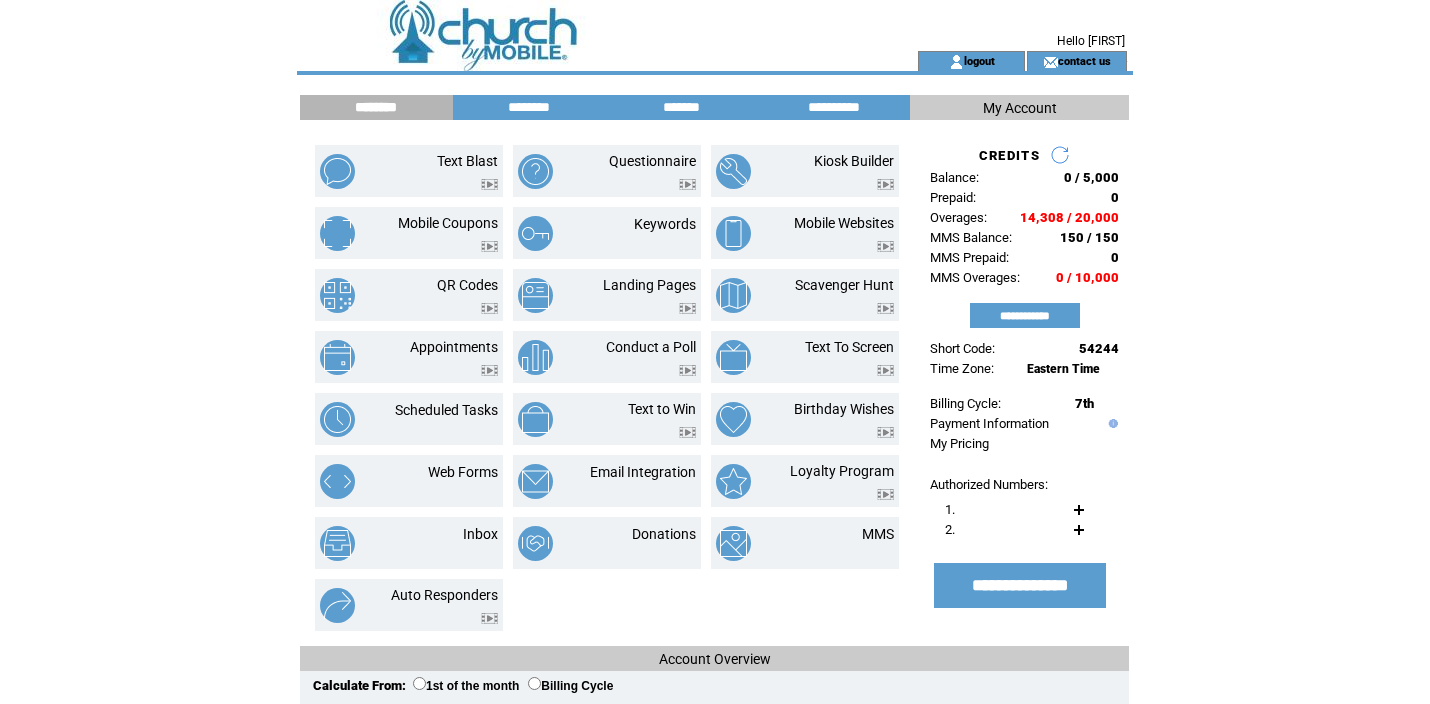 scroll, scrollTop: 0, scrollLeft: 0, axis: both 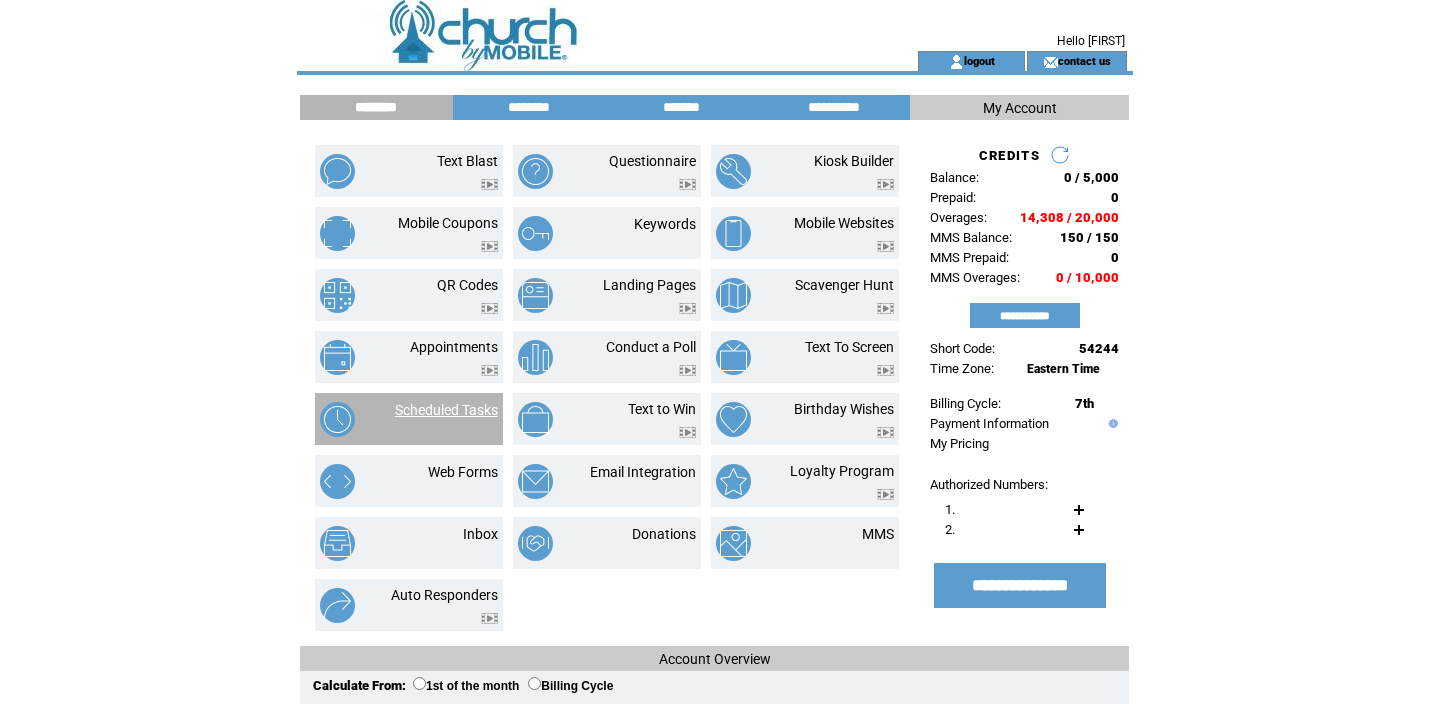 click on "Scheduled Tasks" at bounding box center (446, 410) 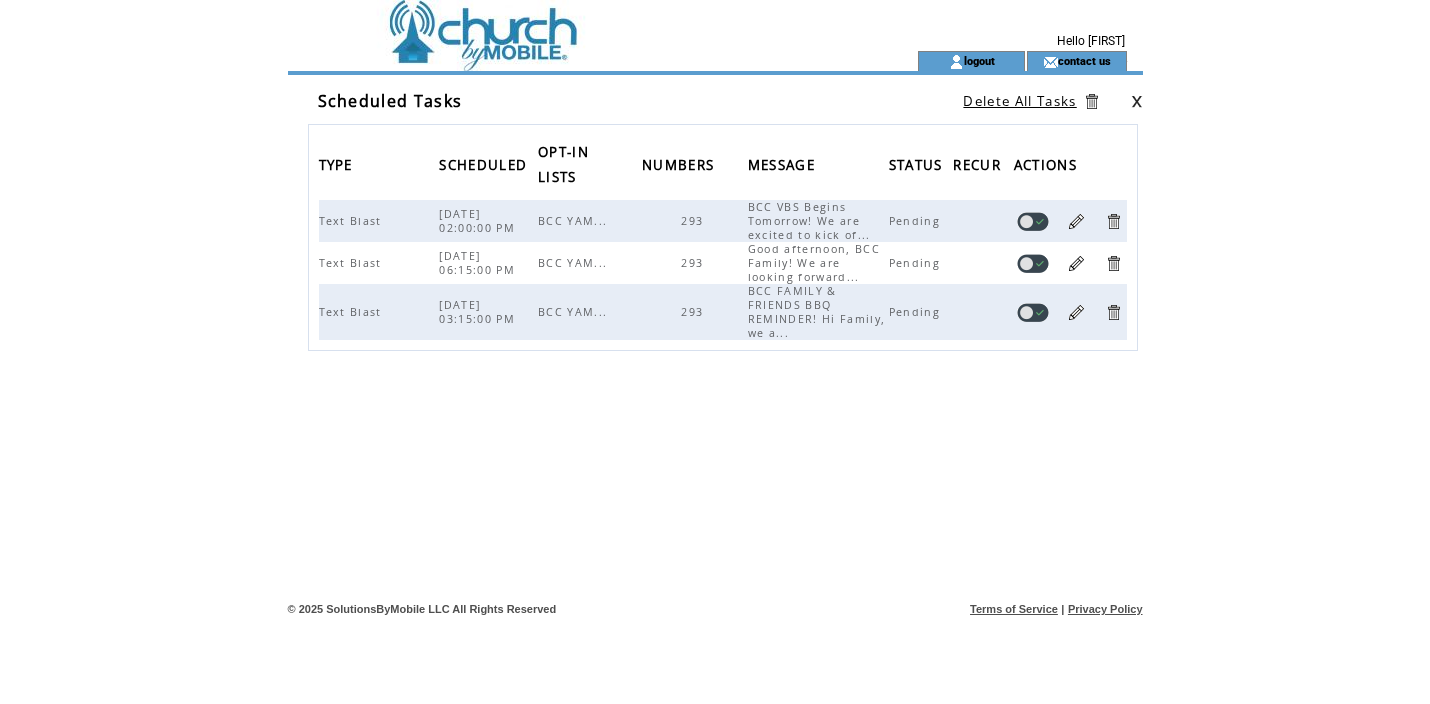 scroll, scrollTop: 0, scrollLeft: 0, axis: both 